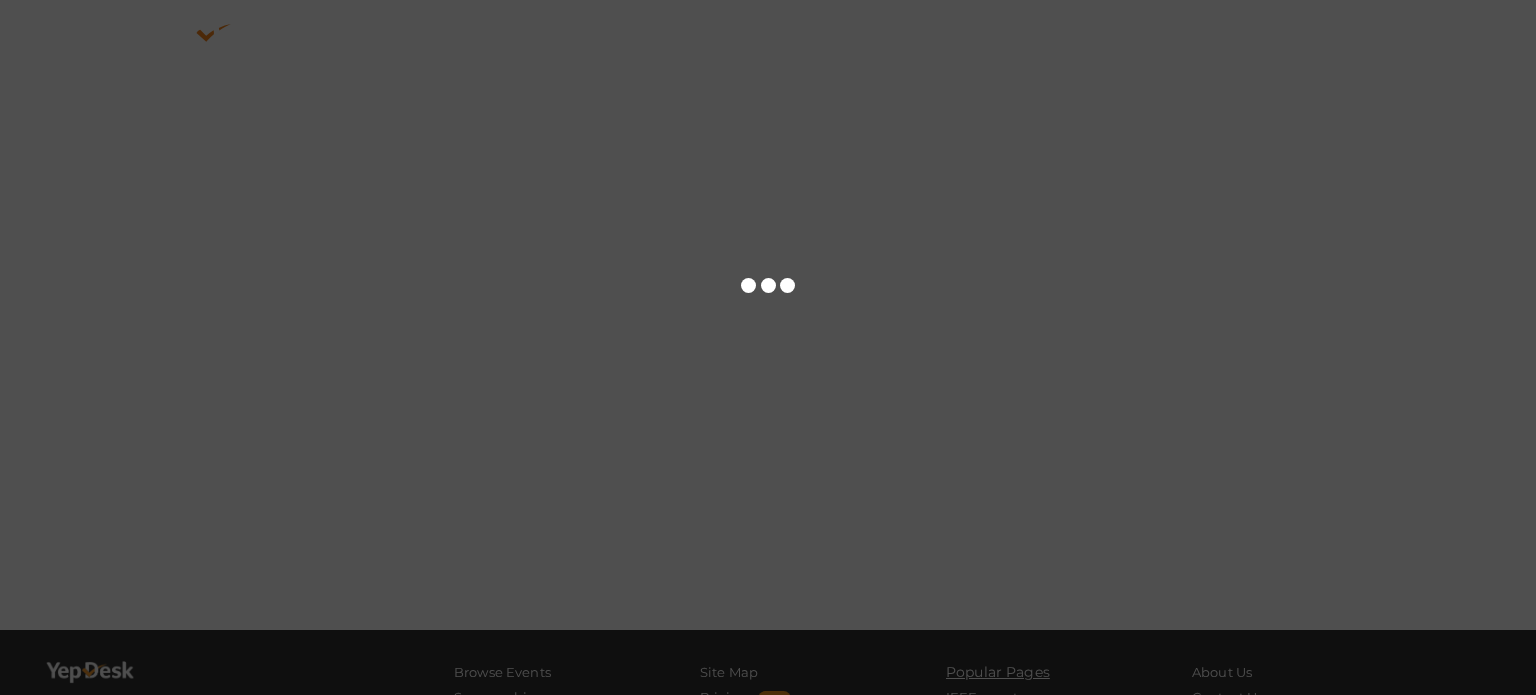 scroll, scrollTop: 0, scrollLeft: 0, axis: both 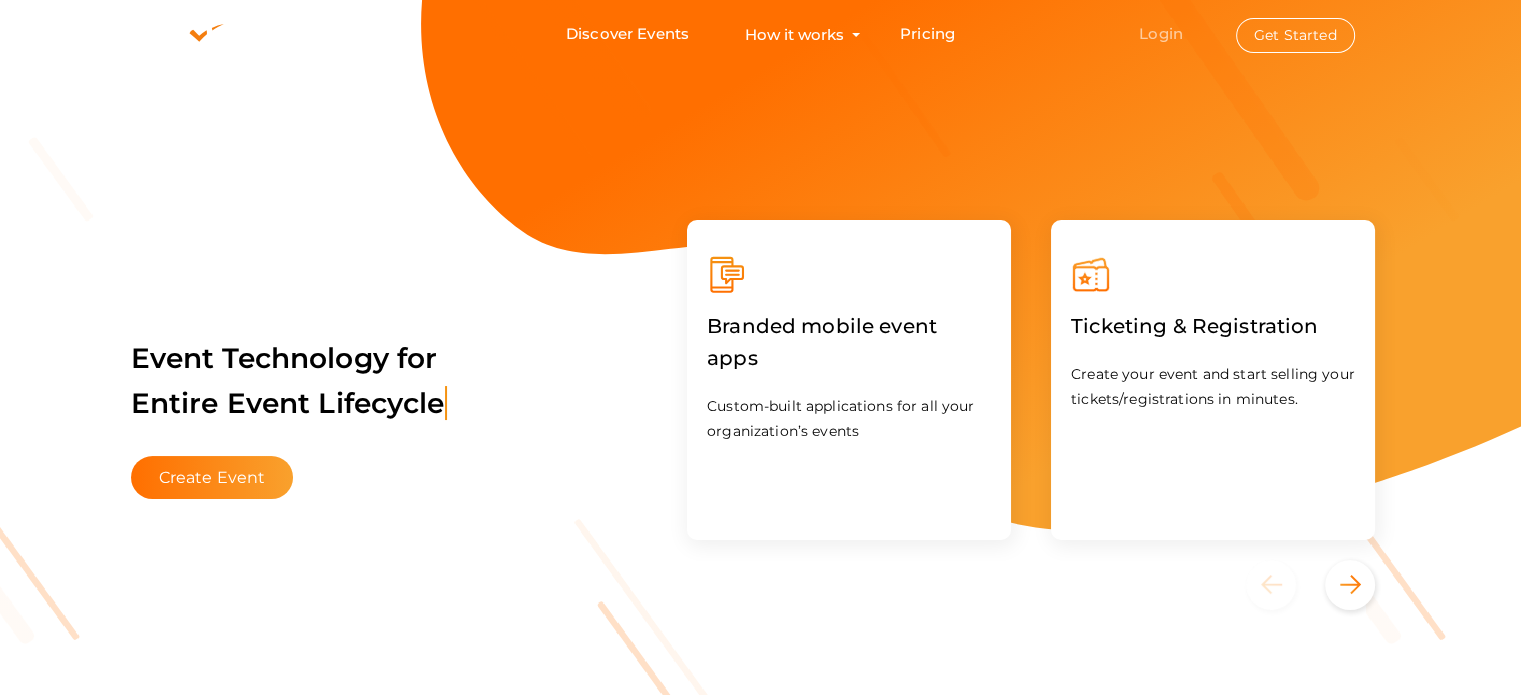 click on "Login" at bounding box center [1161, 33] 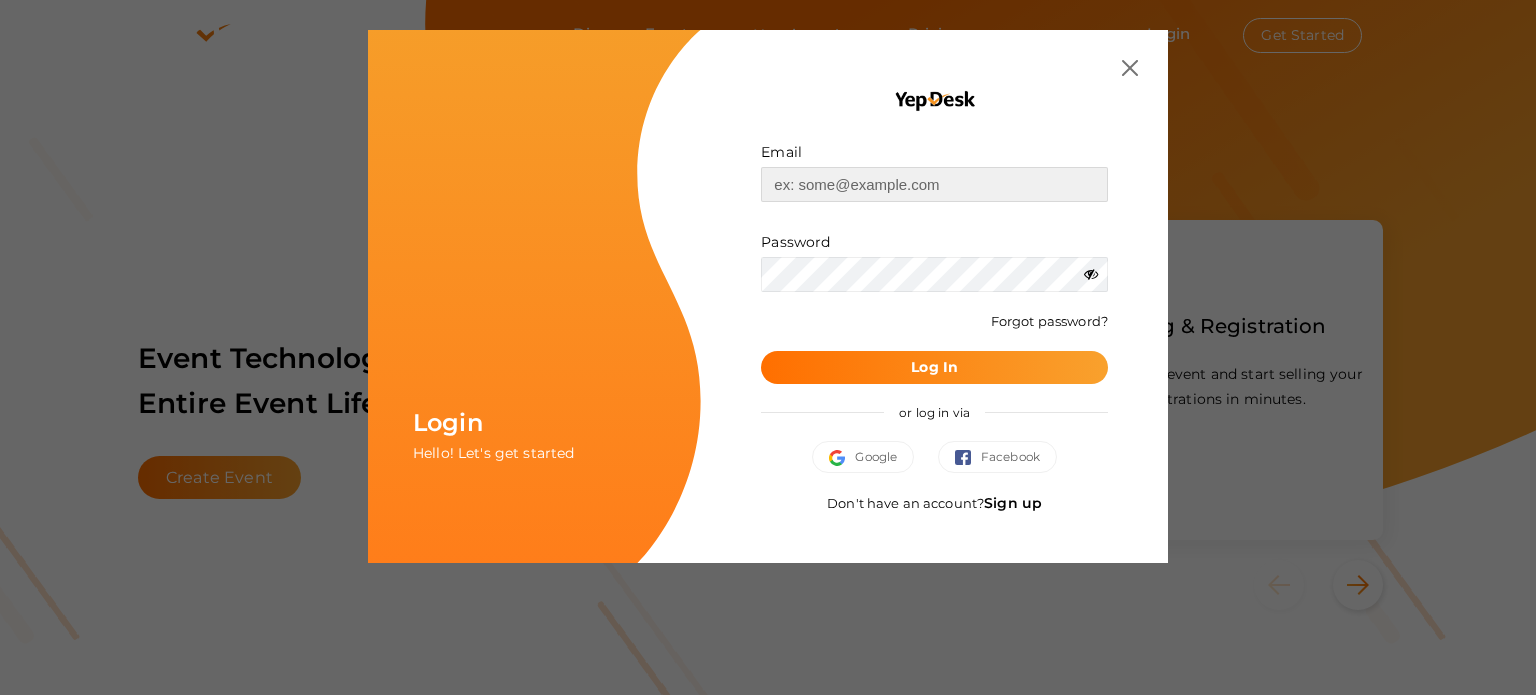 type on "[EMAIL]" 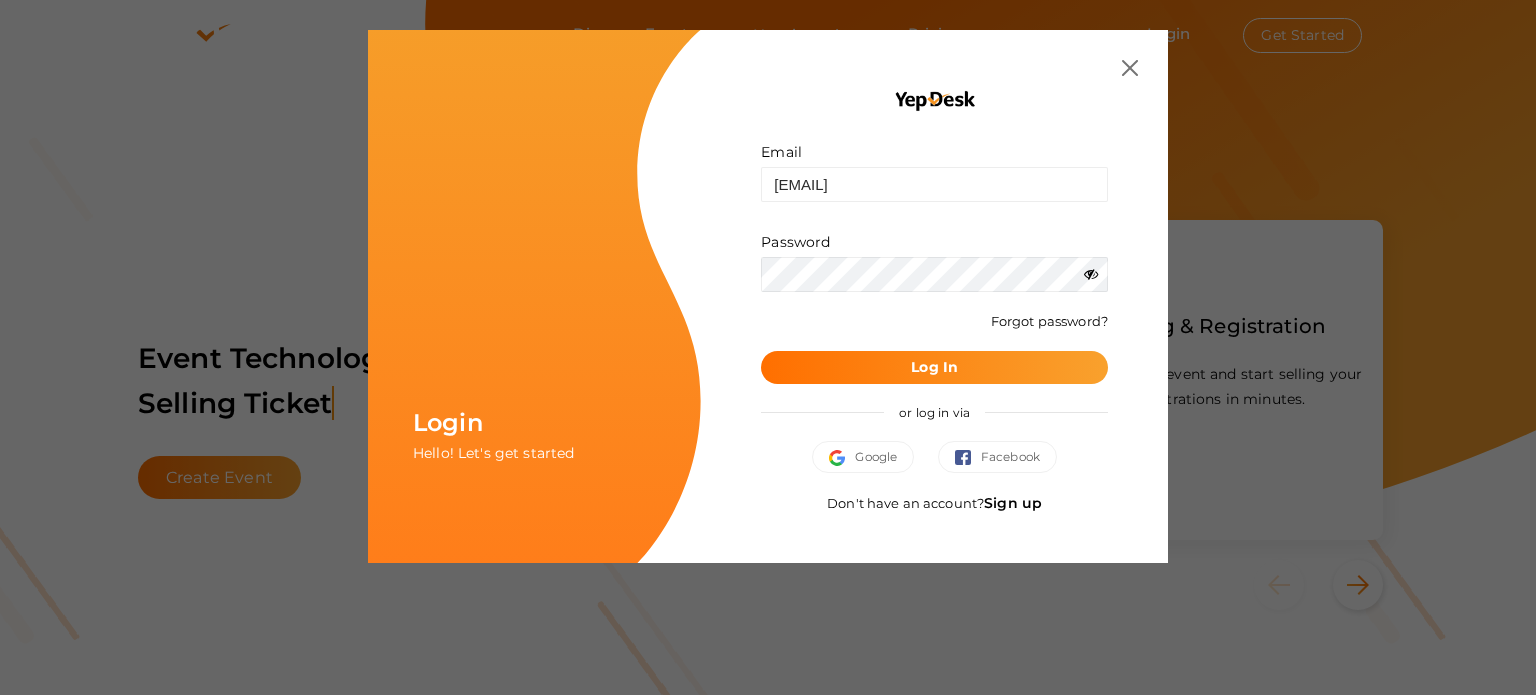 click at bounding box center [1091, 274] 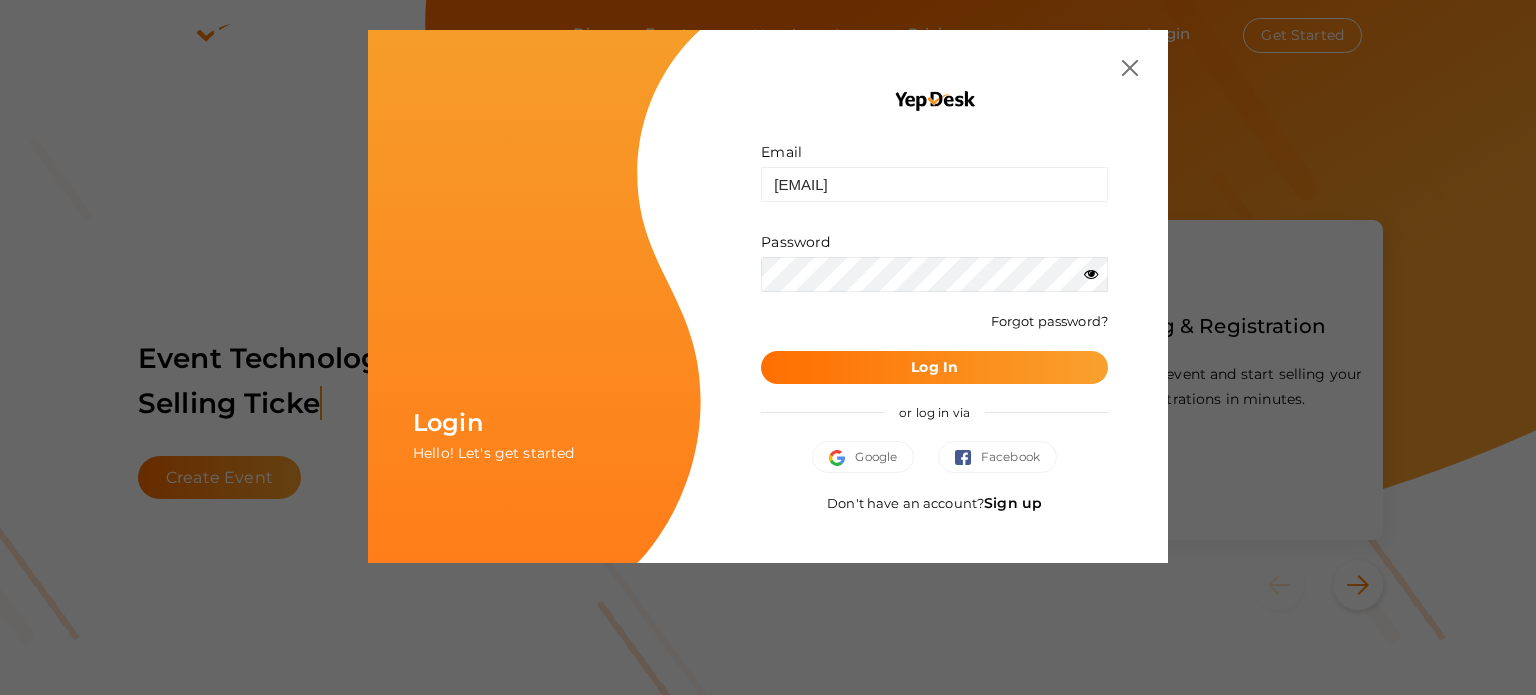 click at bounding box center (1091, 274) 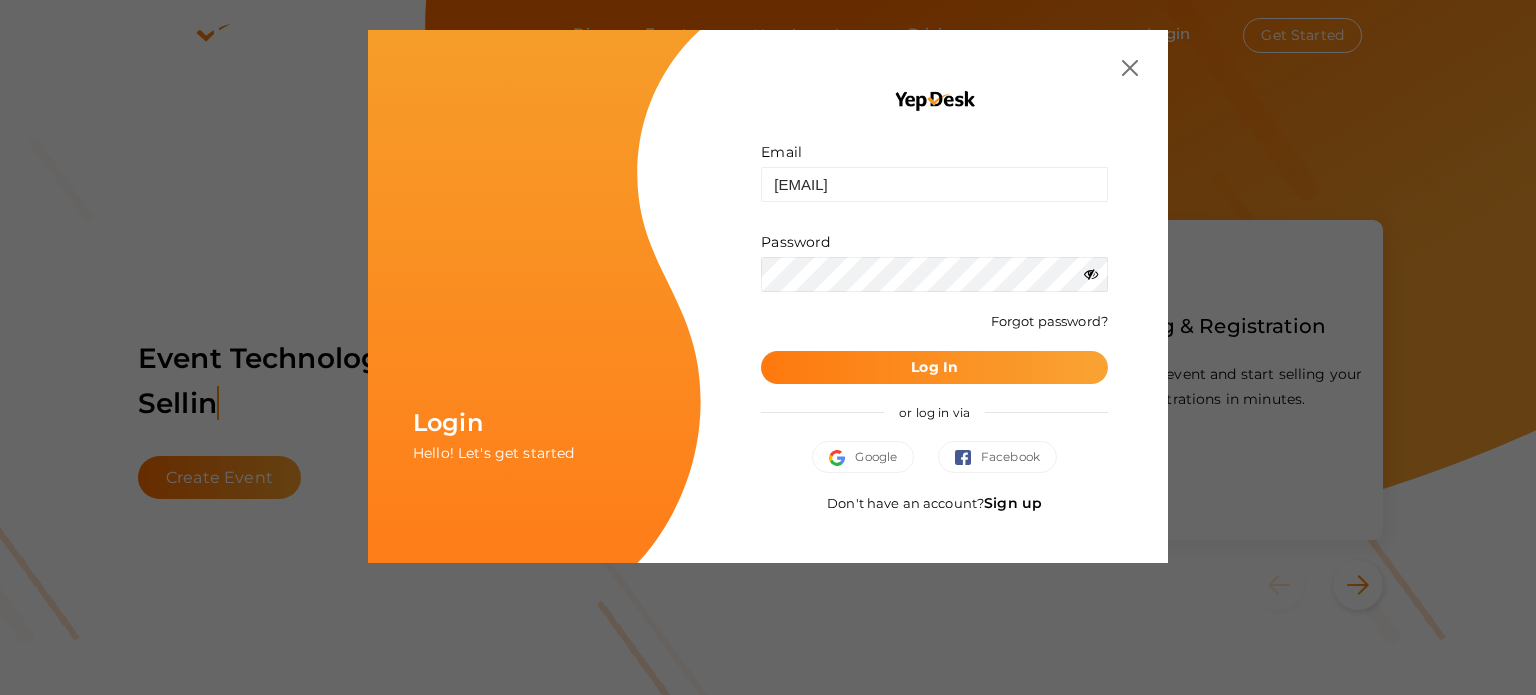 click on "Log In" at bounding box center [934, 367] 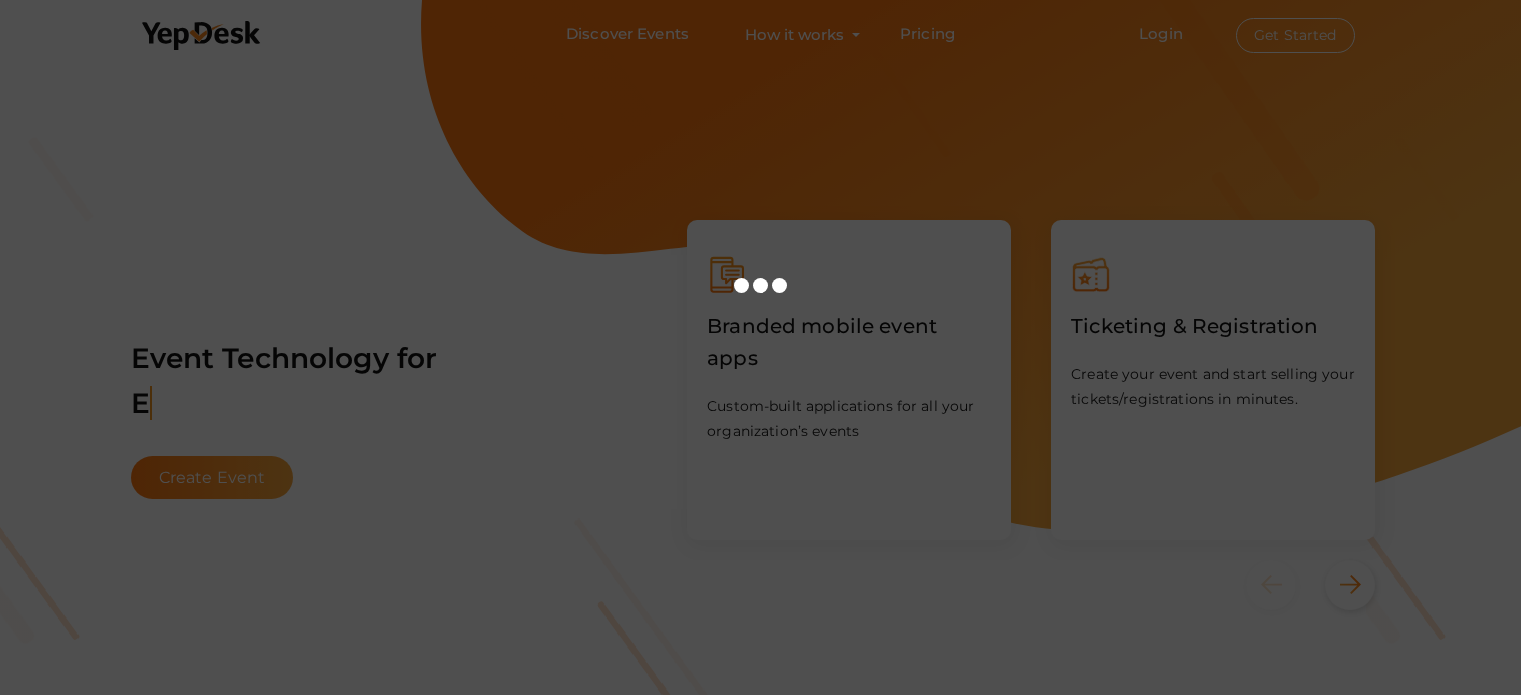 scroll, scrollTop: 0, scrollLeft: 0, axis: both 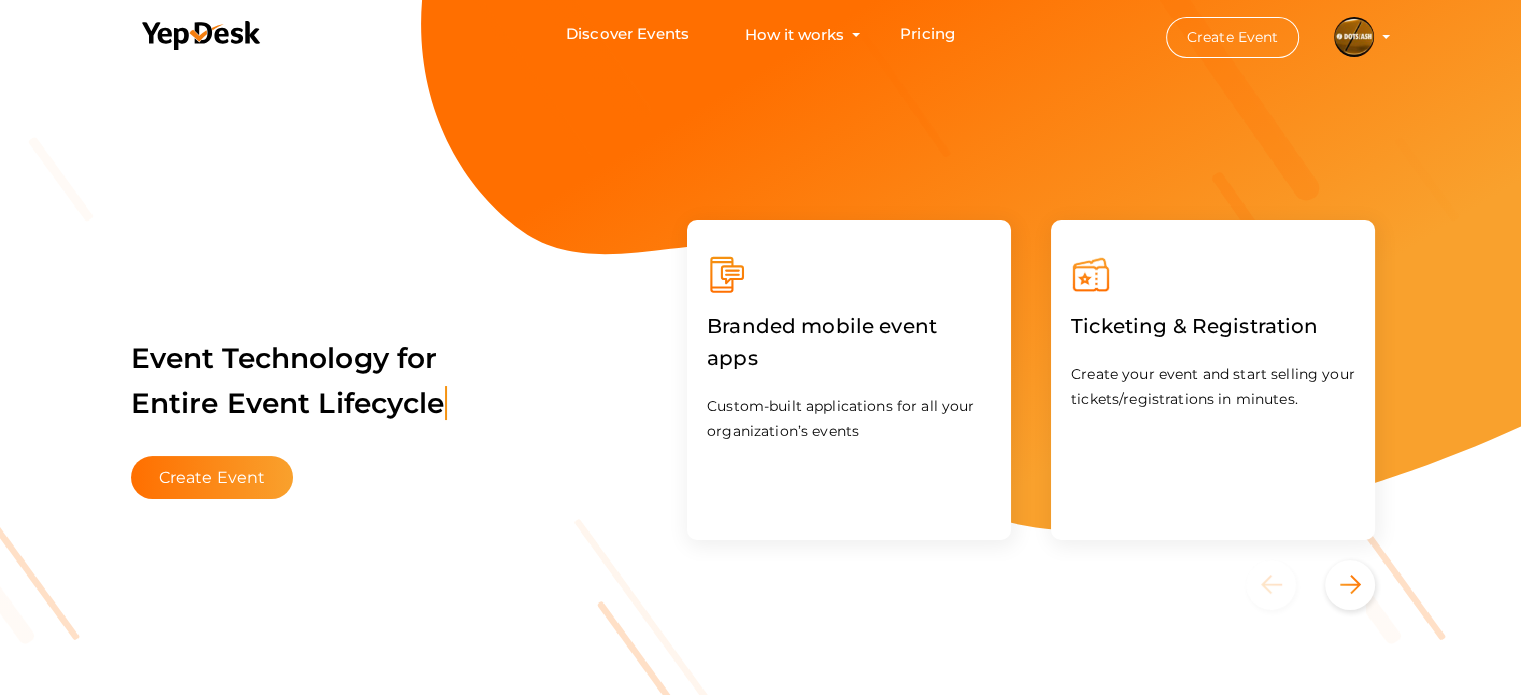 click at bounding box center [1354, 37] 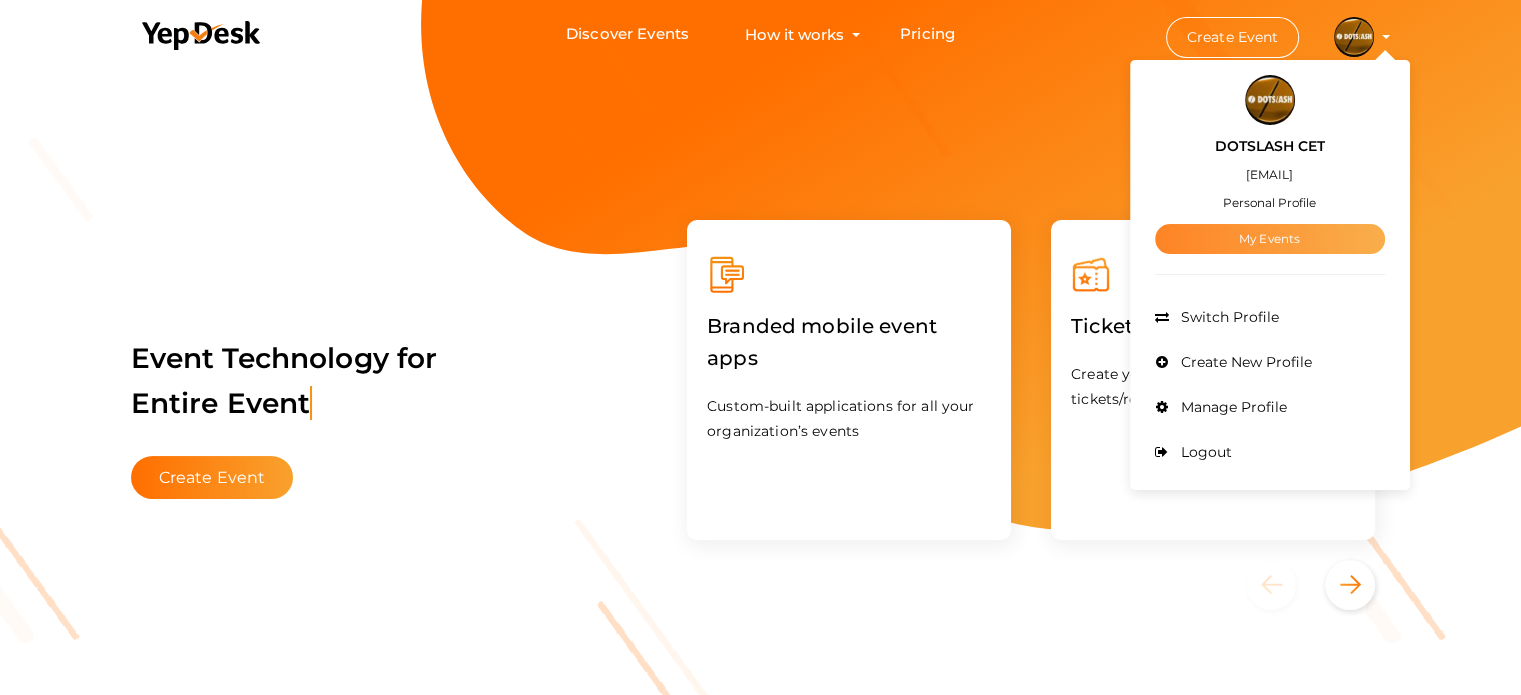 click on "My Events" at bounding box center (1270, 239) 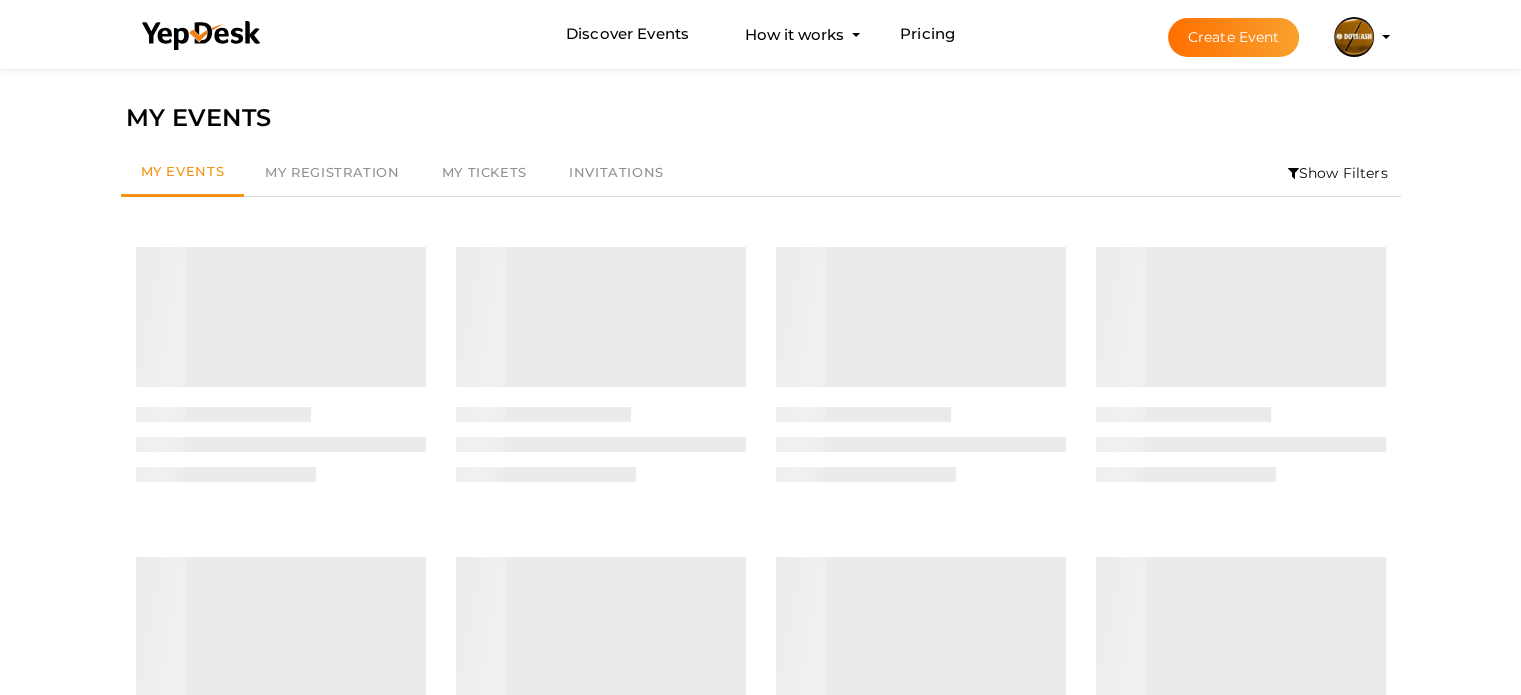 type 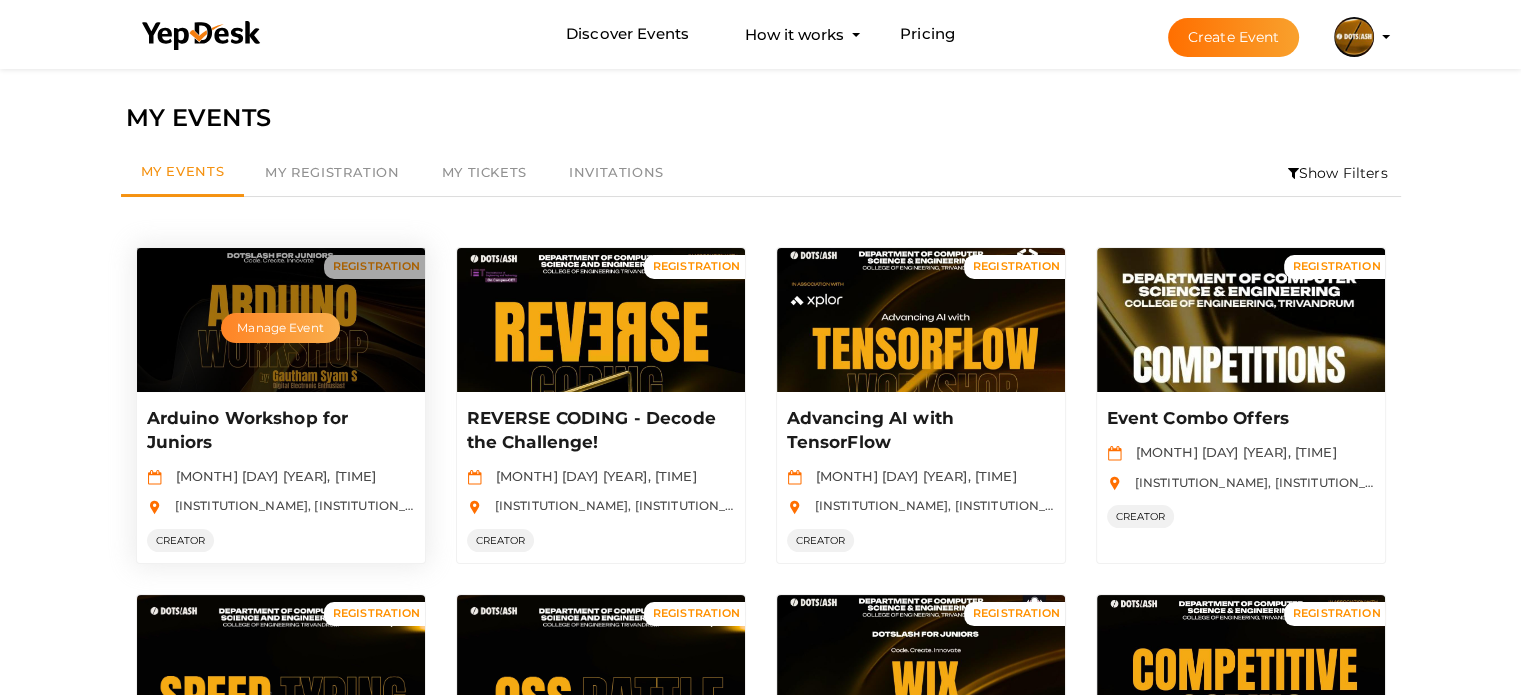 click on "Manage Event" at bounding box center [280, 328] 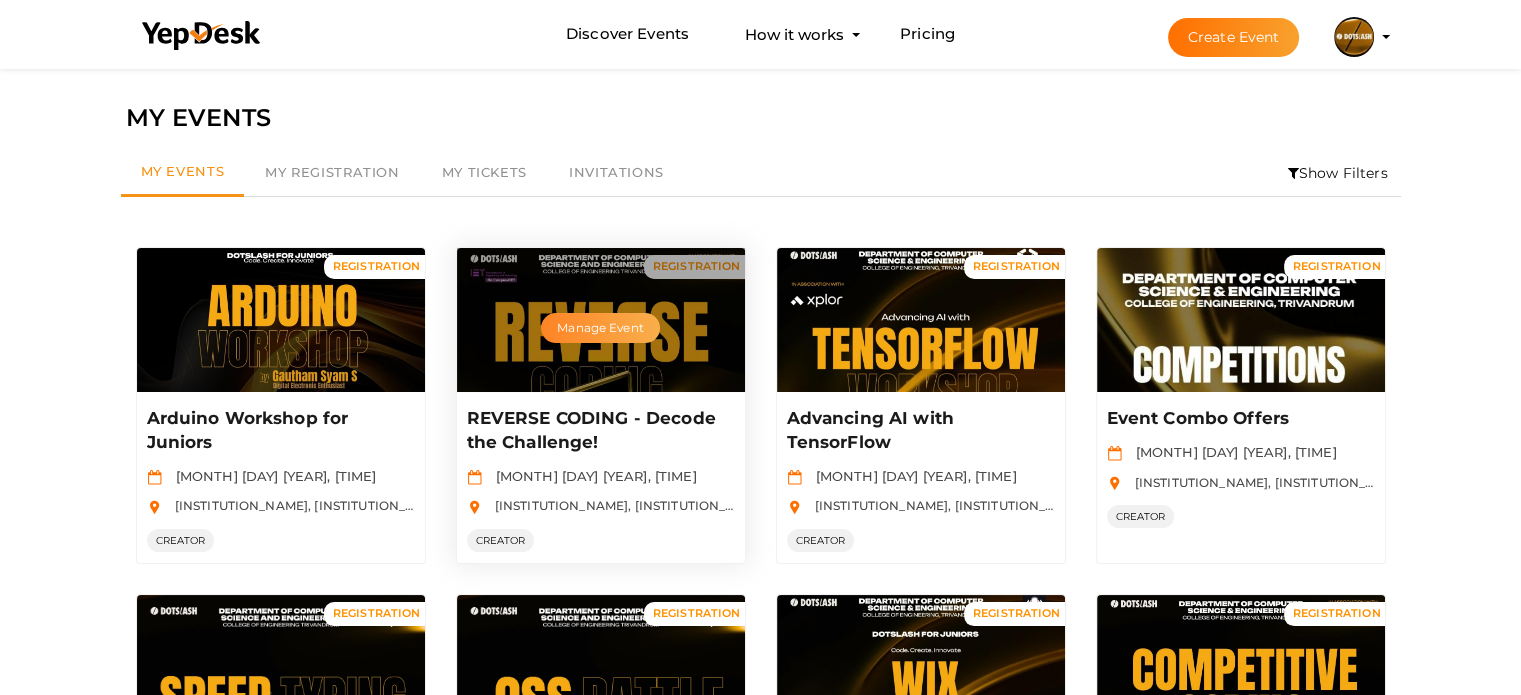 type 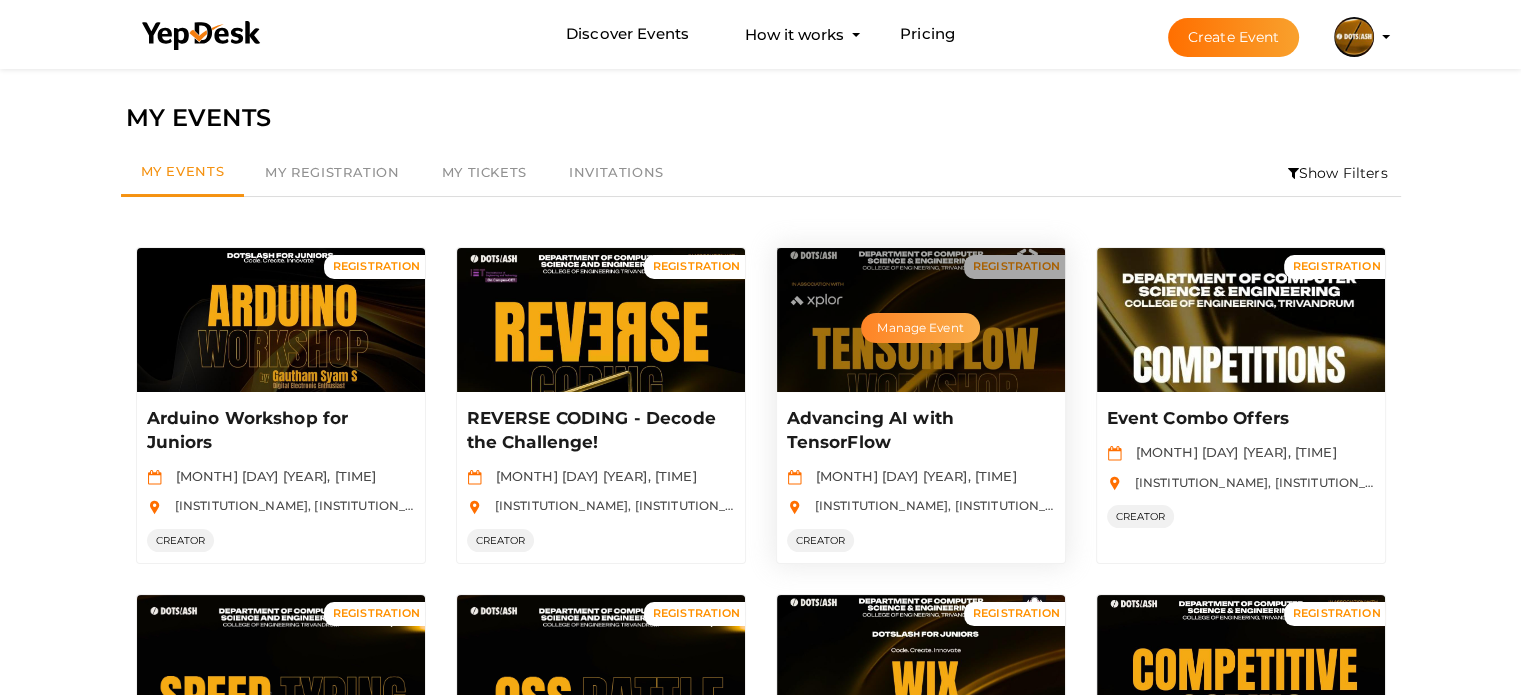 click on "Manage Event" at bounding box center (920, 328) 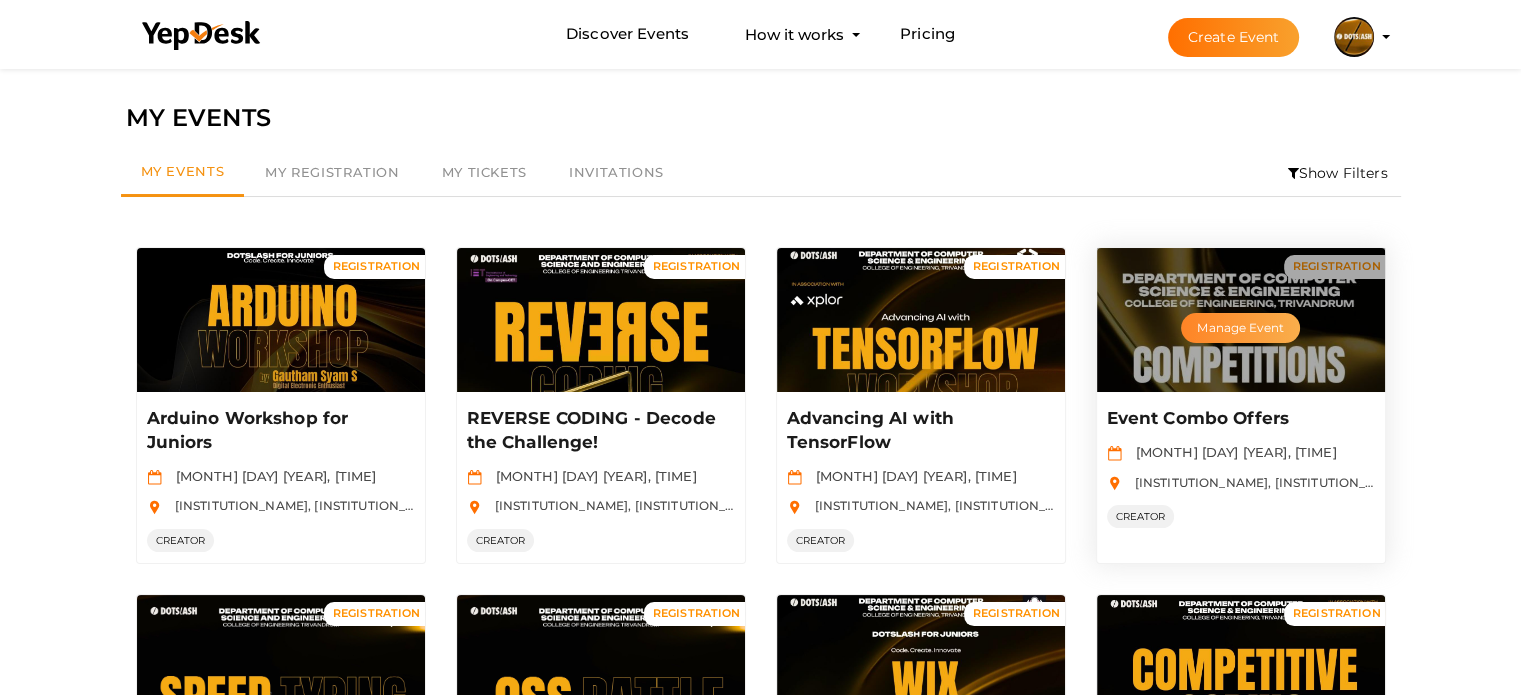 click on "Manage Event" at bounding box center [1240, 328] 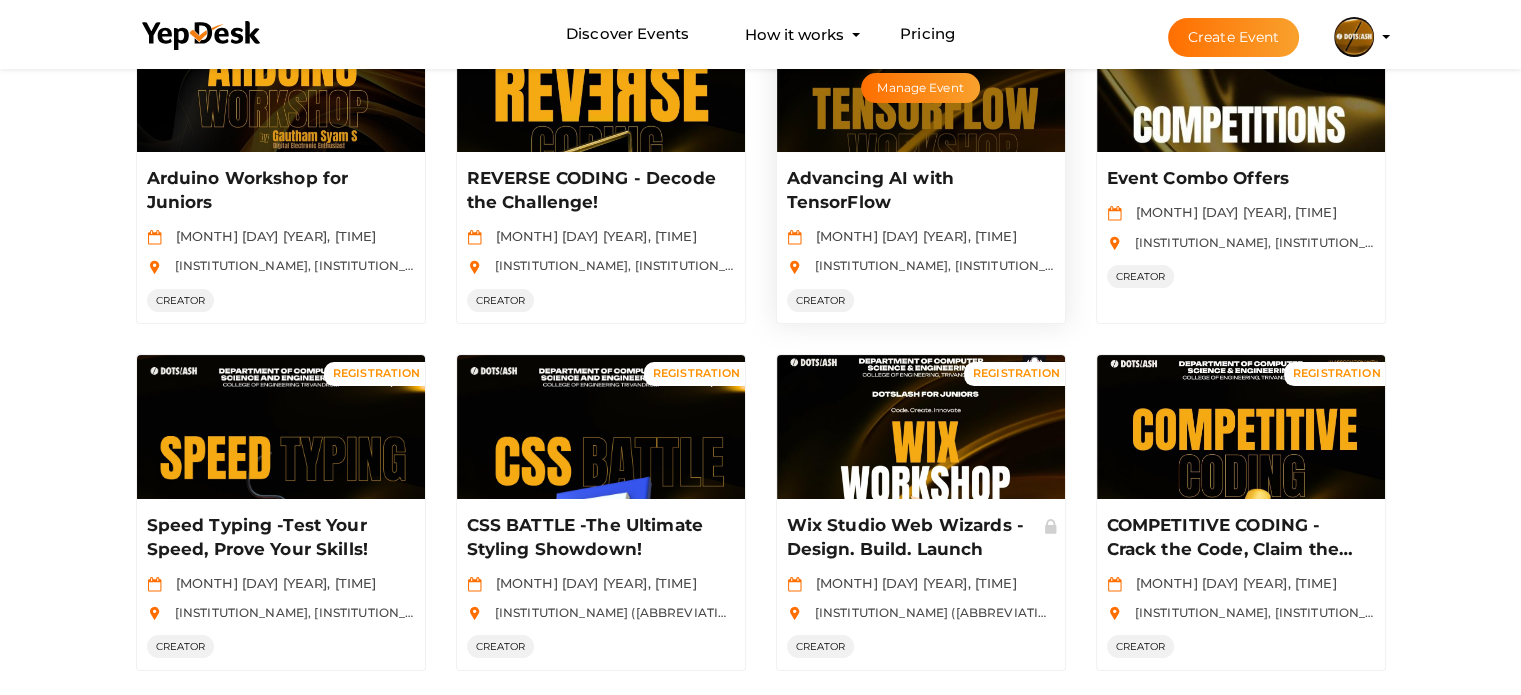 scroll, scrollTop: 320, scrollLeft: 0, axis: vertical 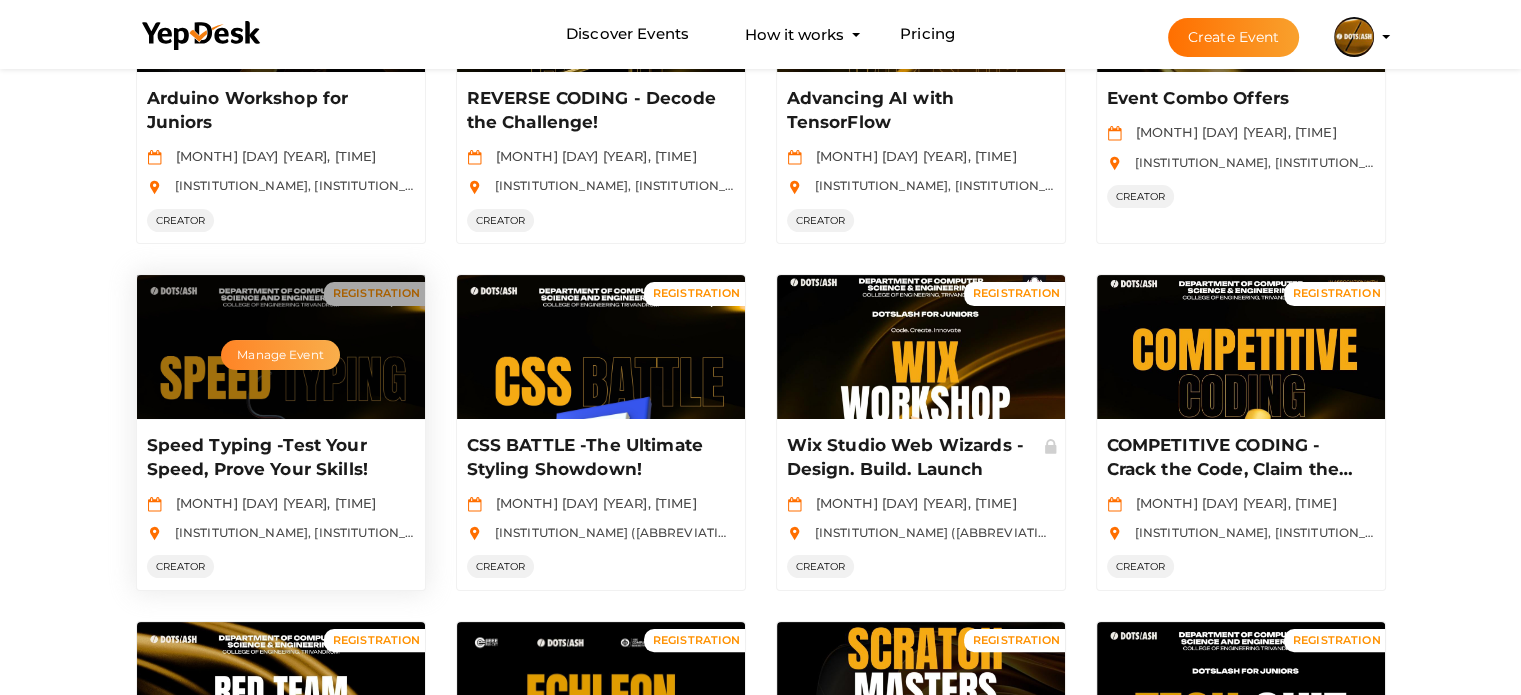 click on "Manage Event" at bounding box center (280, 355) 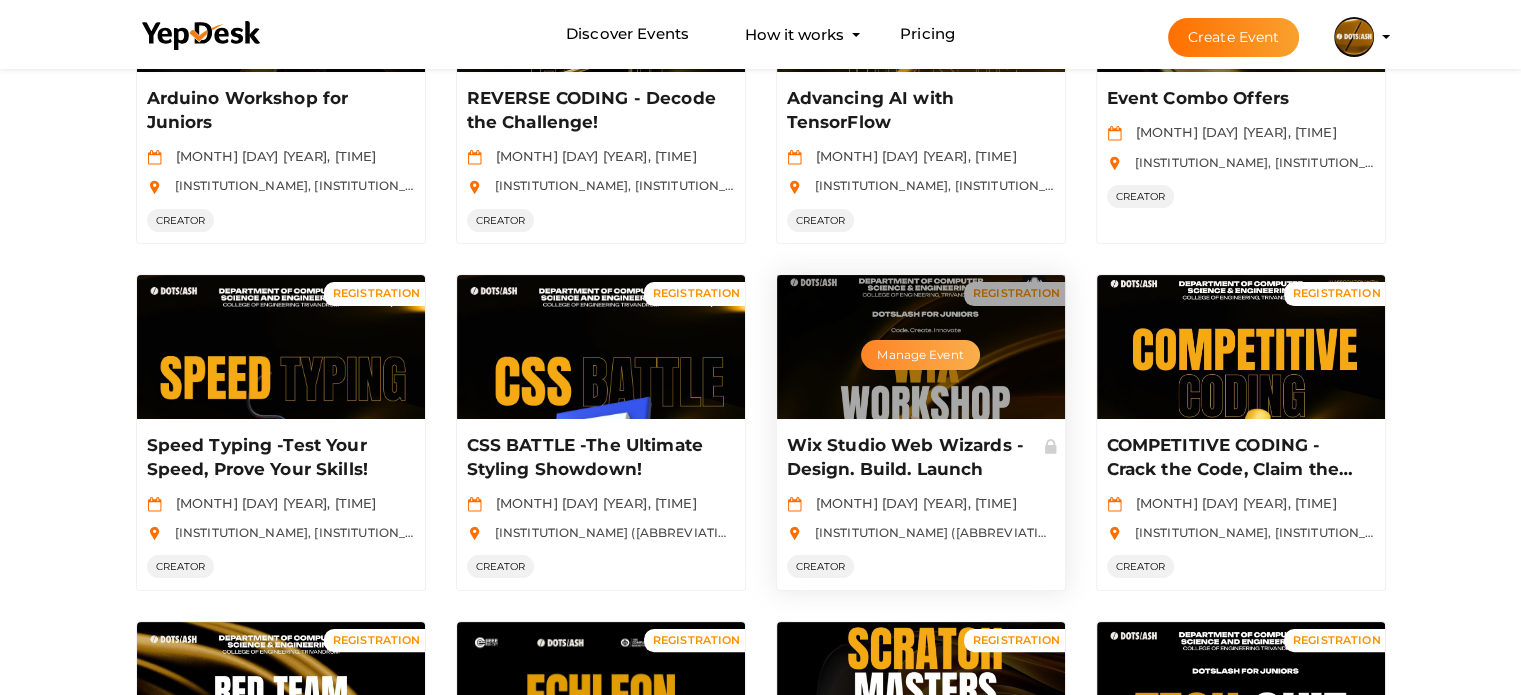 click on "Manage Event" at bounding box center [920, 355] 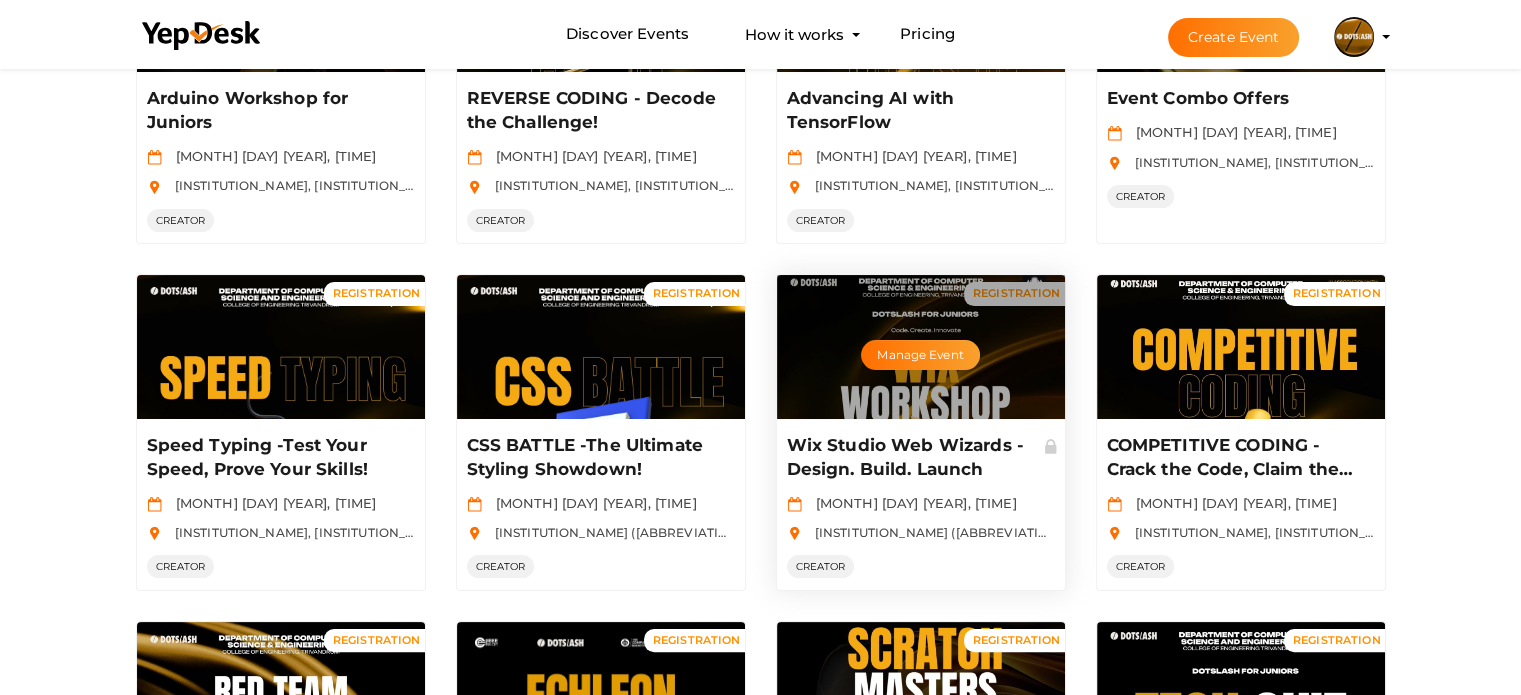 scroll, scrollTop: 0, scrollLeft: 0, axis: both 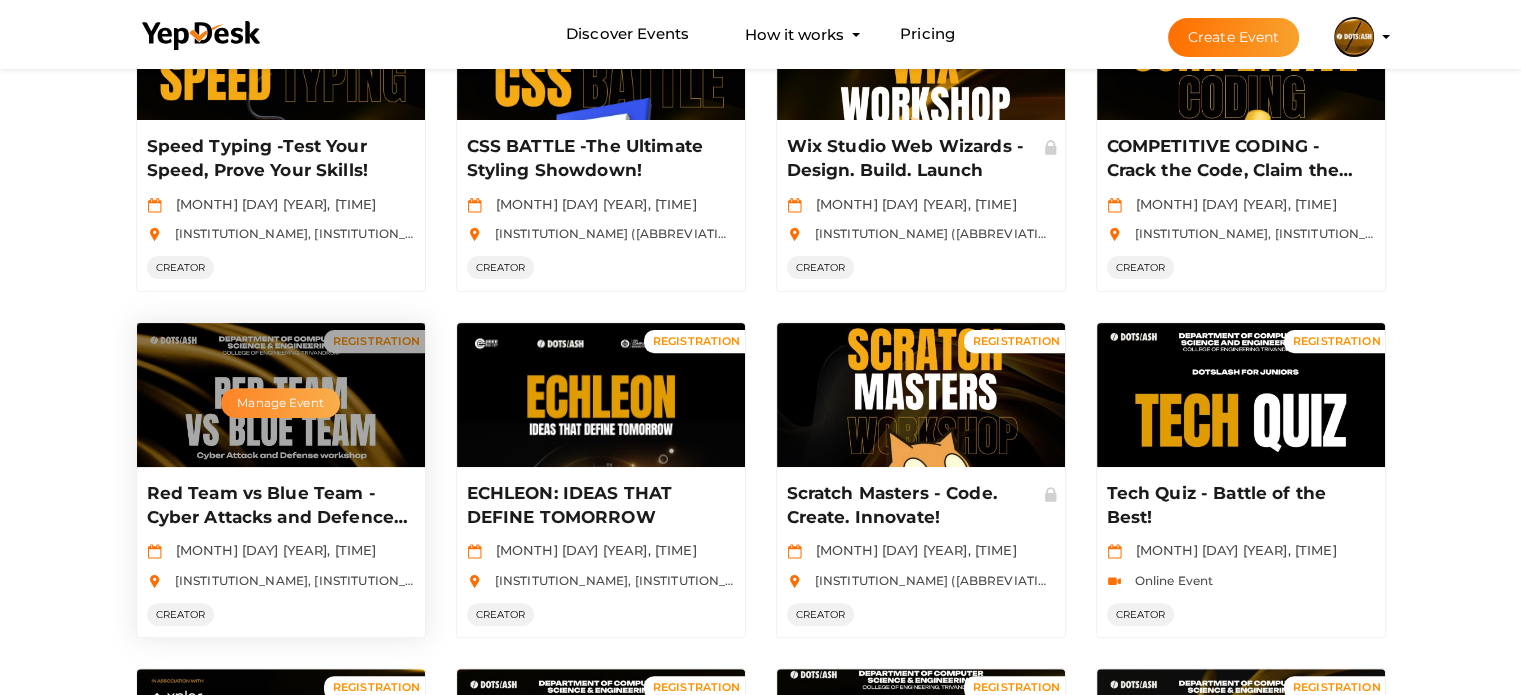 type 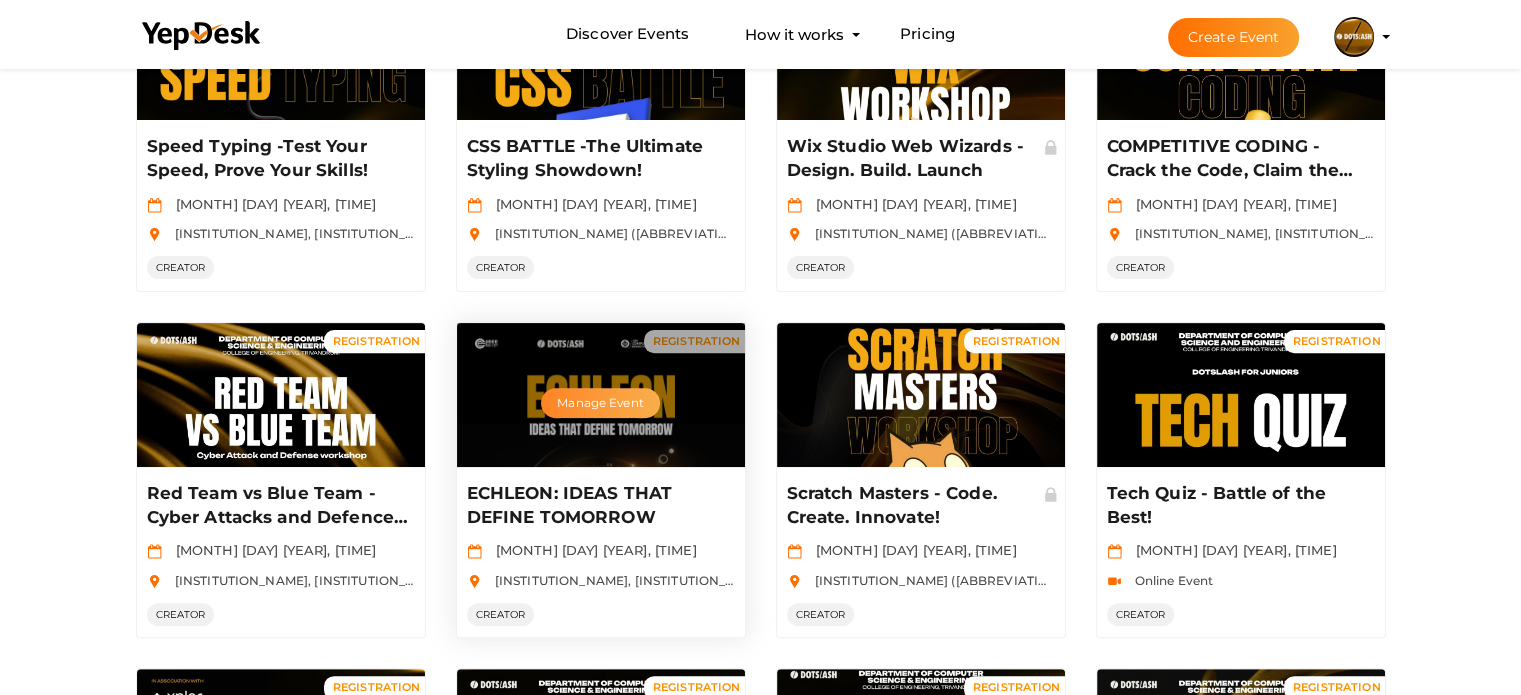 type 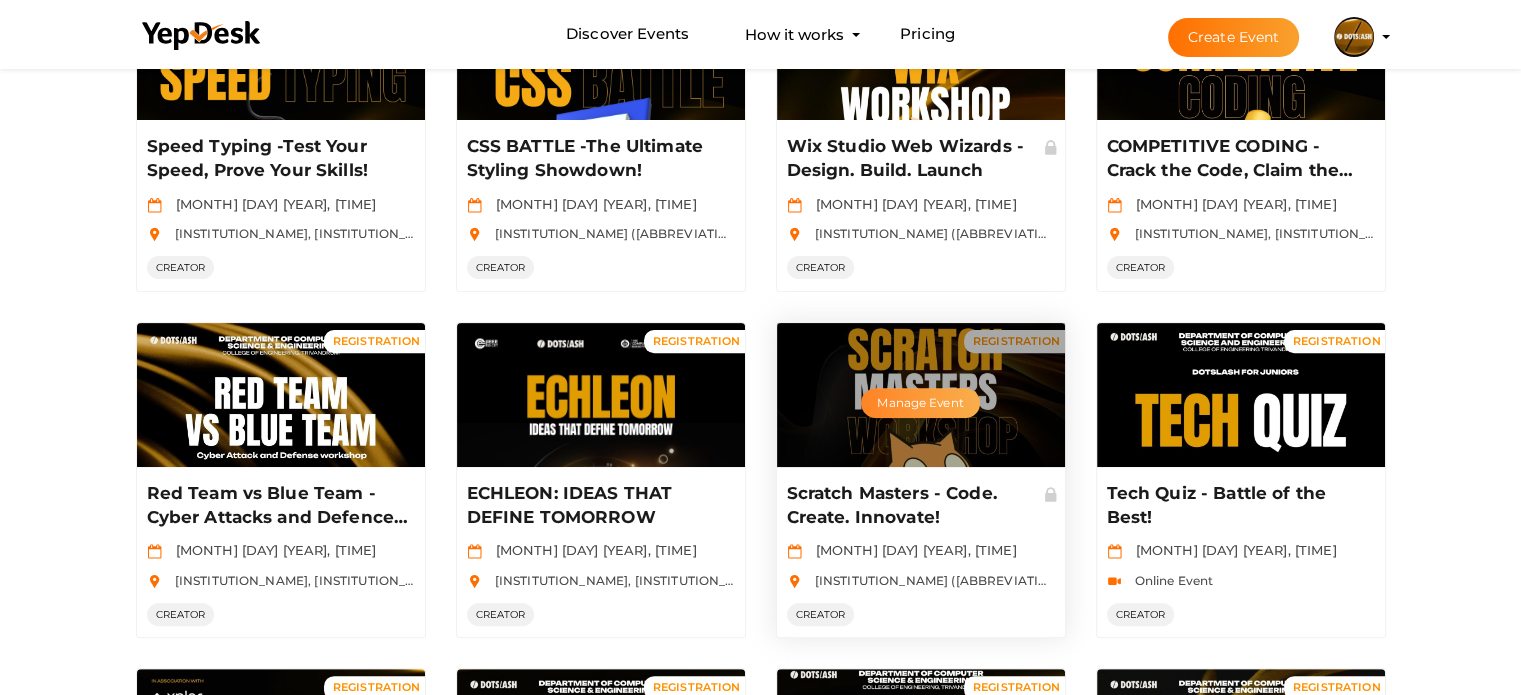 type 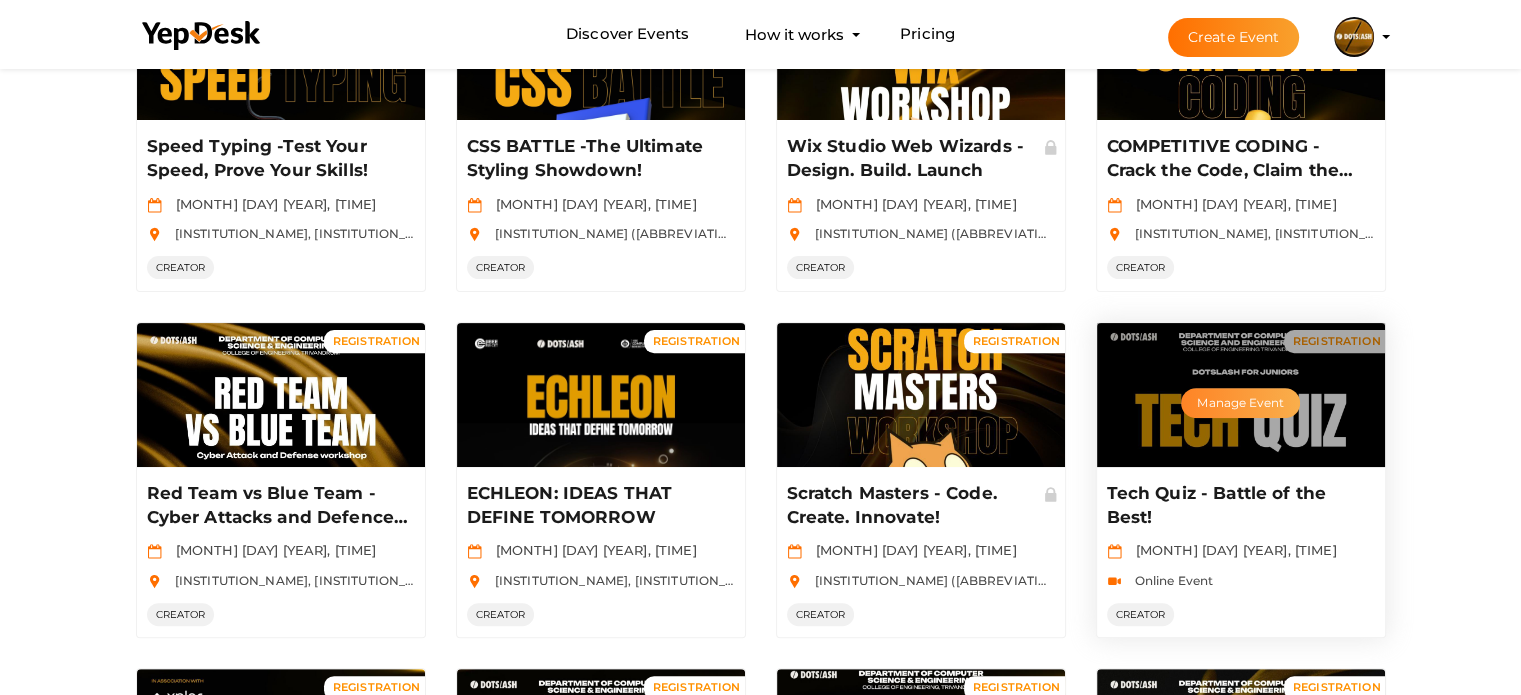 type 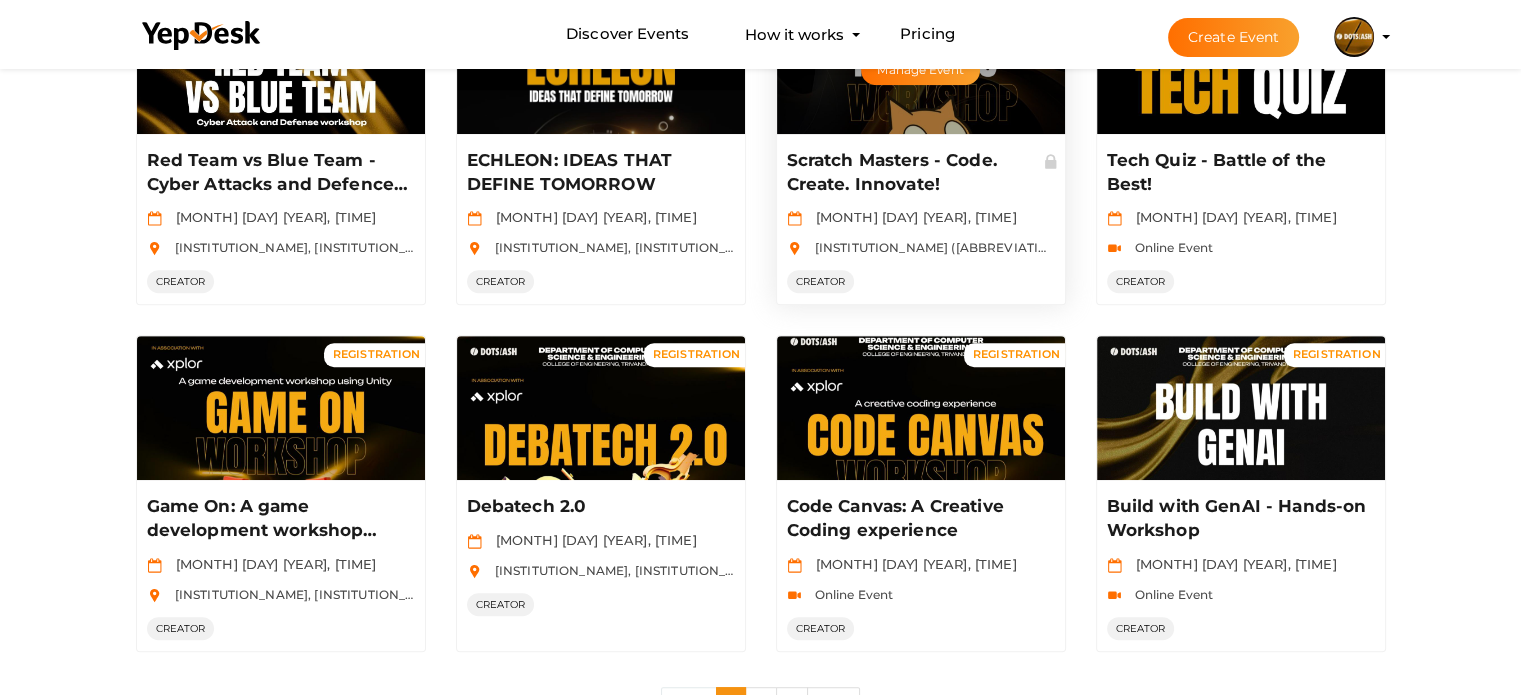 scroll, scrollTop: 1030, scrollLeft: 0, axis: vertical 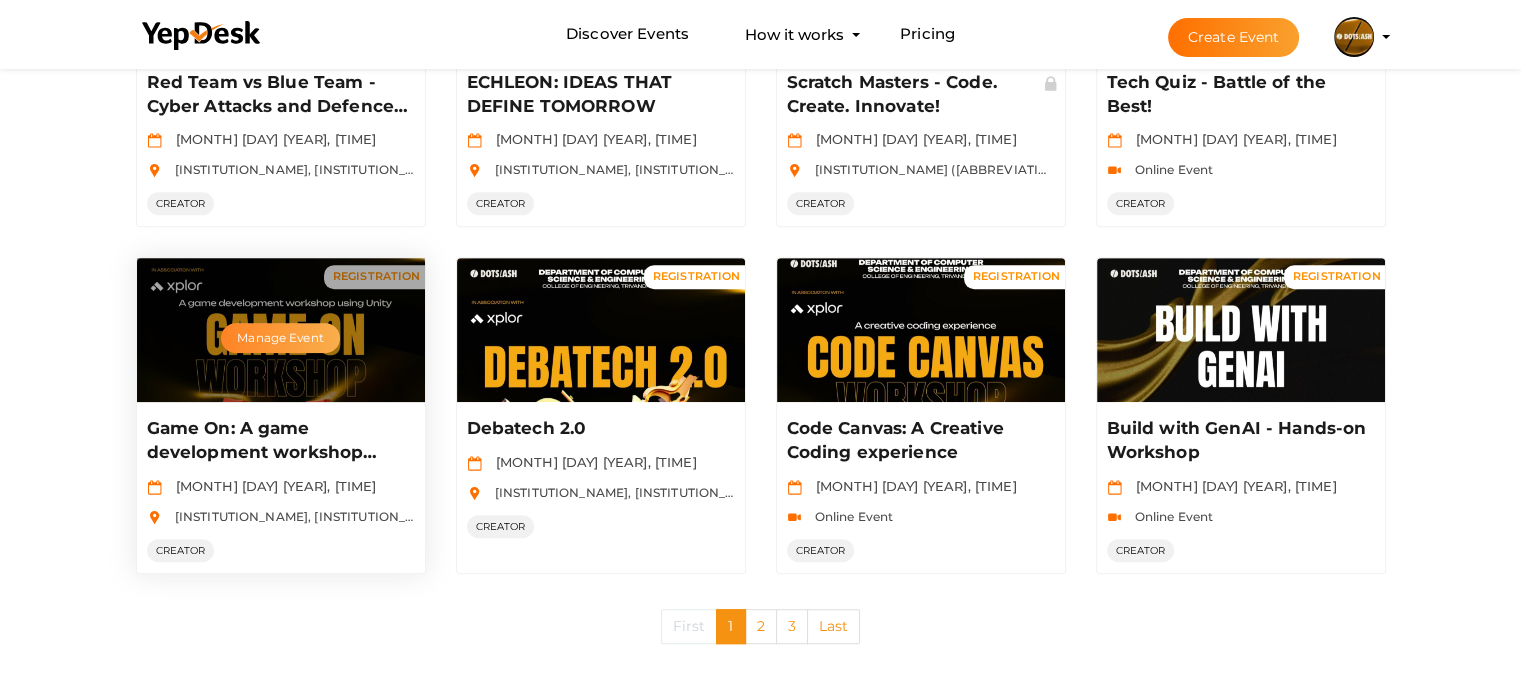 type 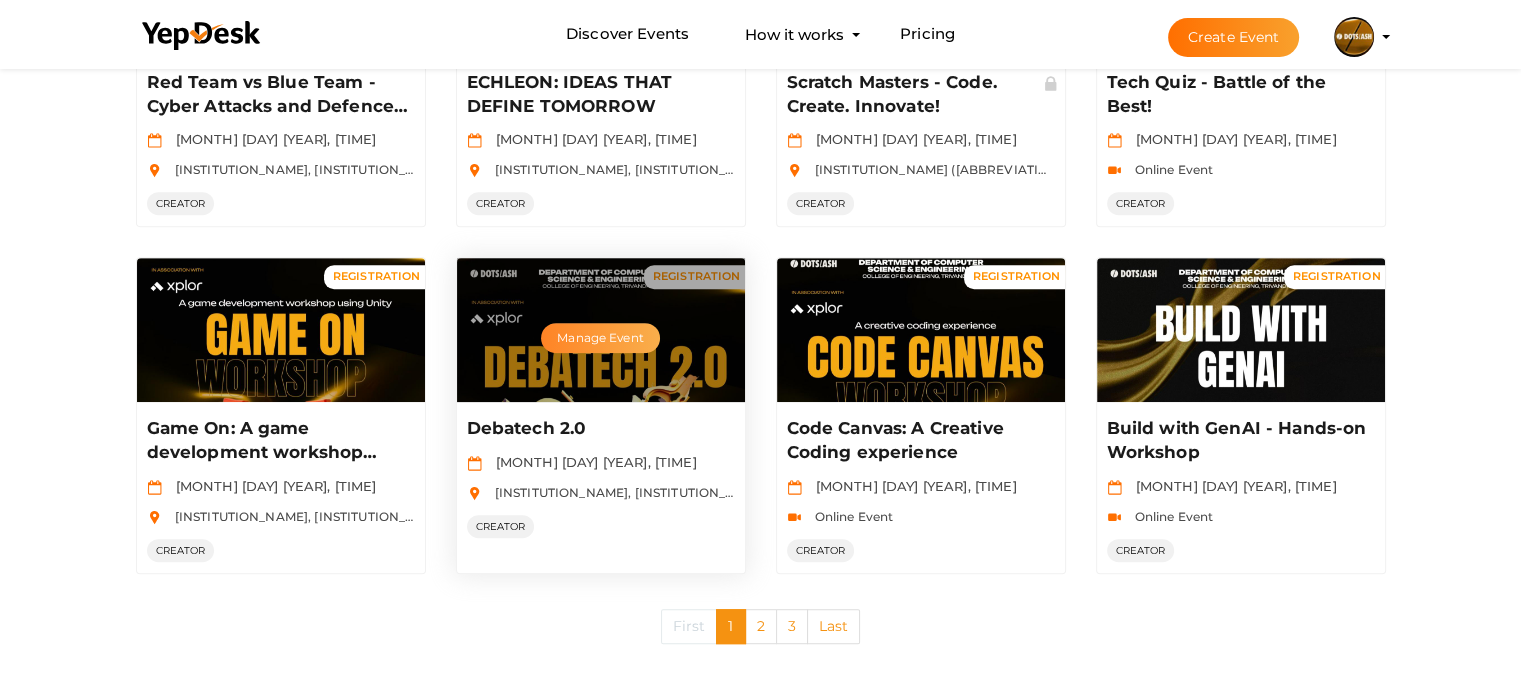 click on "Manage Event" at bounding box center [600, 338] 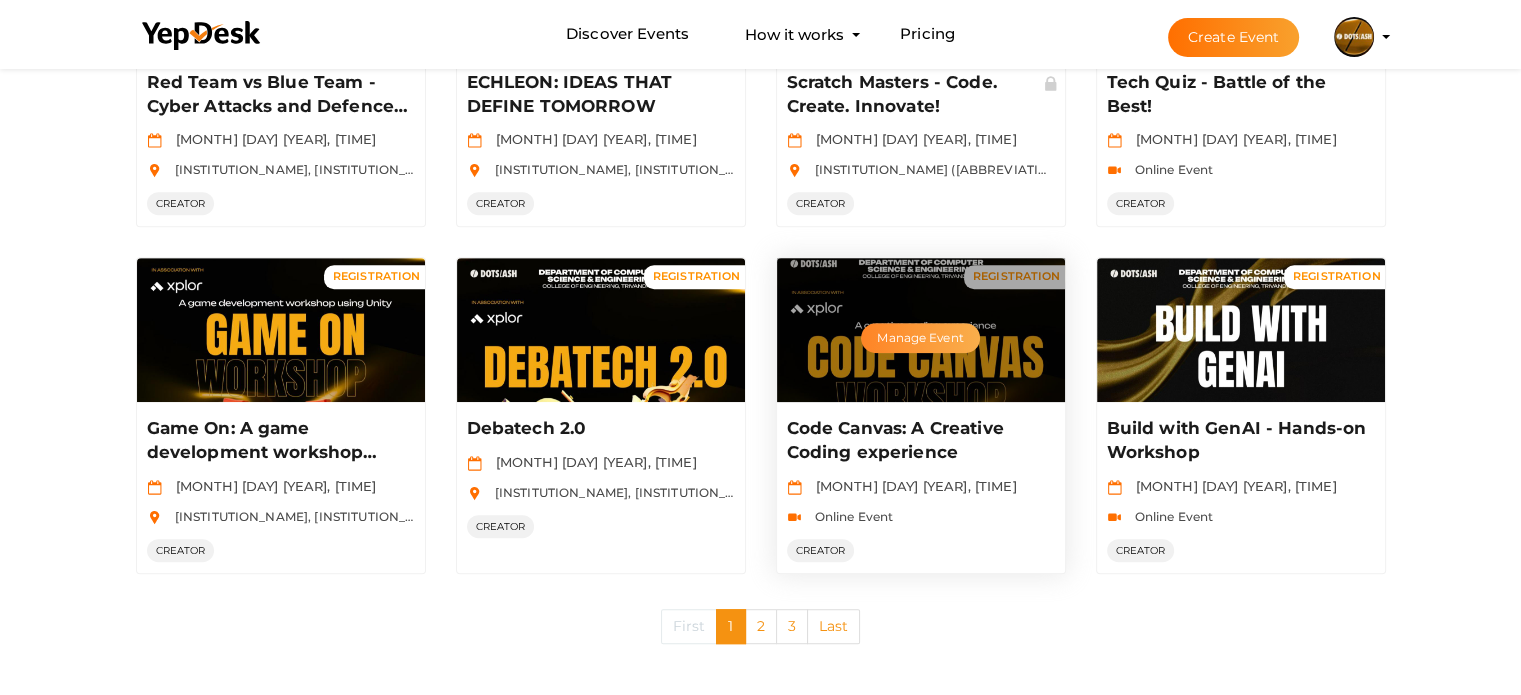 click on "Manage Event" at bounding box center [920, 338] 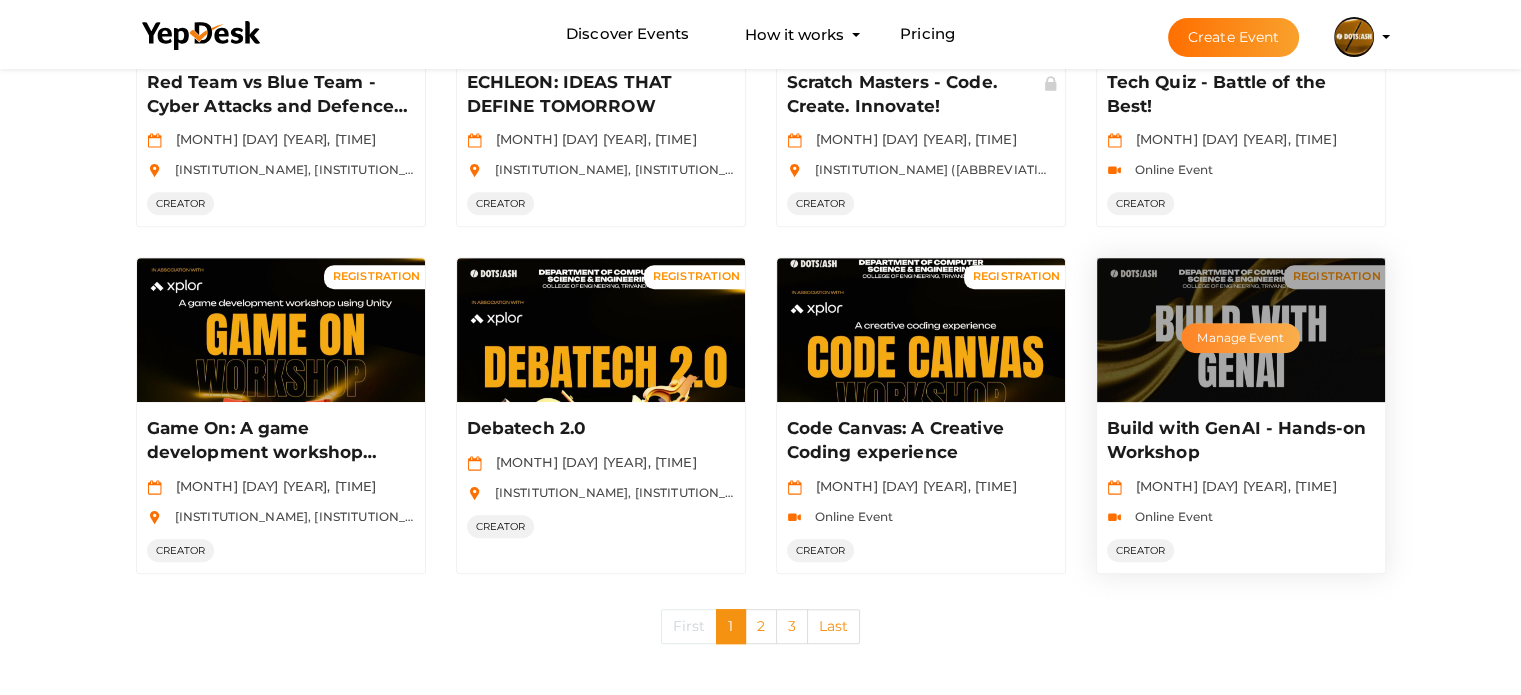 click on "Manage Event" at bounding box center [1240, 338] 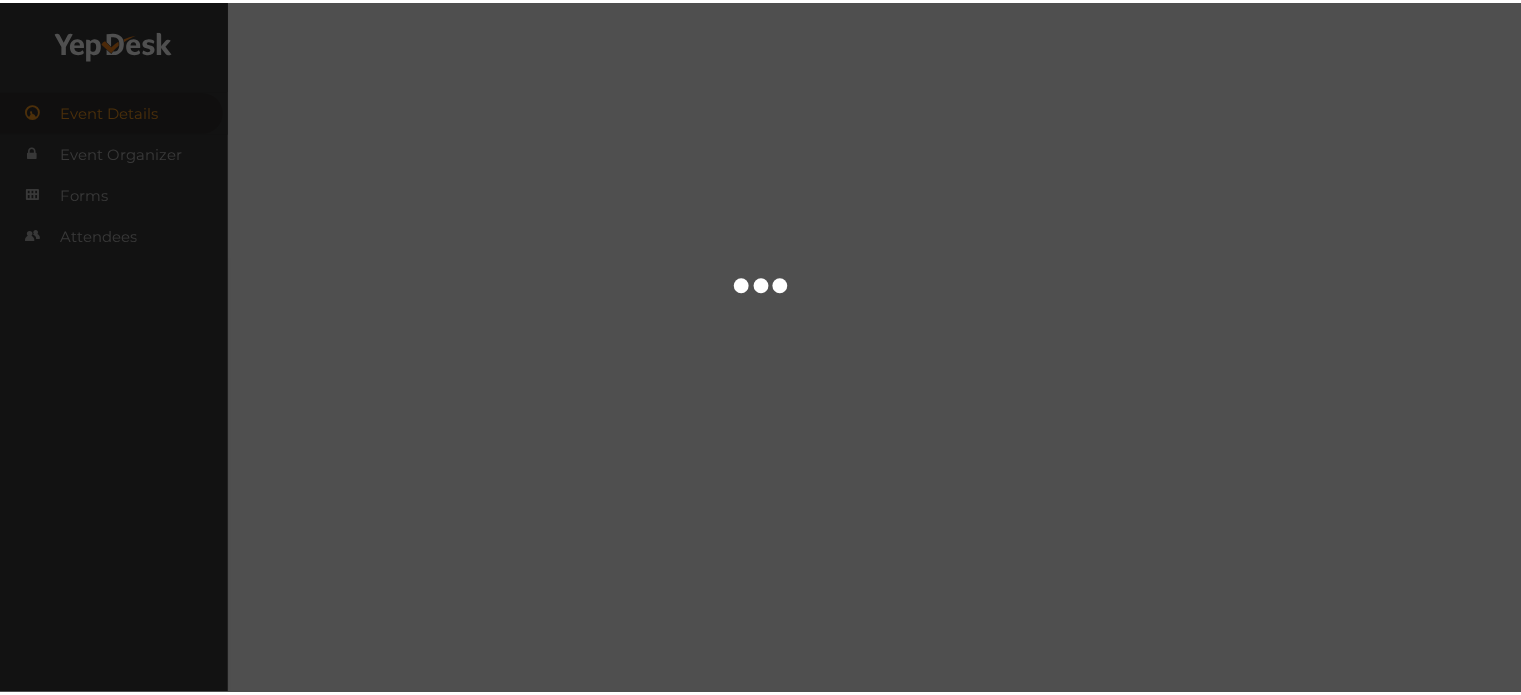 scroll, scrollTop: 0, scrollLeft: 0, axis: both 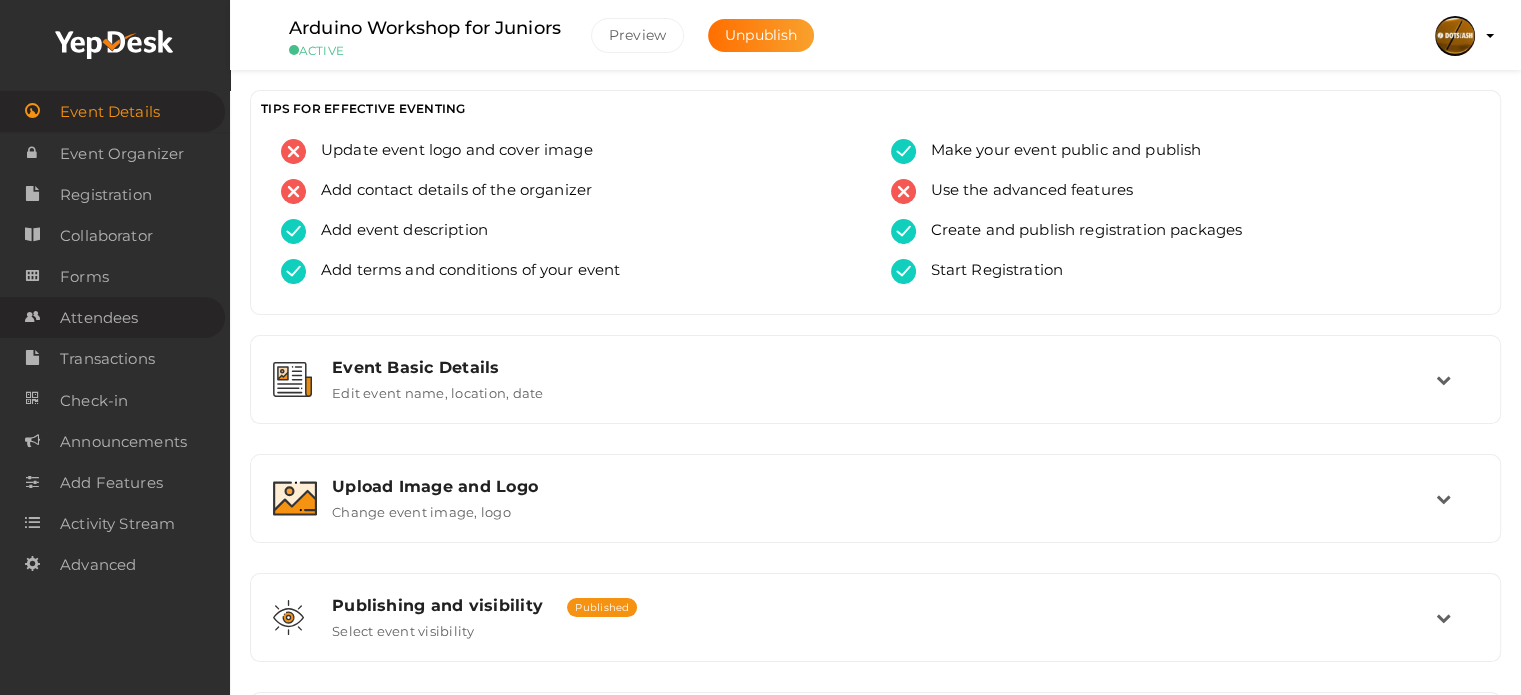 click on "Attendees" at bounding box center [99, 318] 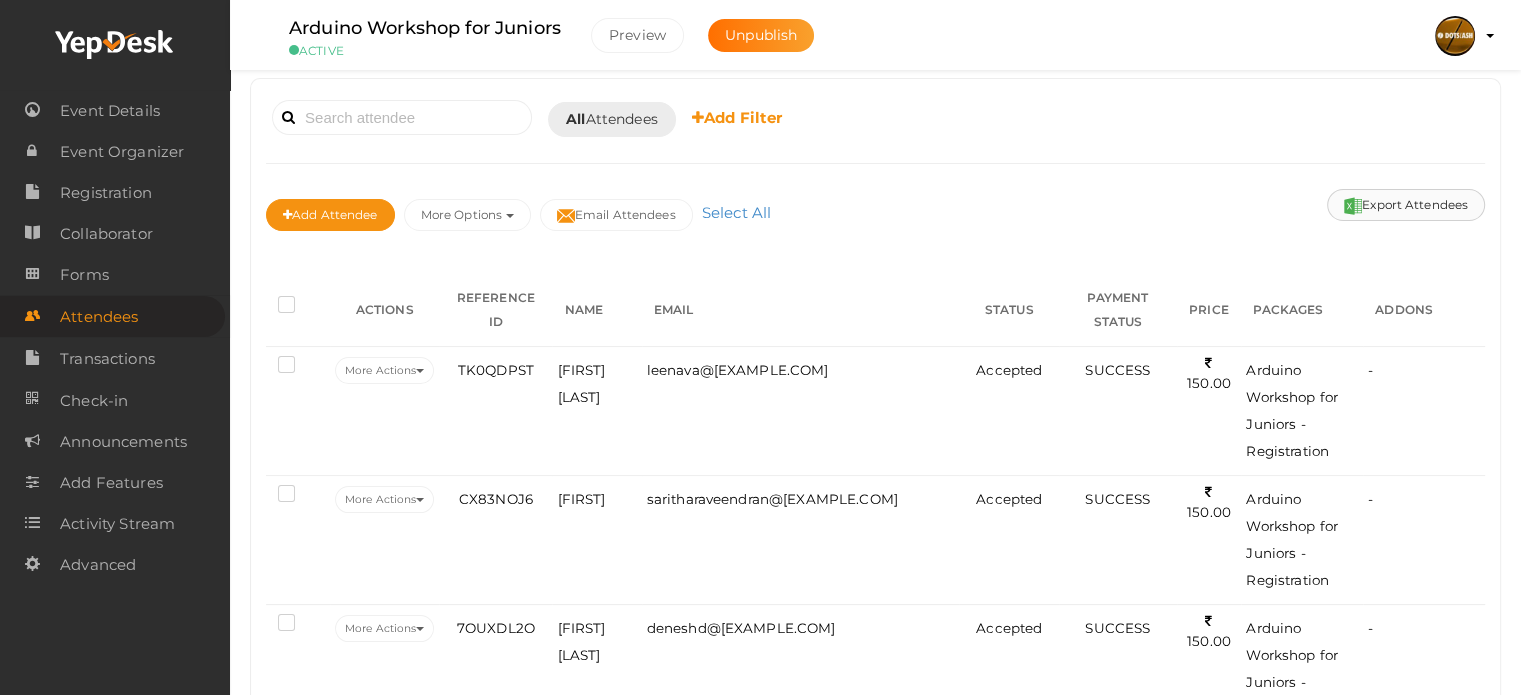 scroll, scrollTop: 0, scrollLeft: 0, axis: both 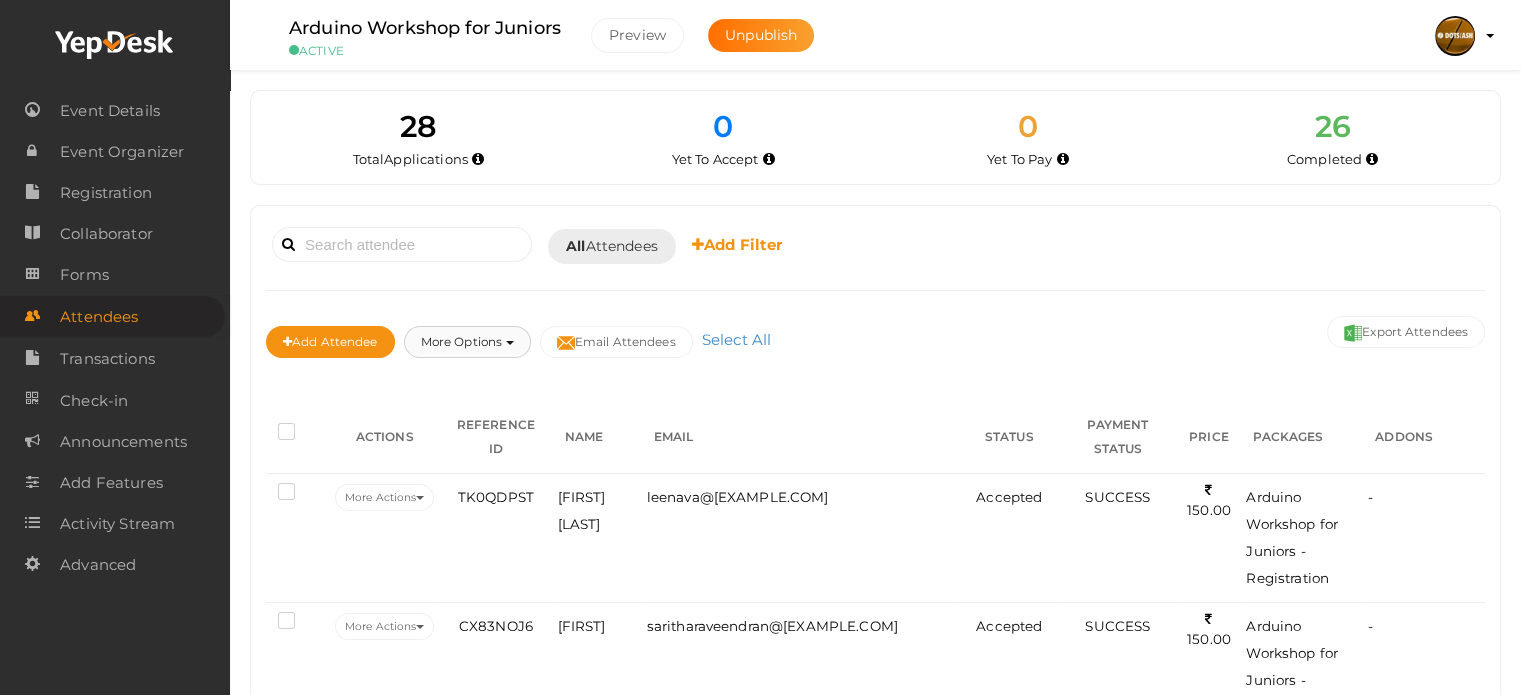 click at bounding box center (510, 343) 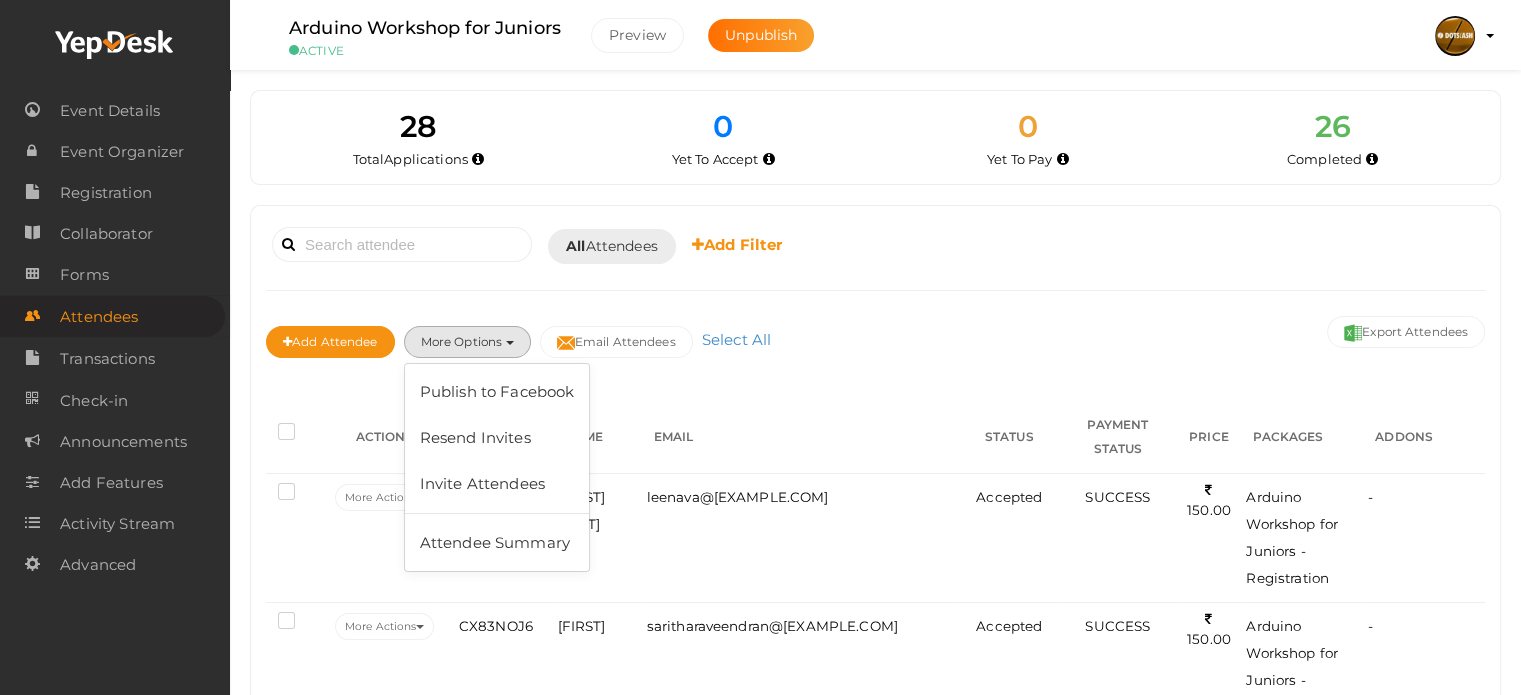 click on "Add Filter" at bounding box center (737, 244) 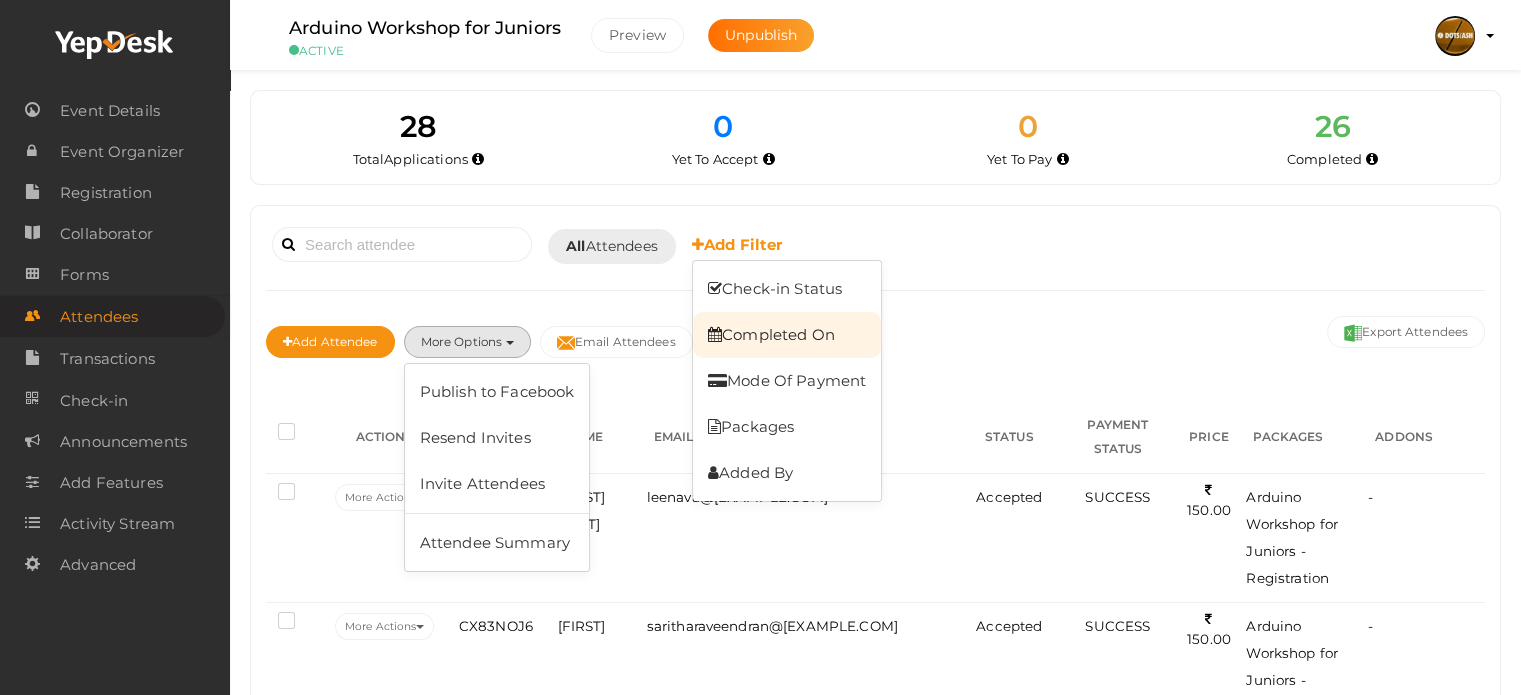 click on "Completed On" at bounding box center [787, 335] 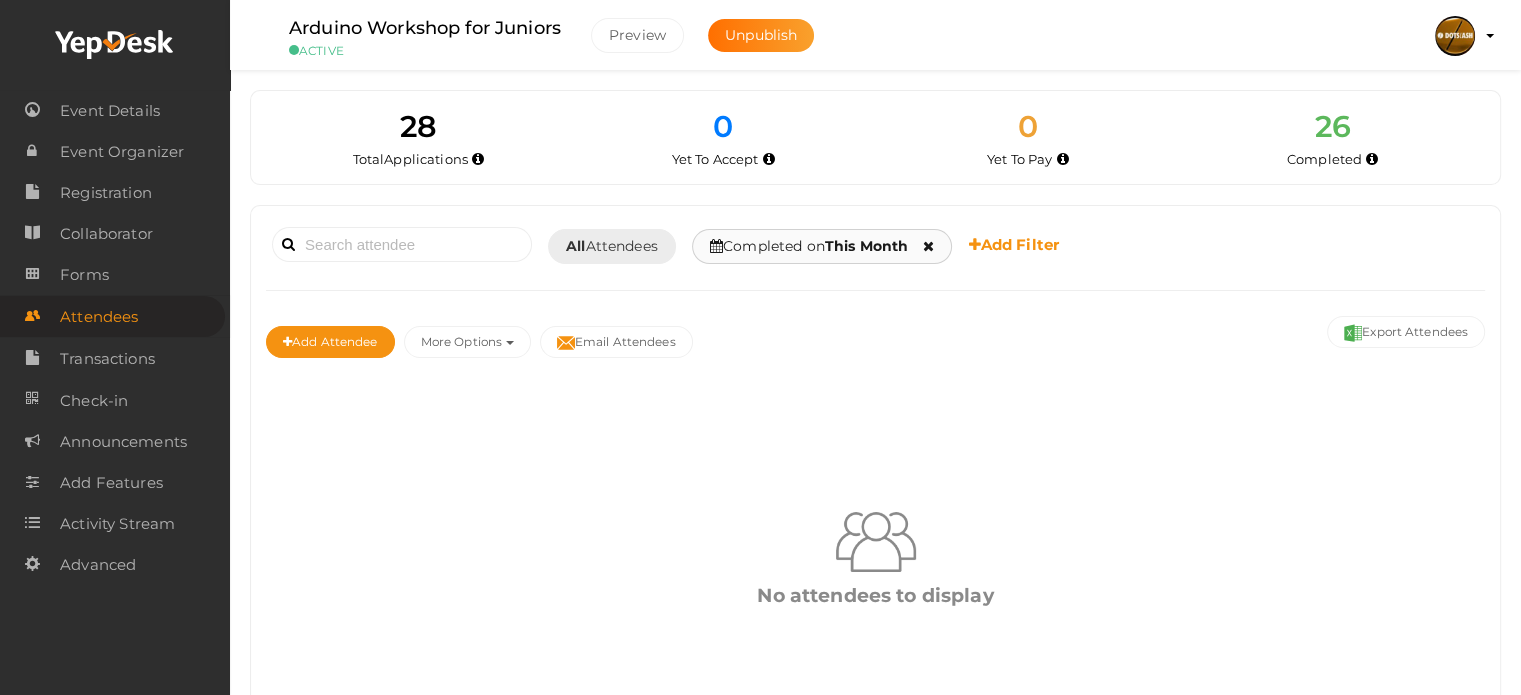 click at bounding box center [928, 246] 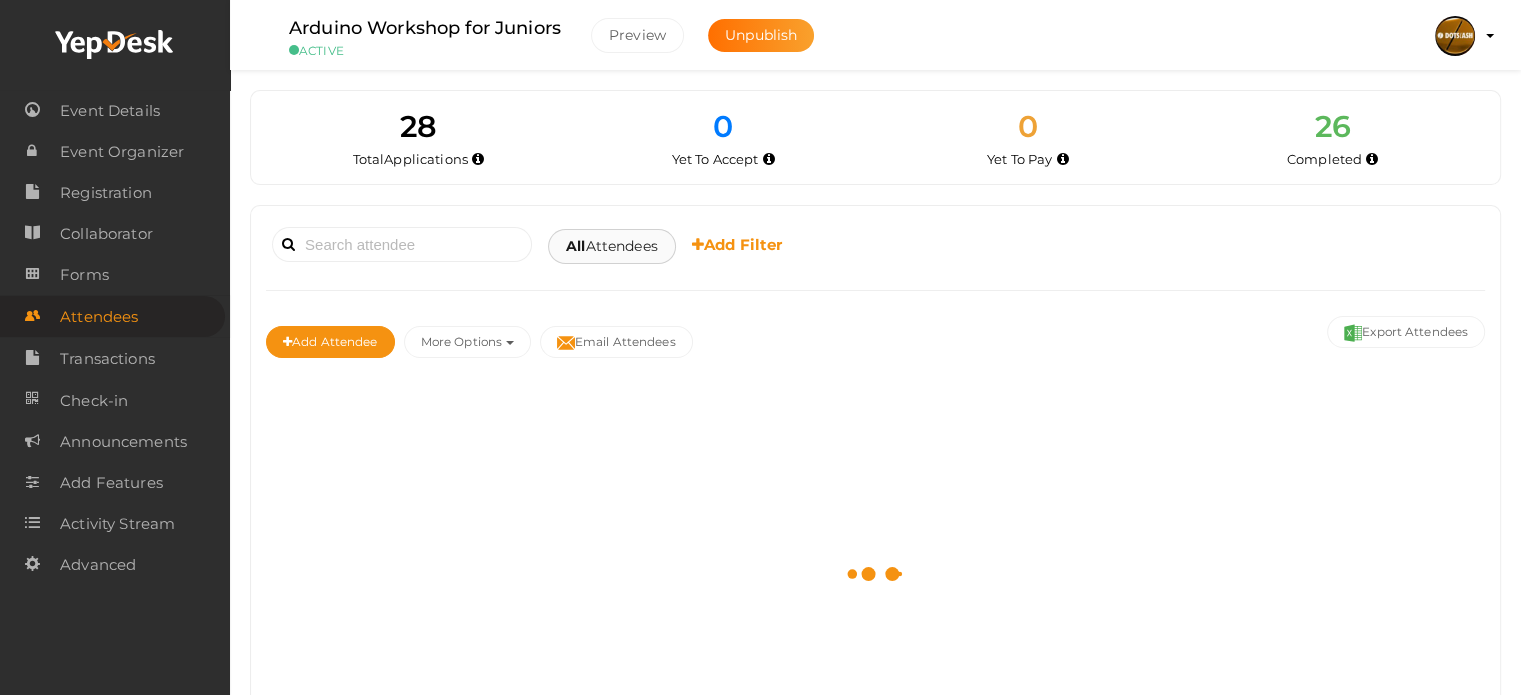 click on "All
Attendees
All
Yet to Accept
Yet to Pay
Completed" at bounding box center (612, 246) 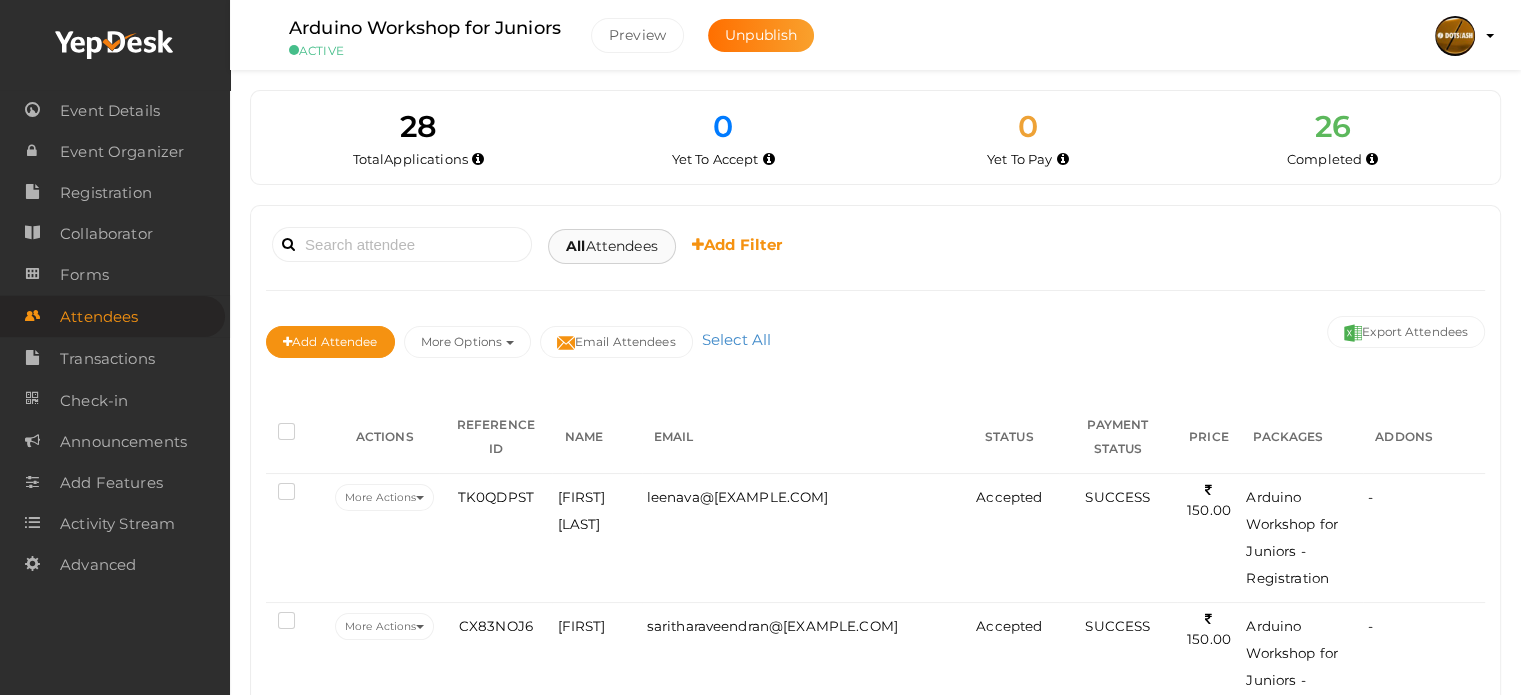 click on "All
Attendees
All
Yet to Accept
Yet to Pay
Completed" at bounding box center (612, 246) 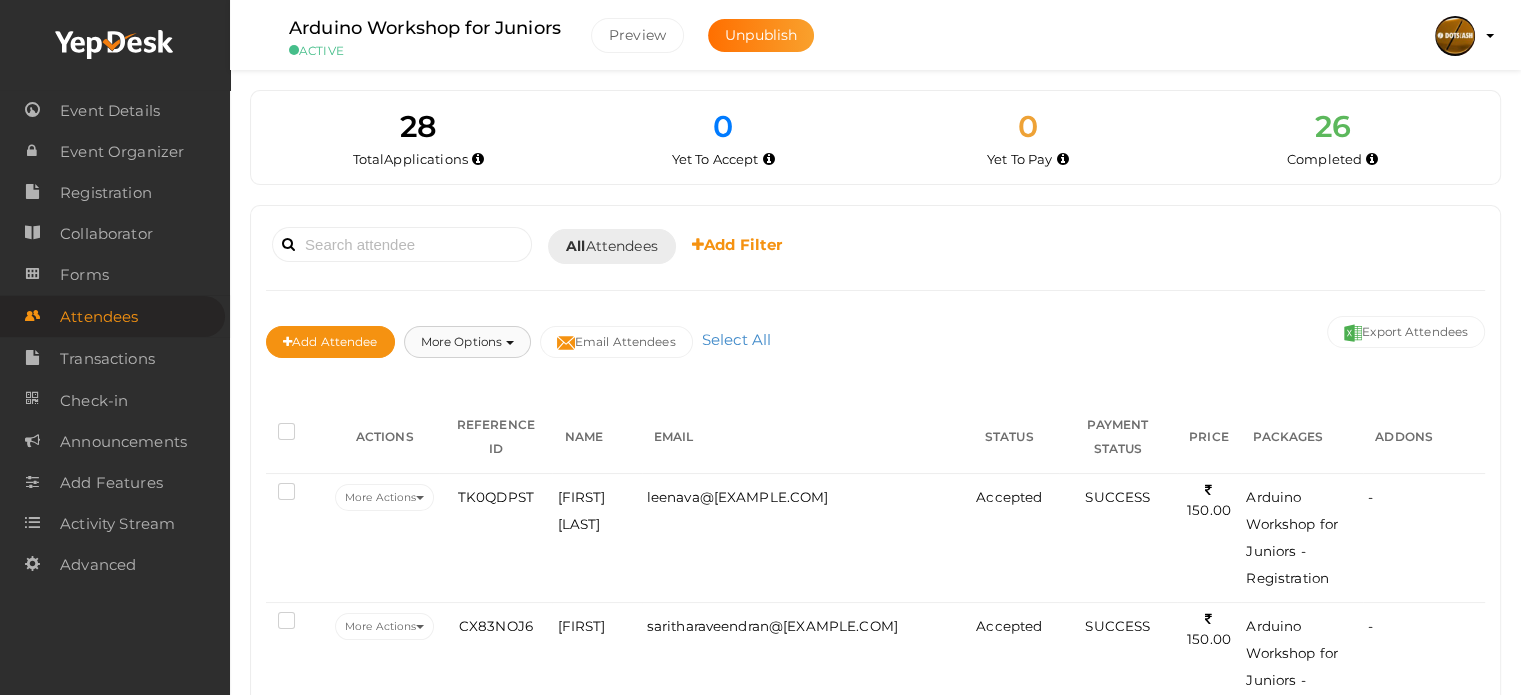 click on "More Options" at bounding box center [467, 342] 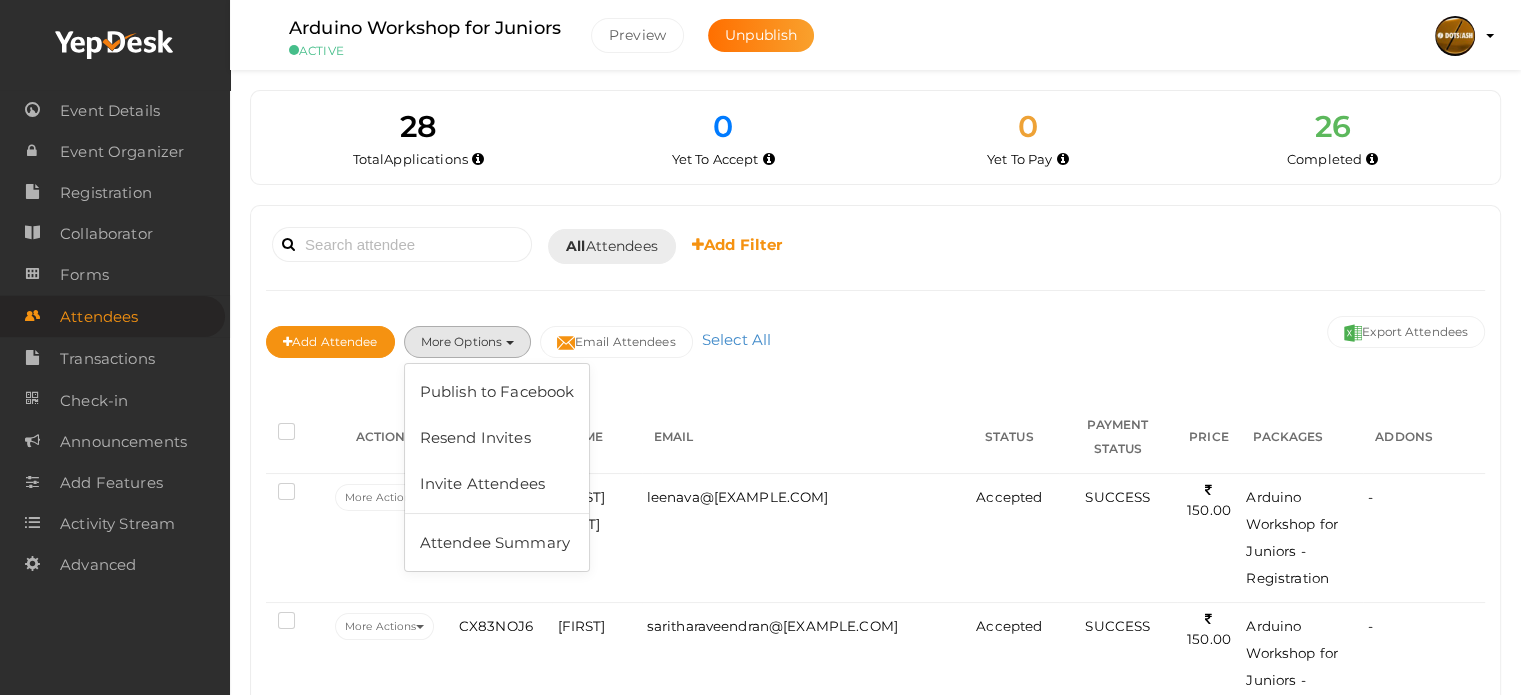 click on "Add Filter" at bounding box center (737, 244) 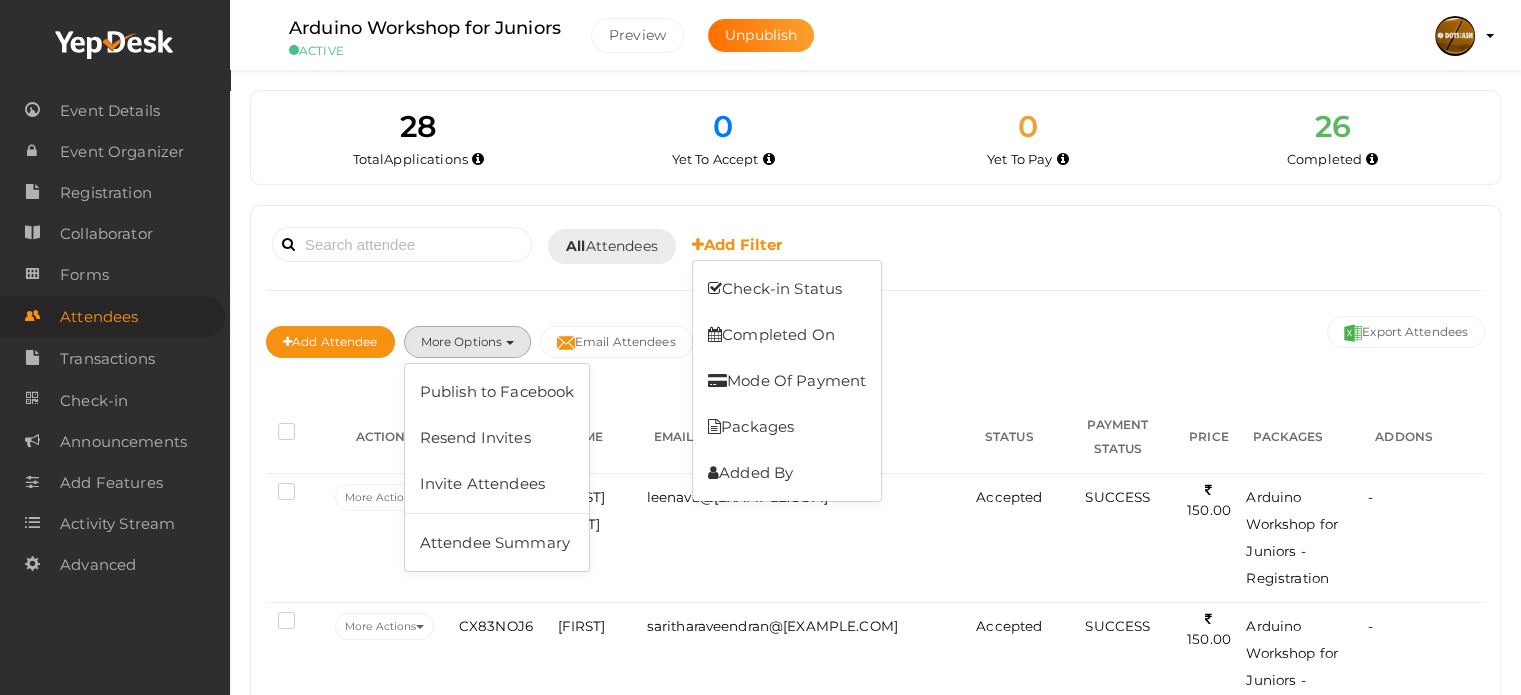 click on "Add Attendee
More Options
Publish to Facebook
Resend Invites
Invite Attendees
Attendee Summary
Email Attendees
Email Attendees
0  attendees selected
Select All
Deselect All
Export Attendees" at bounding box center [875, 344] 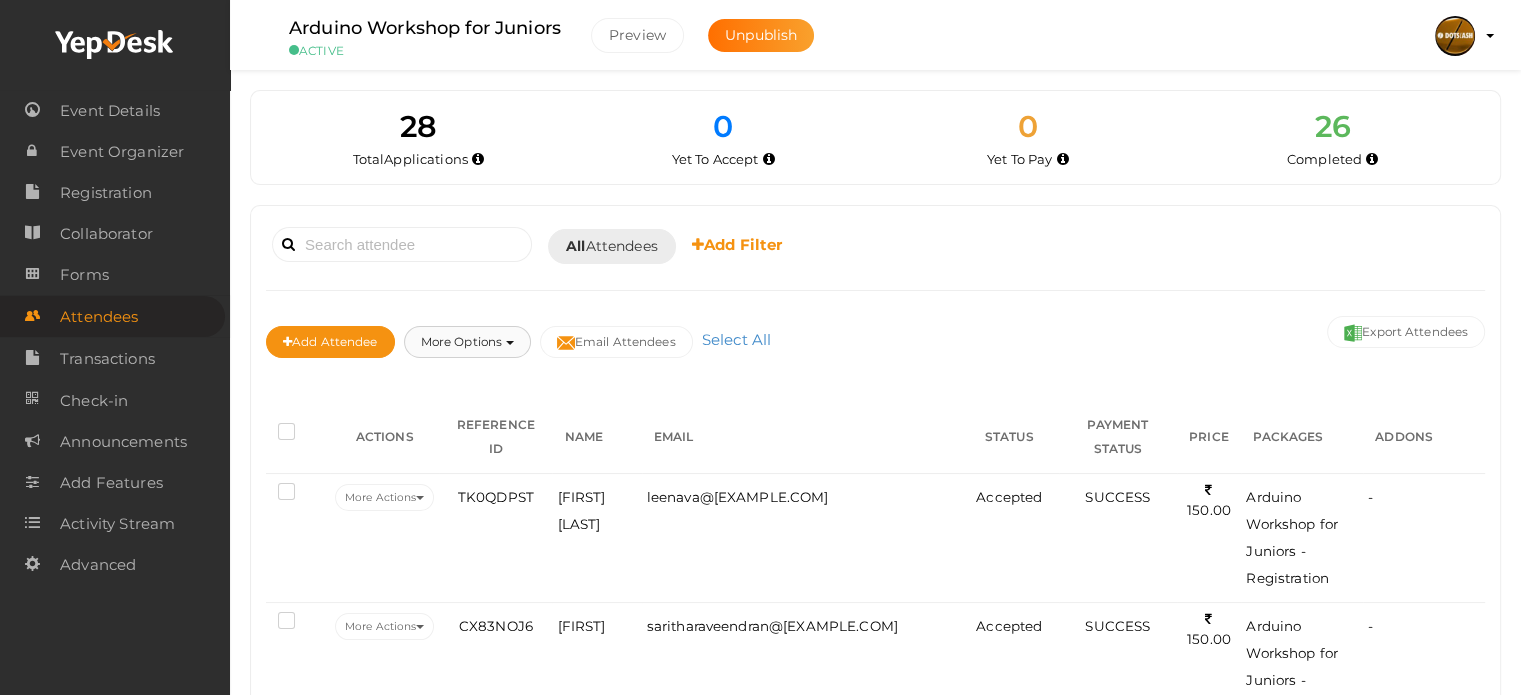 click on "More Options" at bounding box center [467, 342] 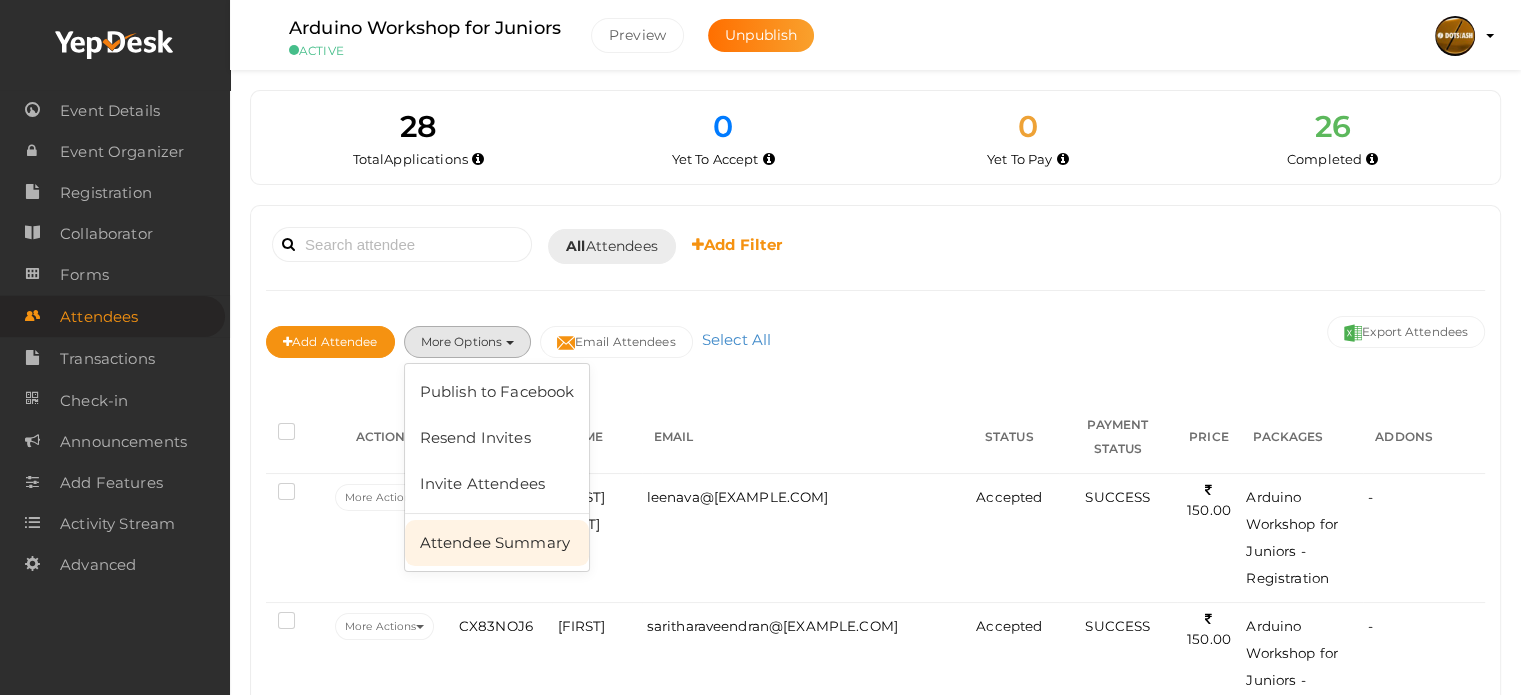 click on "Attendee Summary" at bounding box center (497, 543) 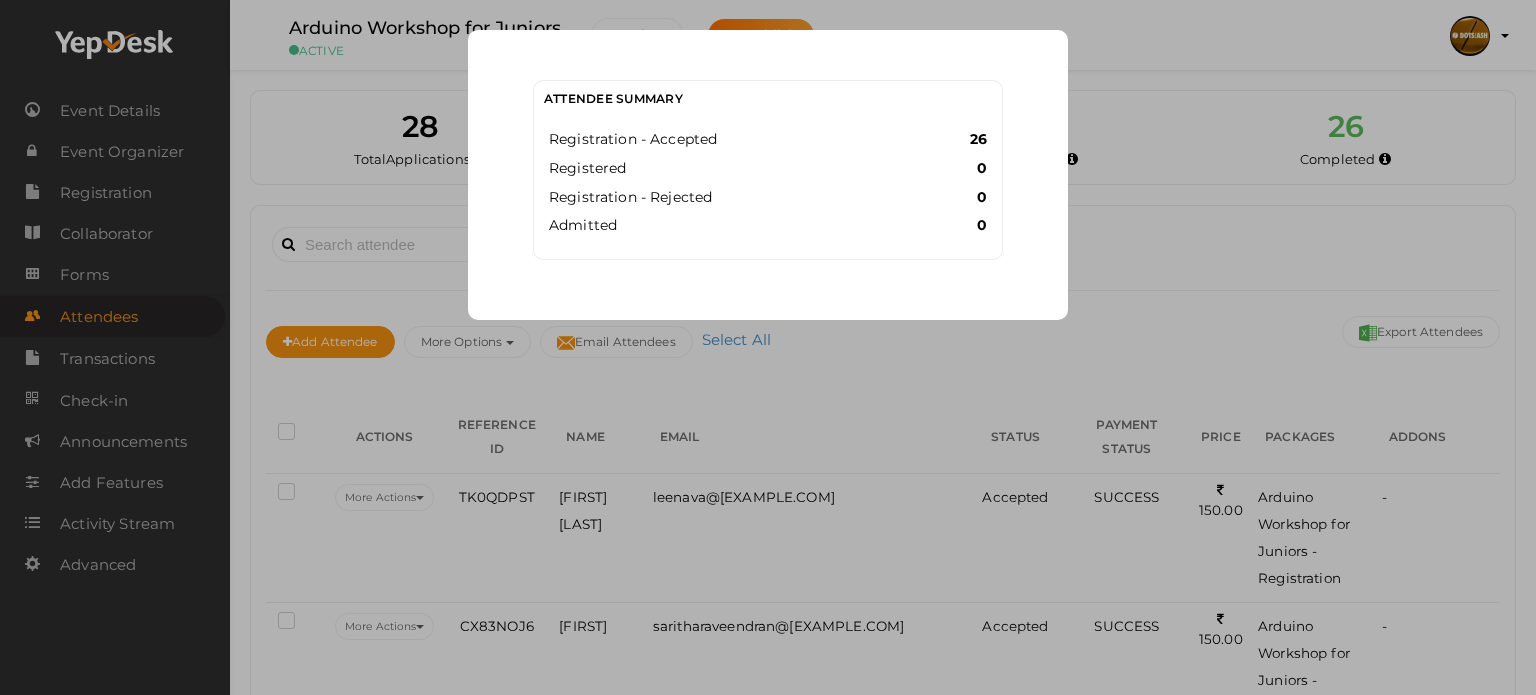 click on "Attendee Summary
Registration - Accepted
26
Registered
0
Registration - Rejected
0
Admitted
0" at bounding box center [768, 347] 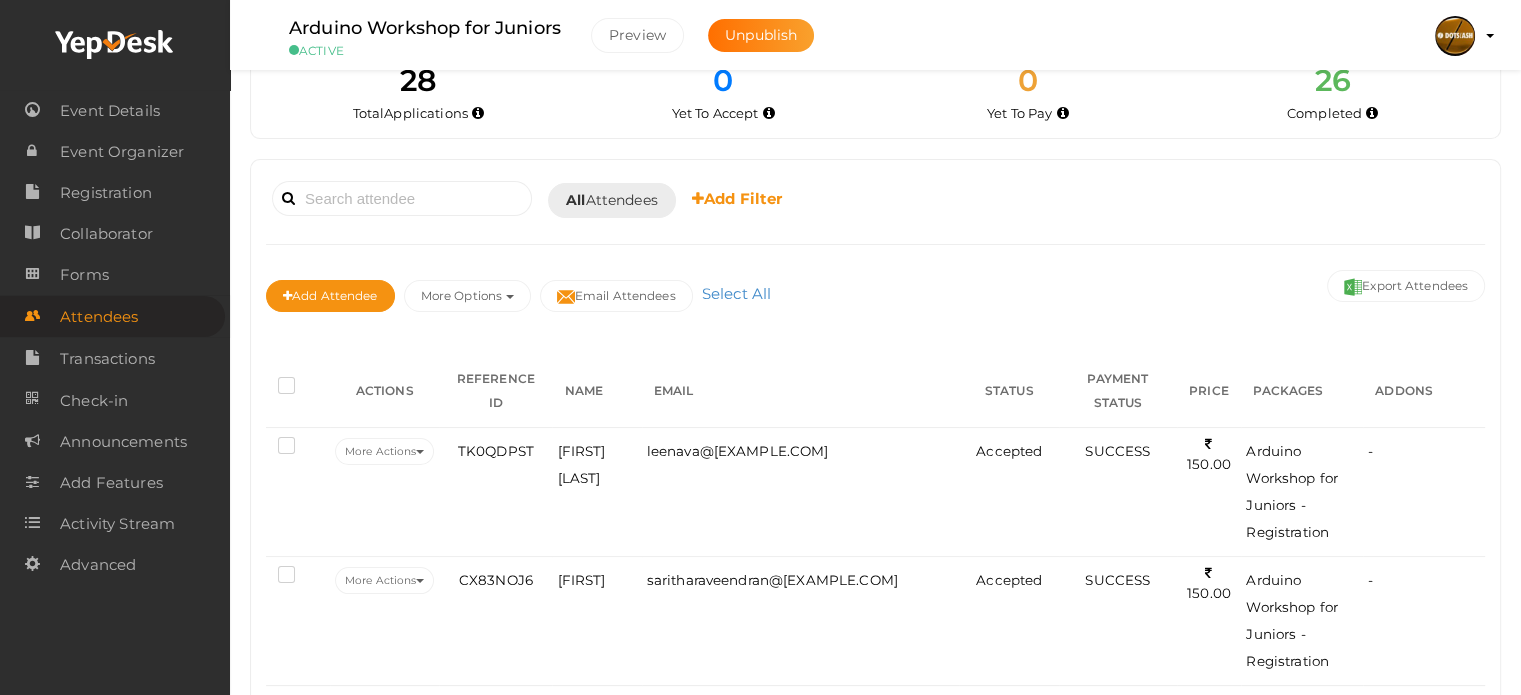 scroll, scrollTop: 0, scrollLeft: 0, axis: both 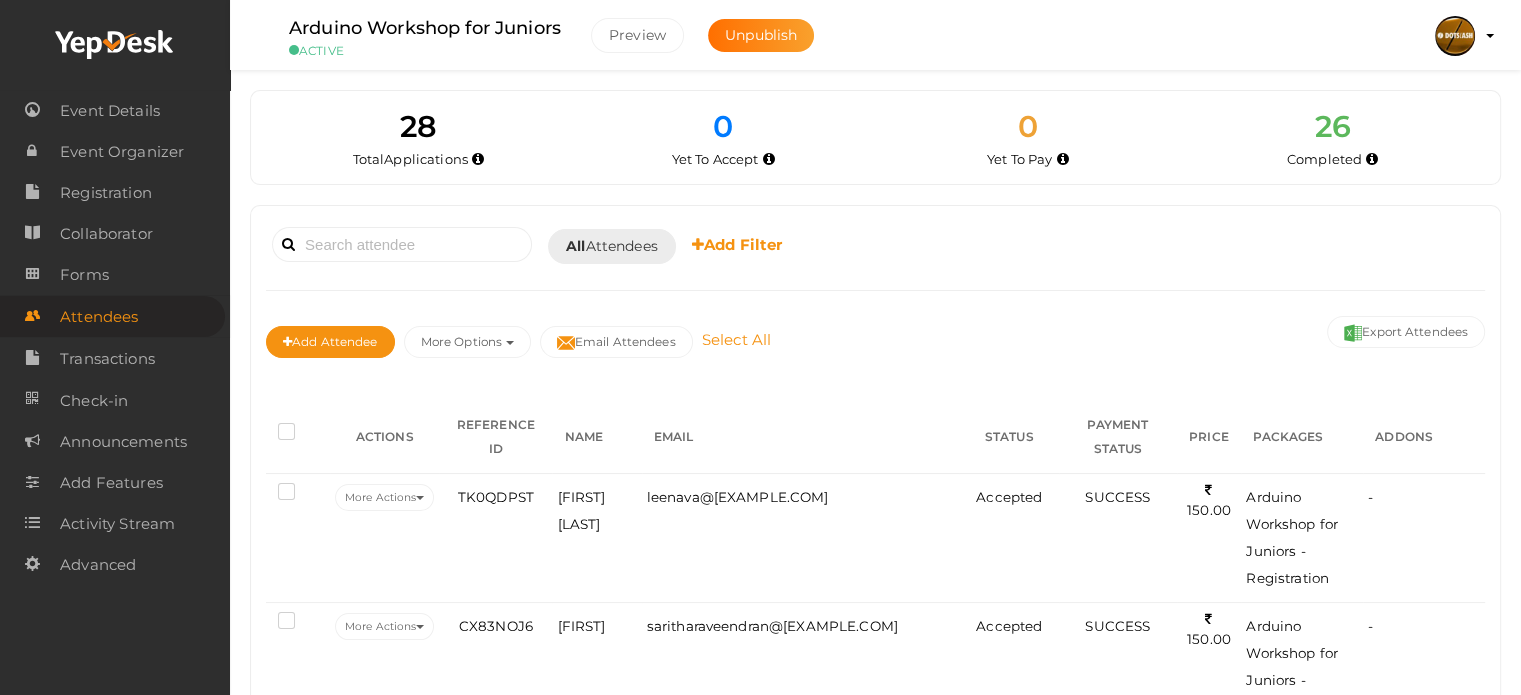 click on "Select All" at bounding box center (736, 339) 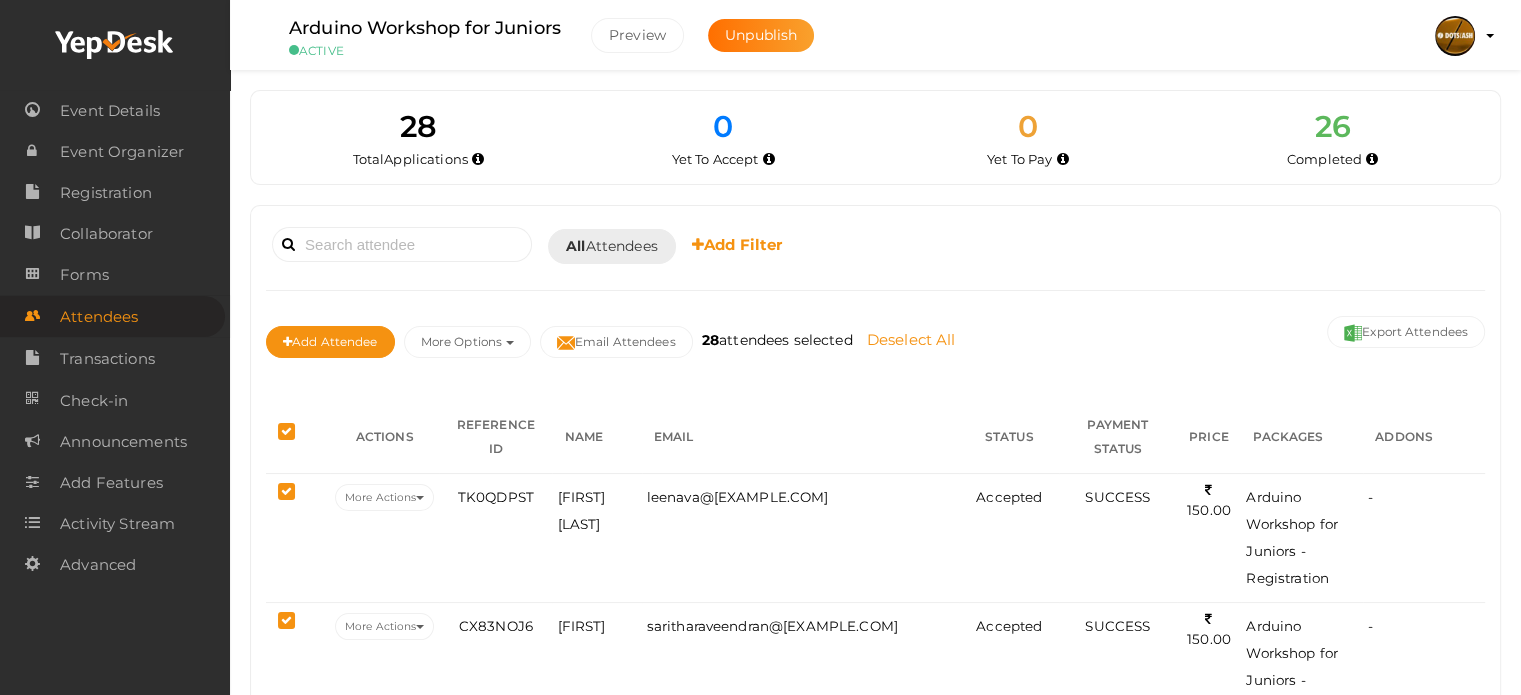 click on "Deselect All" at bounding box center [911, 339] 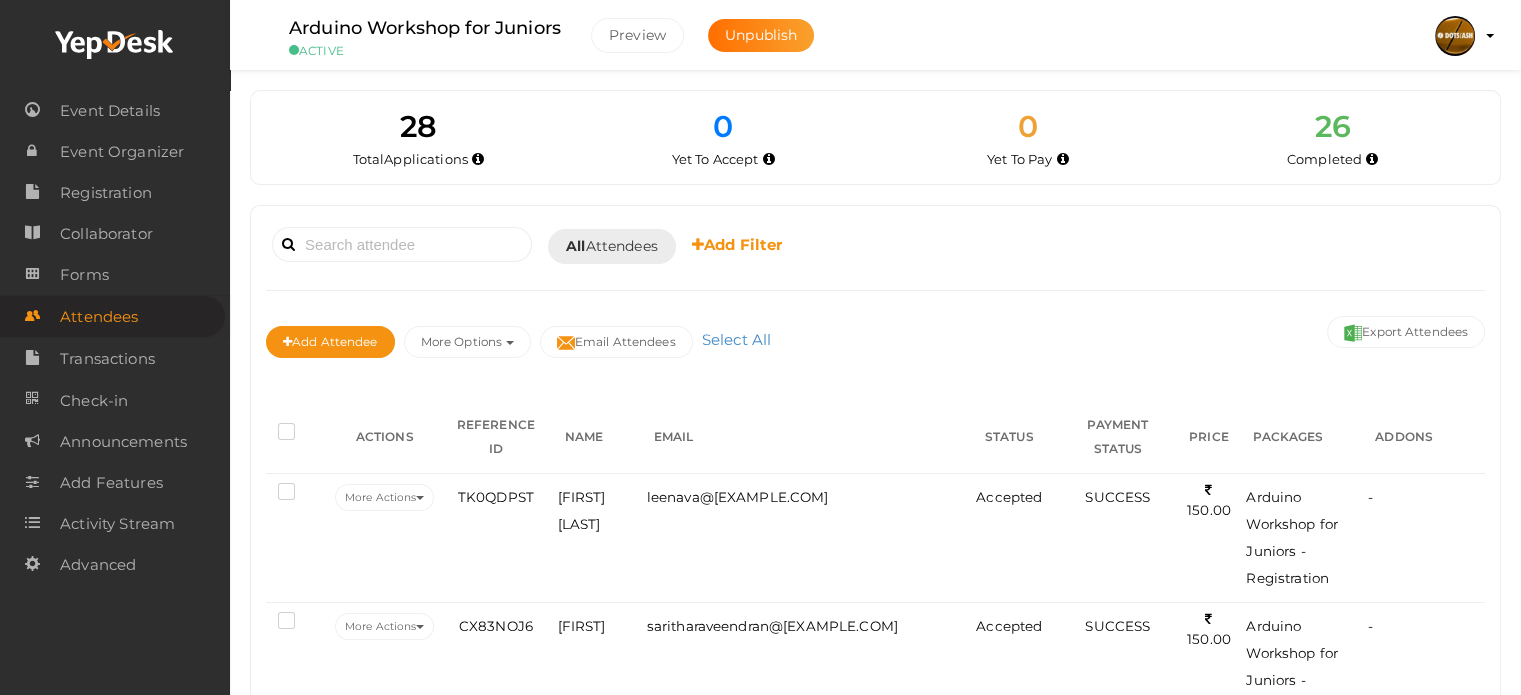 click on "Add Filter" at bounding box center (737, 244) 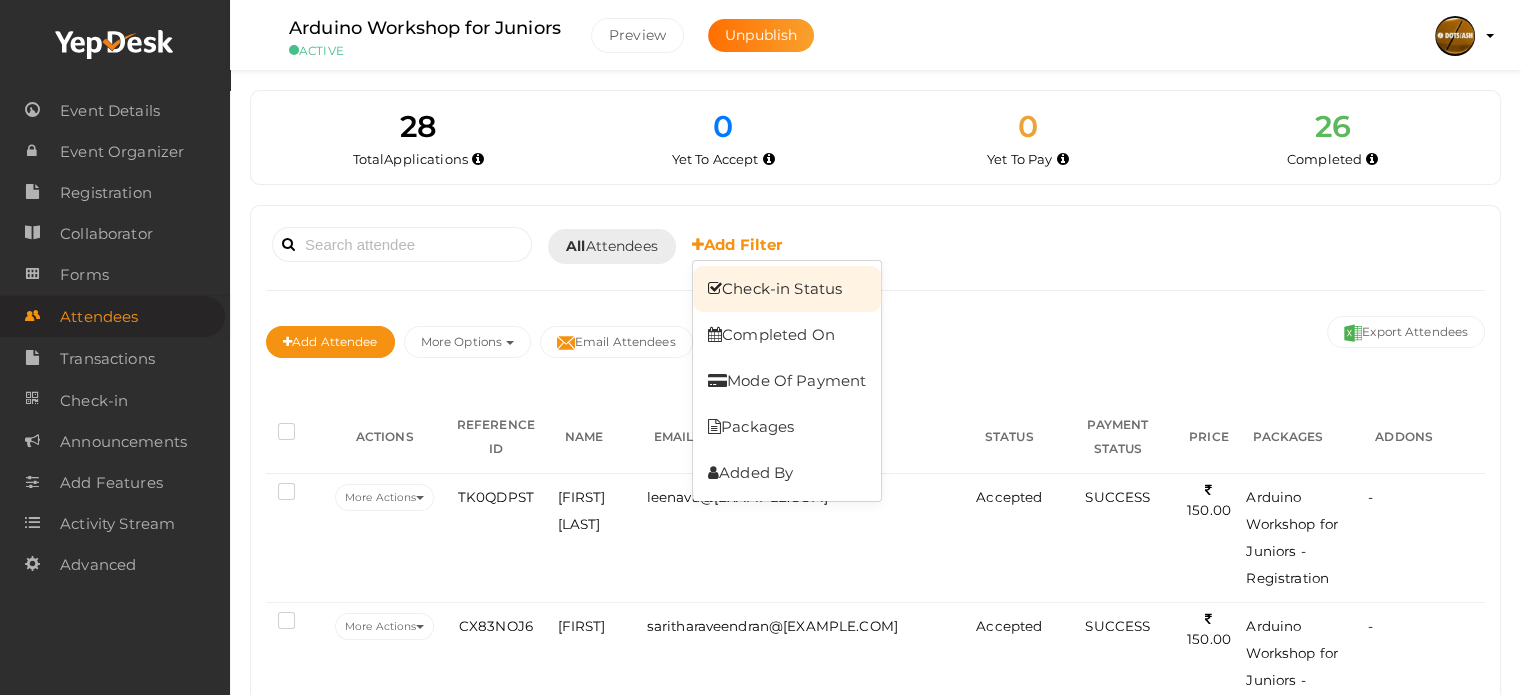 click on "Check-in Status" at bounding box center (787, 289) 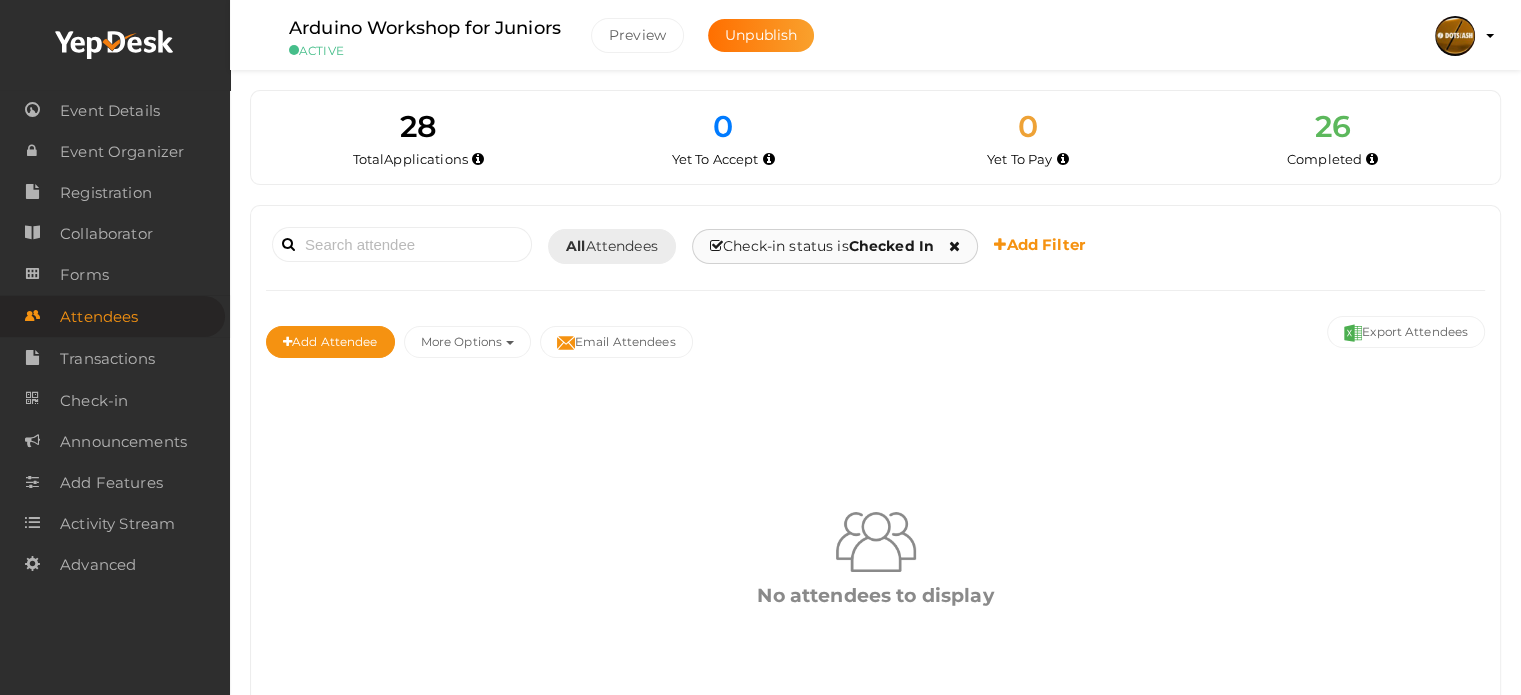 click at bounding box center [954, 246] 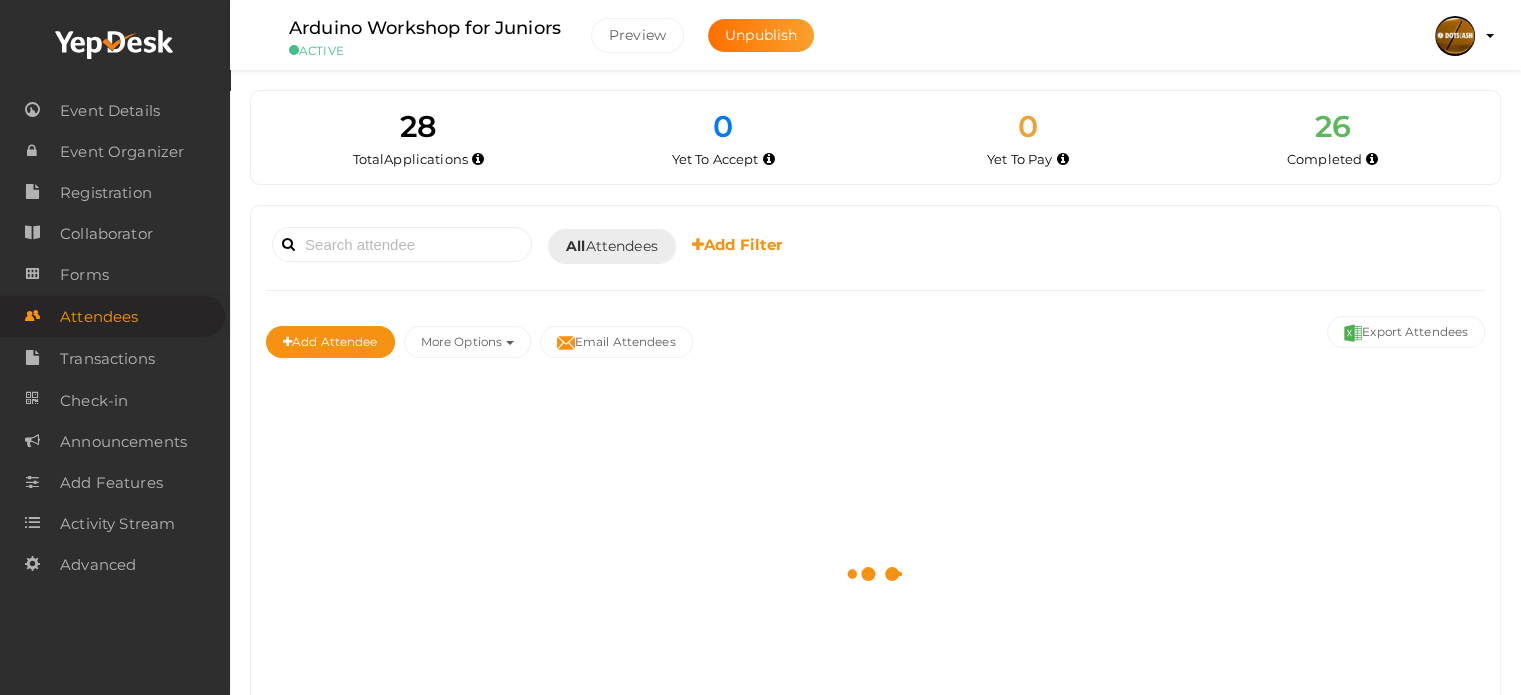 click on "Add Filter" at bounding box center (737, 244) 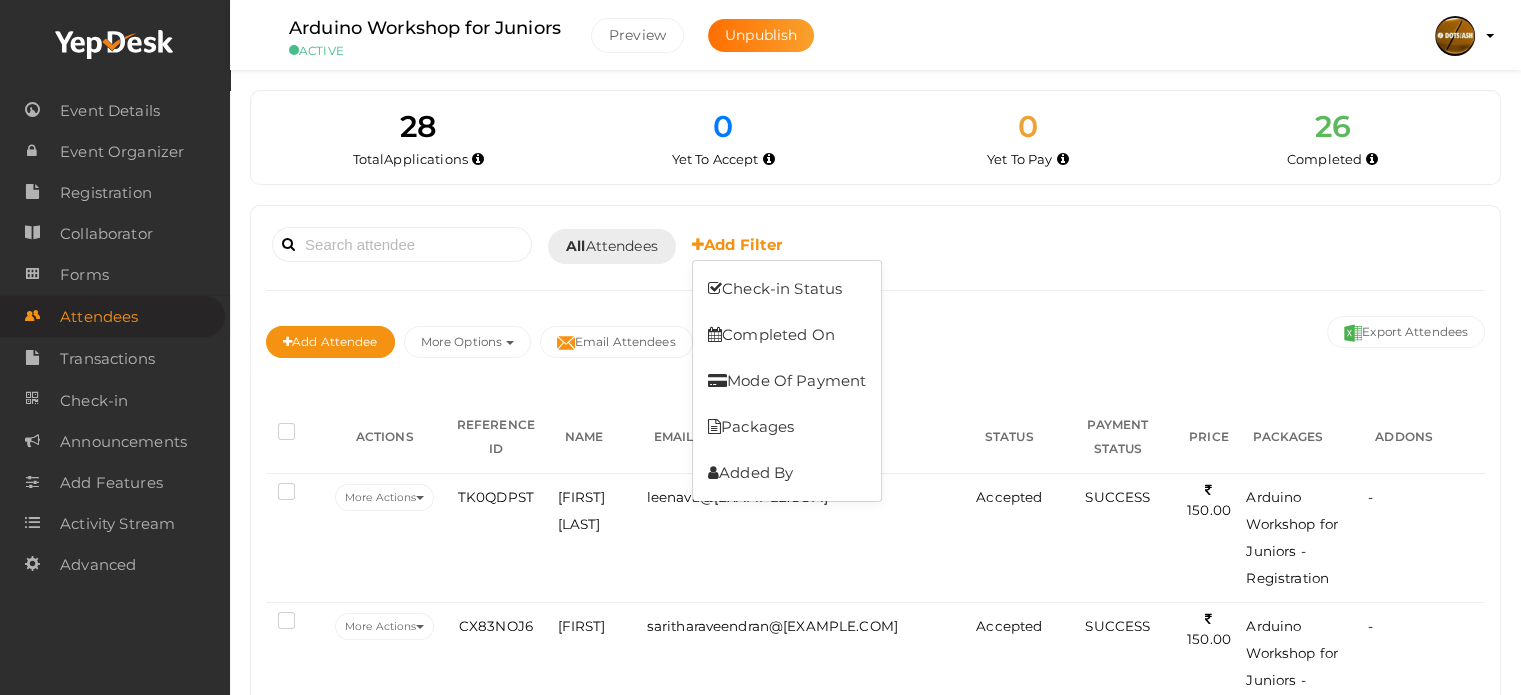 click on "Booked for  Today
Today
Tomorrow
This Week
Custom Date
All
Attendees
All
Yet to Accept
Yet to Pay
Completed
All
Attendees
All
Yet to Pay
Completed
Add Filter
Check-in Status
Completed On
Mode Of Payment
Packages
Added By
0" at bounding box center [875, 299] 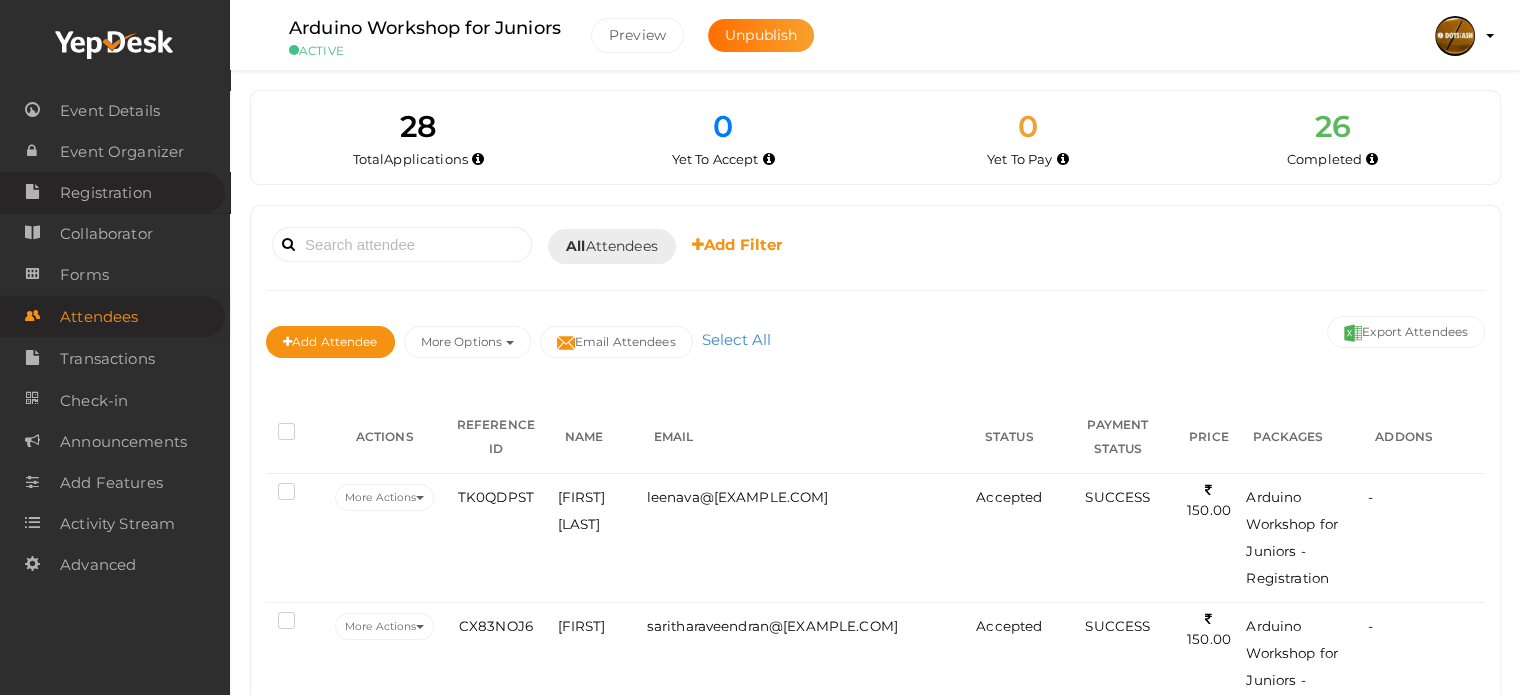 click on "Registration" at bounding box center [112, 192] 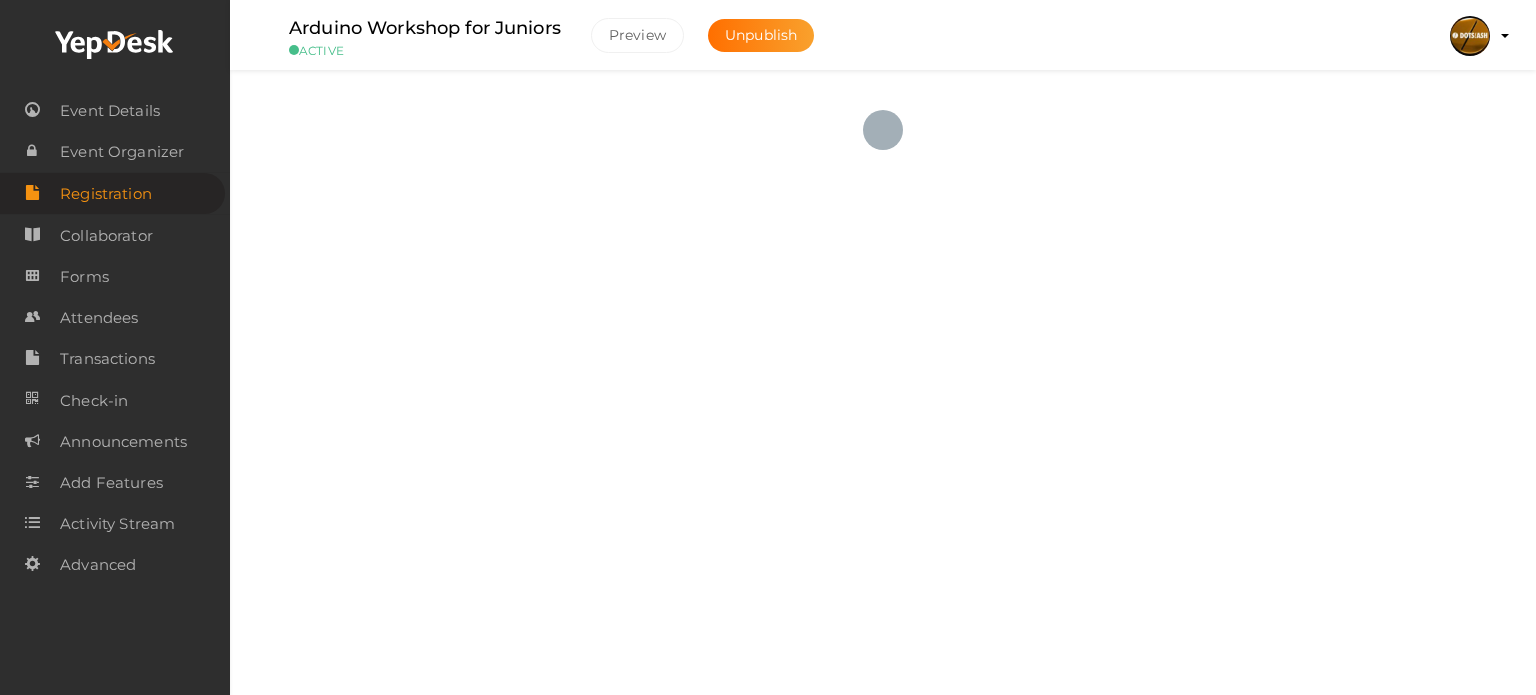 checkbox on "true" 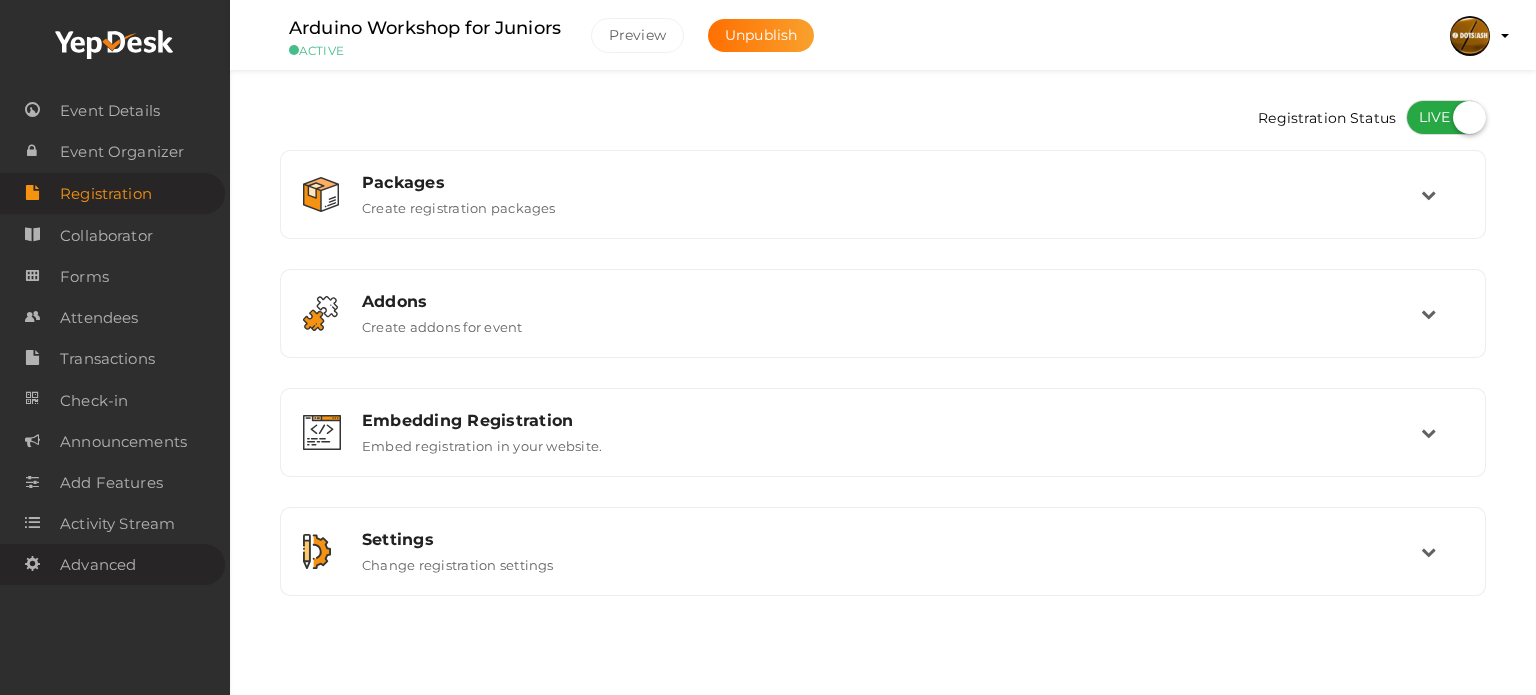 click on "Advanced" at bounding box center [98, 565] 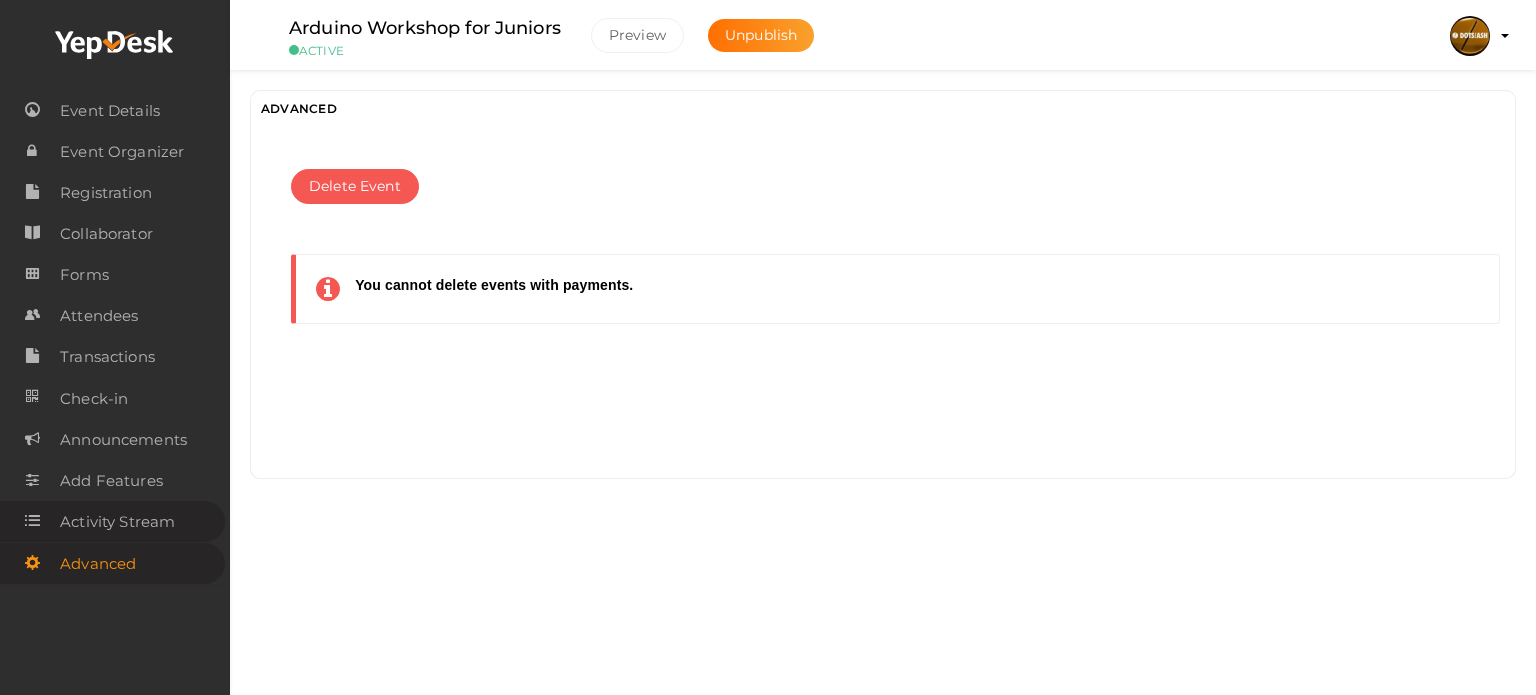 click on "Activity Stream" at bounding box center [117, 522] 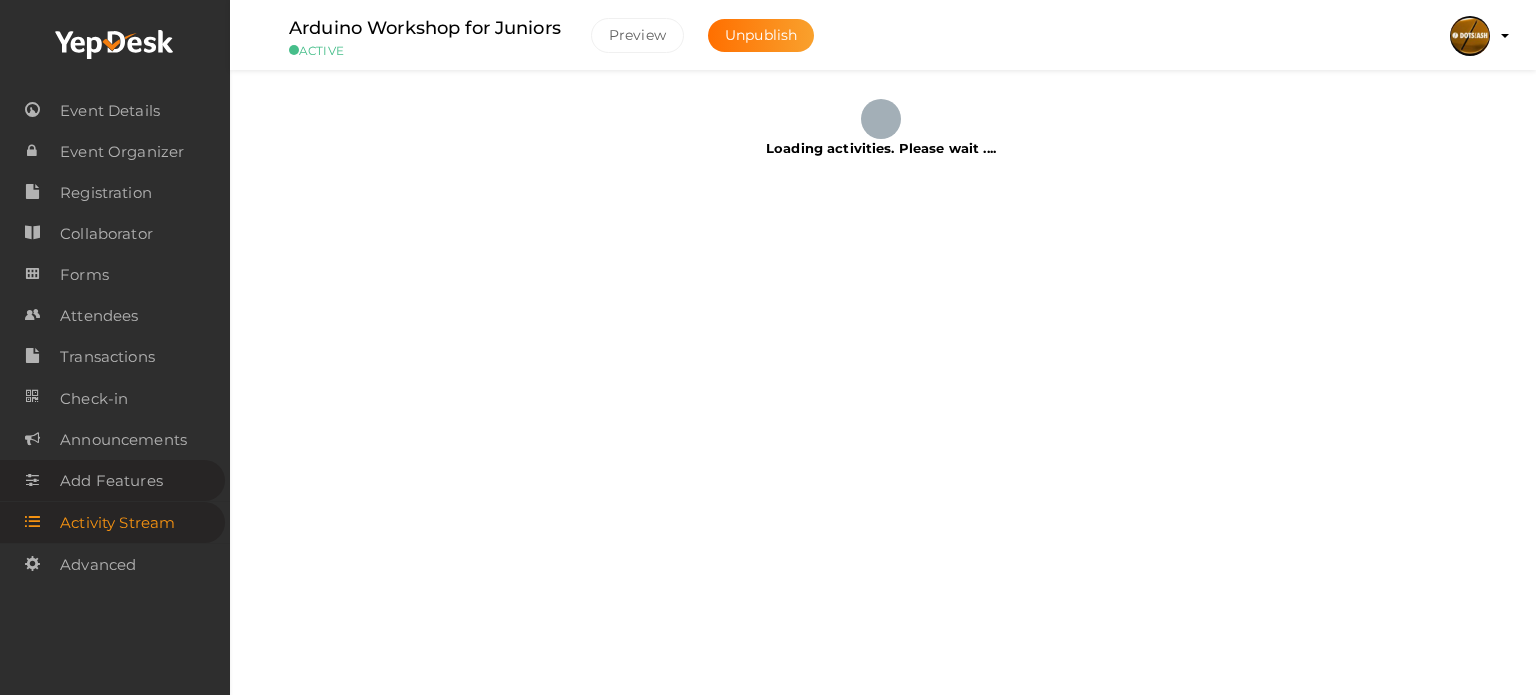 click on "Add Features" at bounding box center (112, 480) 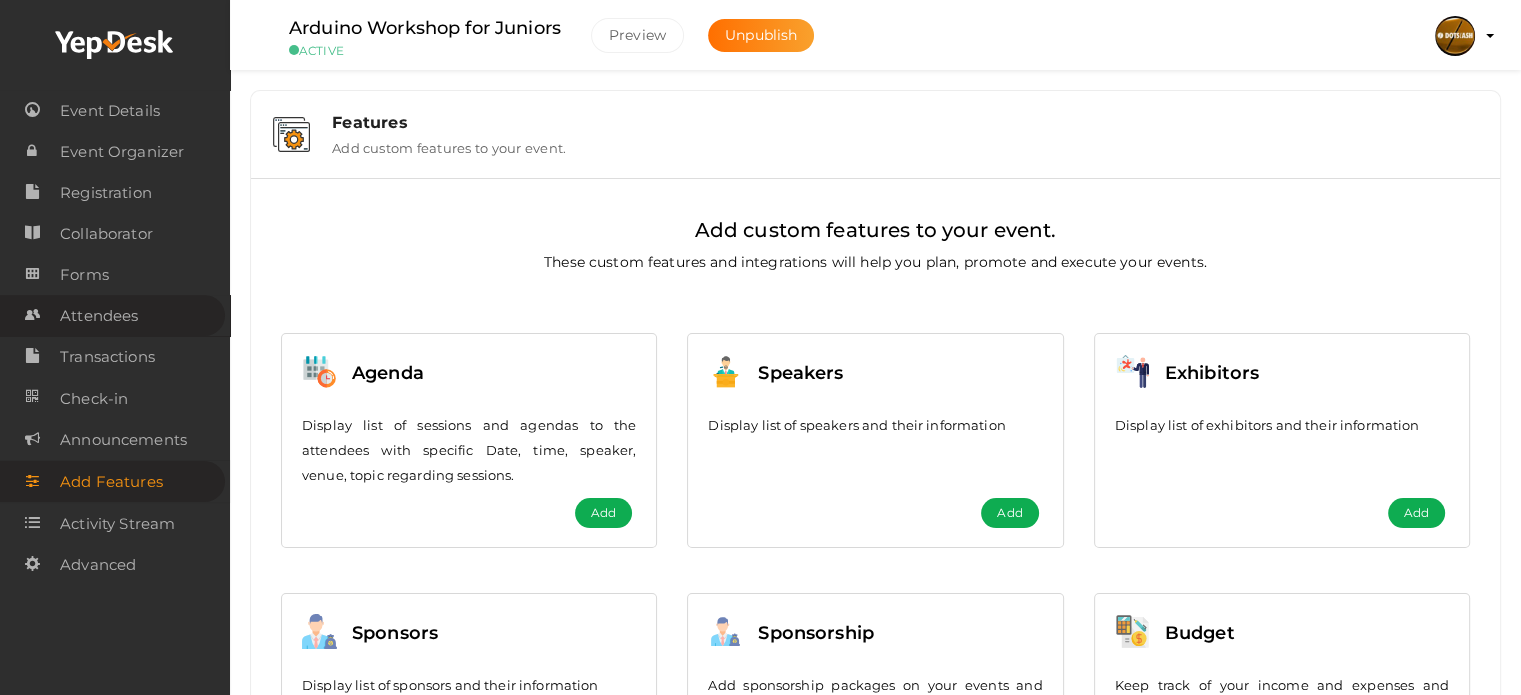 click on "Attendees" at bounding box center [112, 315] 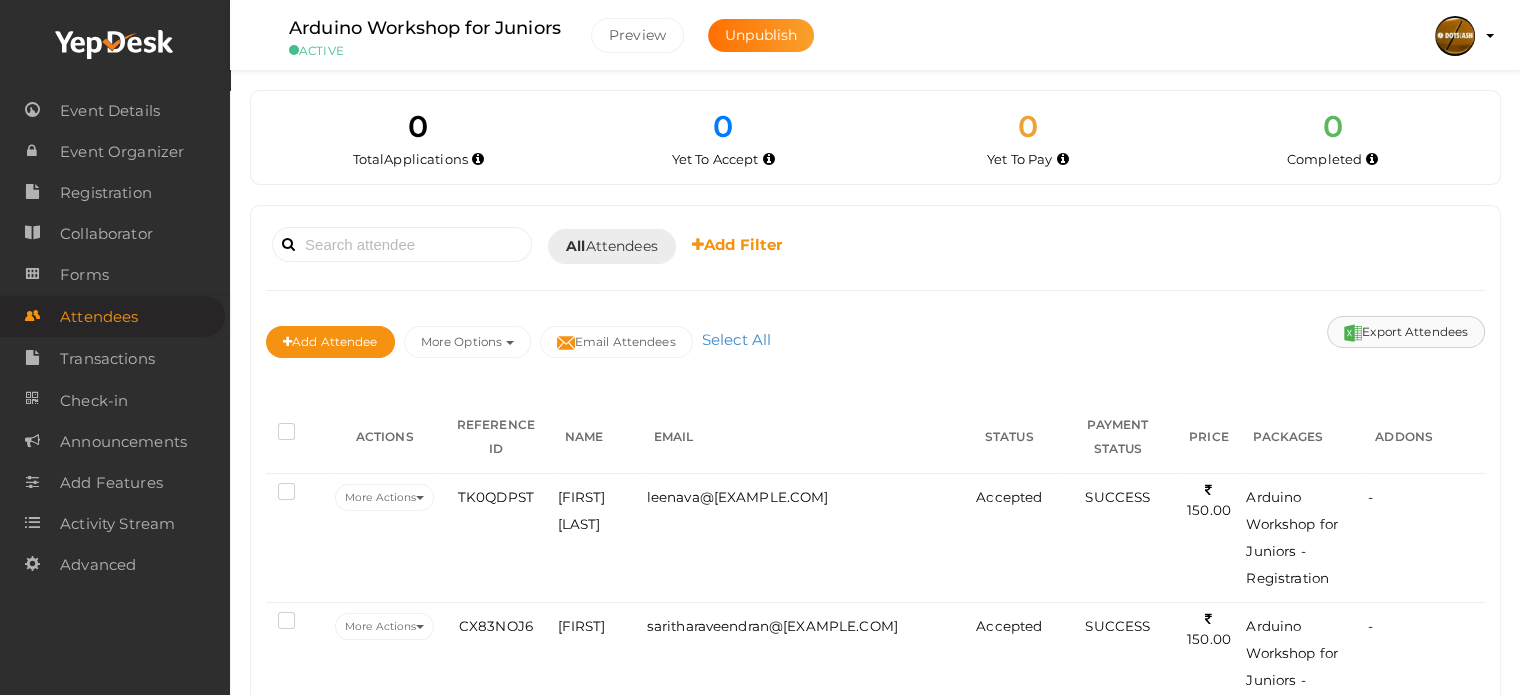 click on "Export Attendees" at bounding box center (1406, 332) 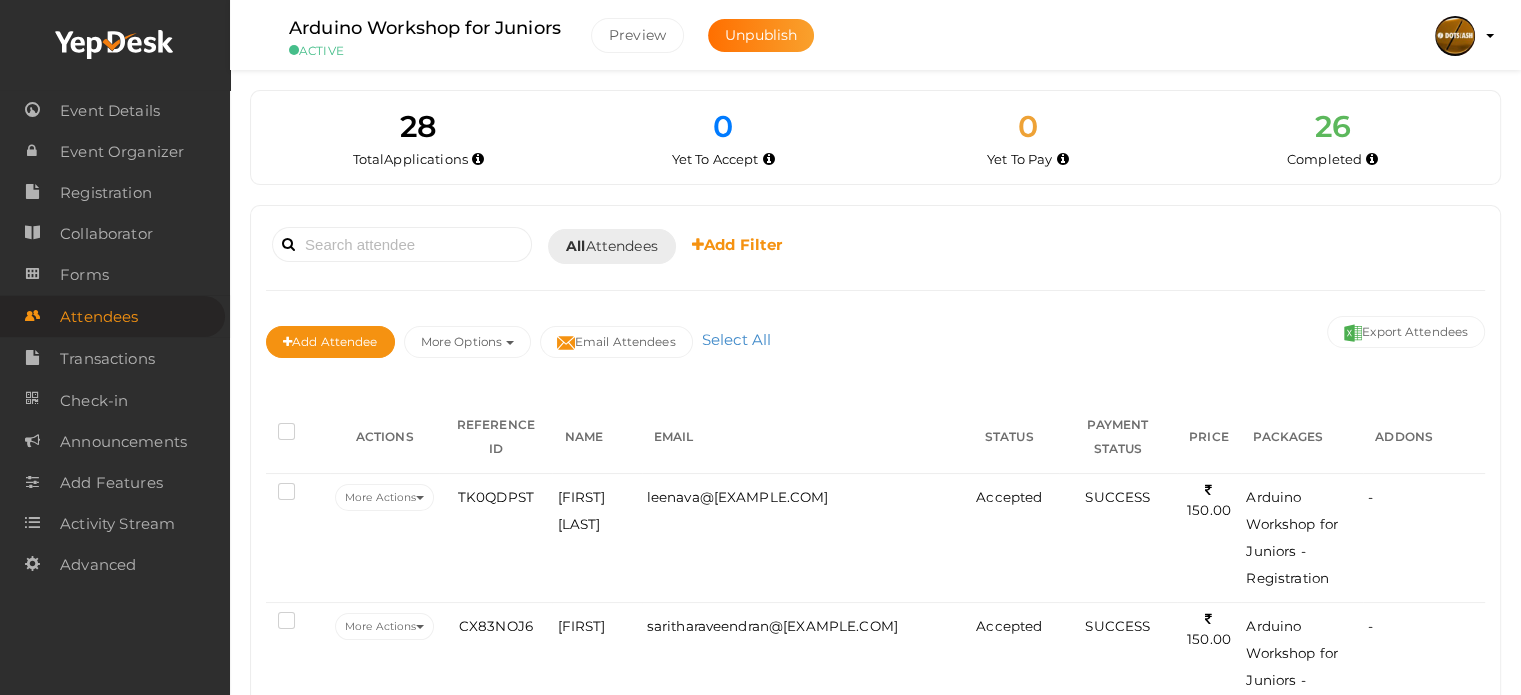 type 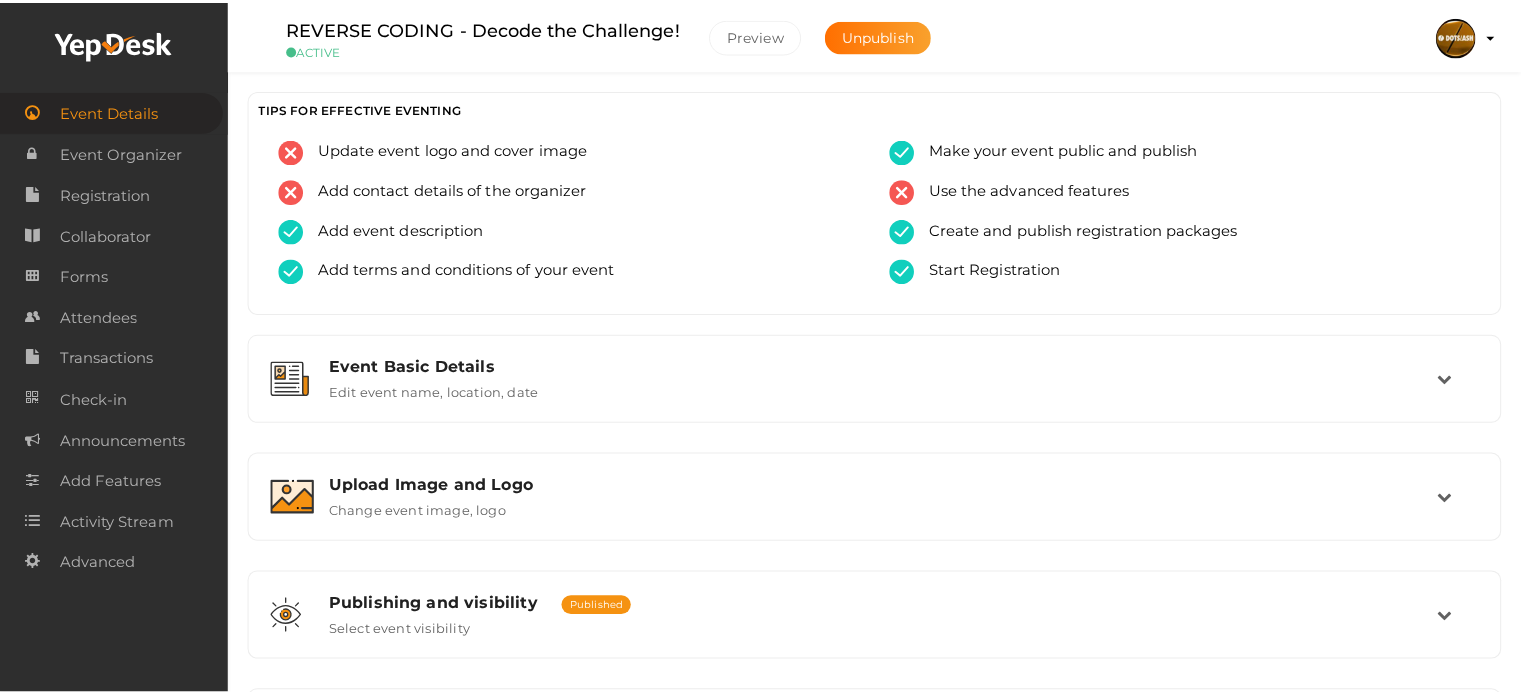 scroll, scrollTop: 0, scrollLeft: 0, axis: both 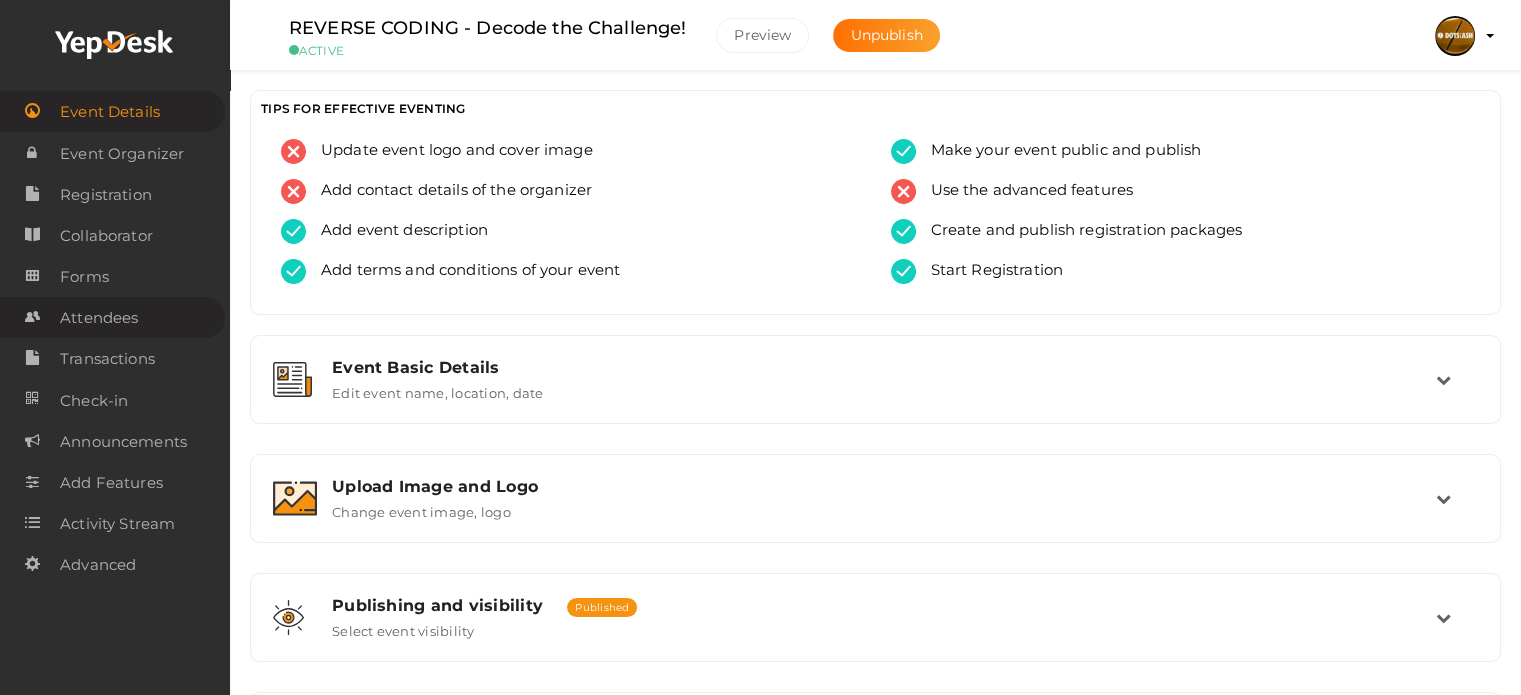 click on "Attendees" at bounding box center [99, 318] 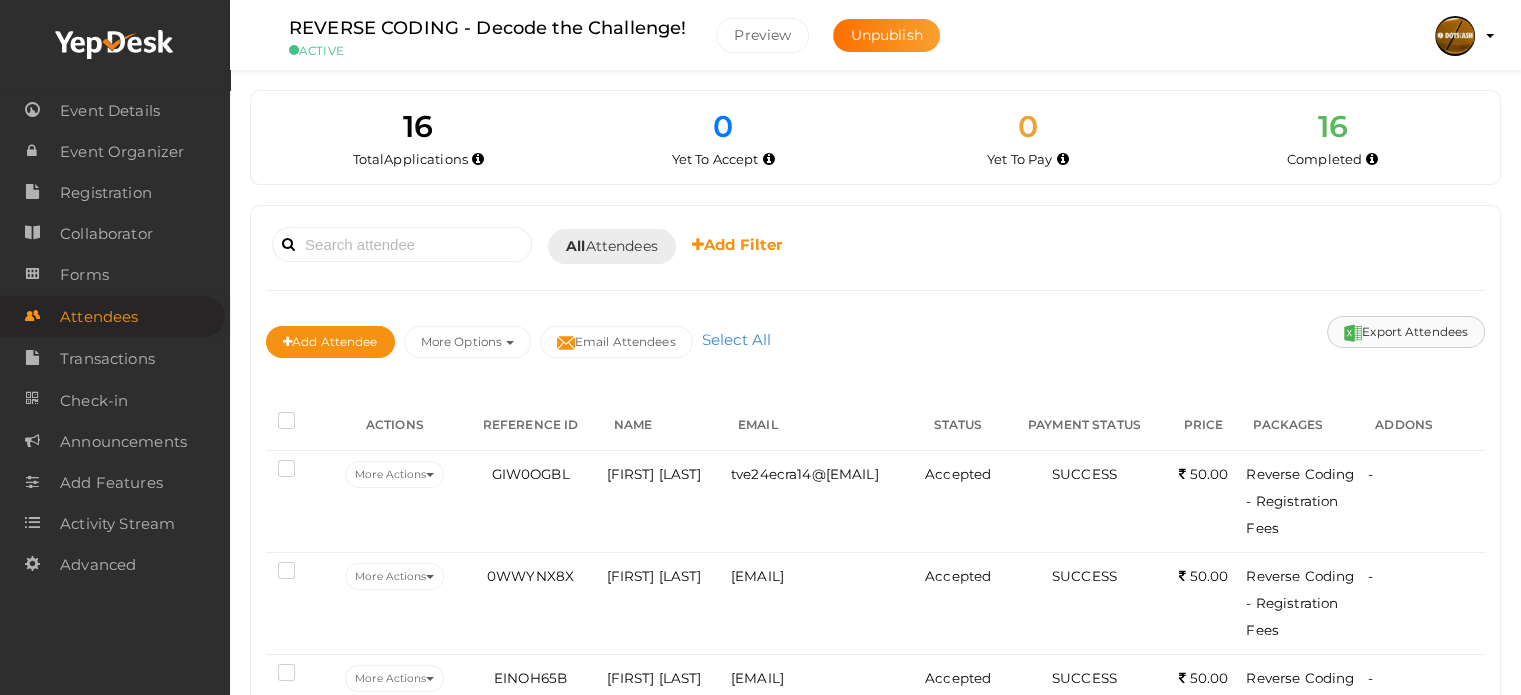 click on "Export Attendees" at bounding box center (1406, 332) 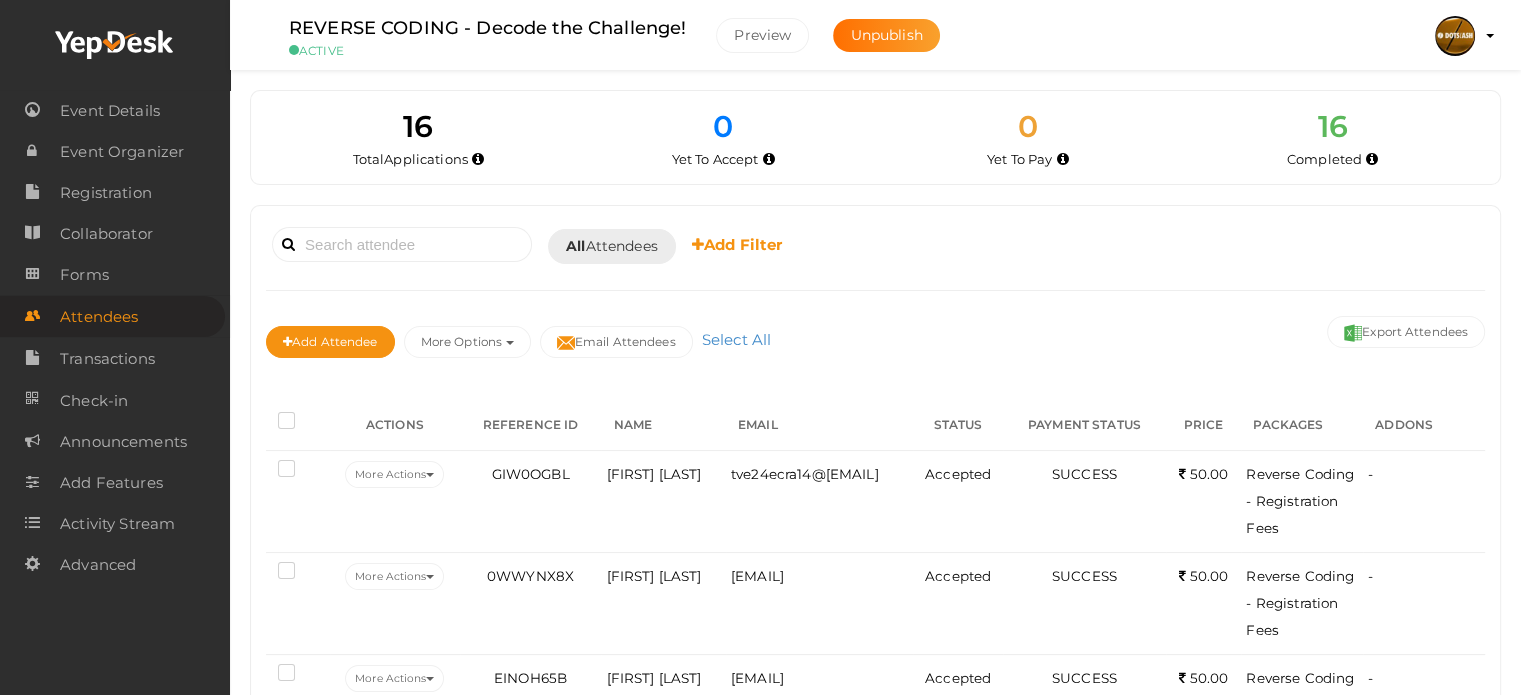 type 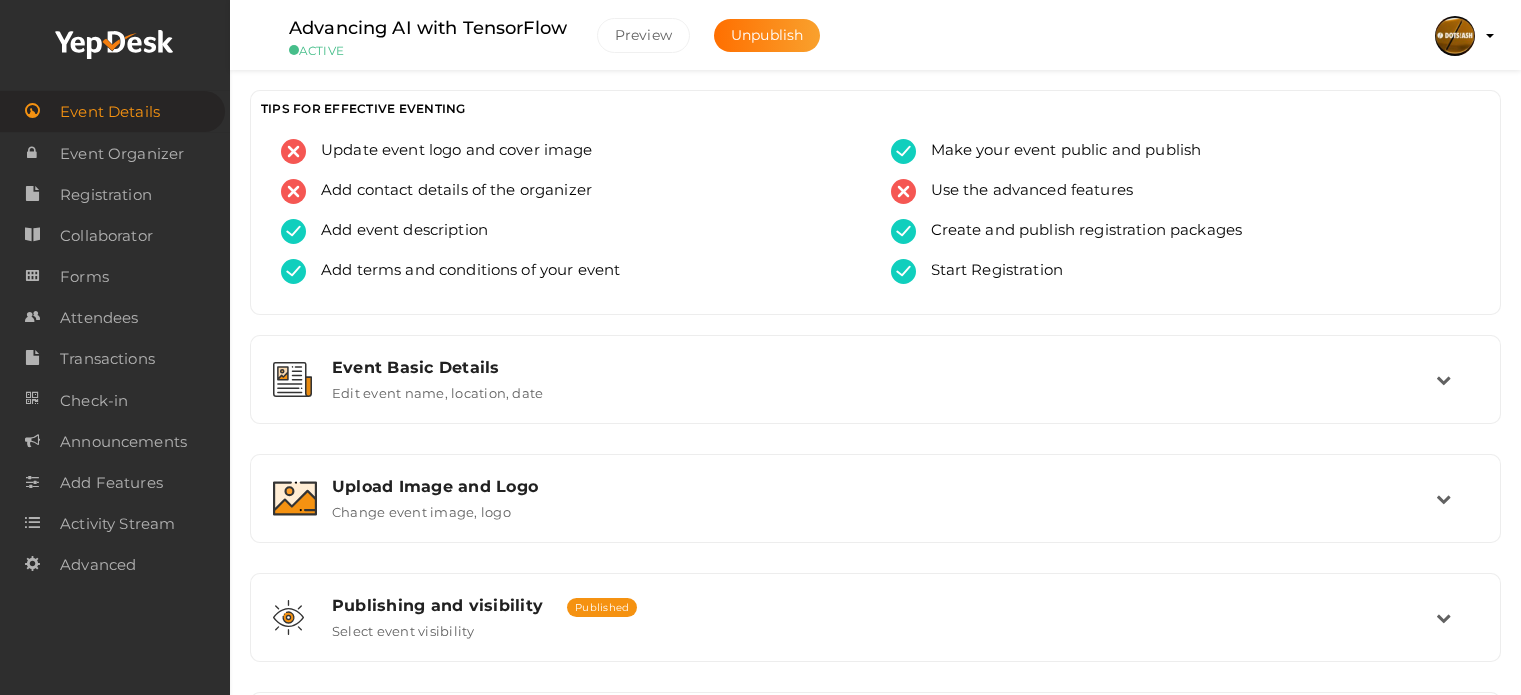 scroll, scrollTop: 0, scrollLeft: 0, axis: both 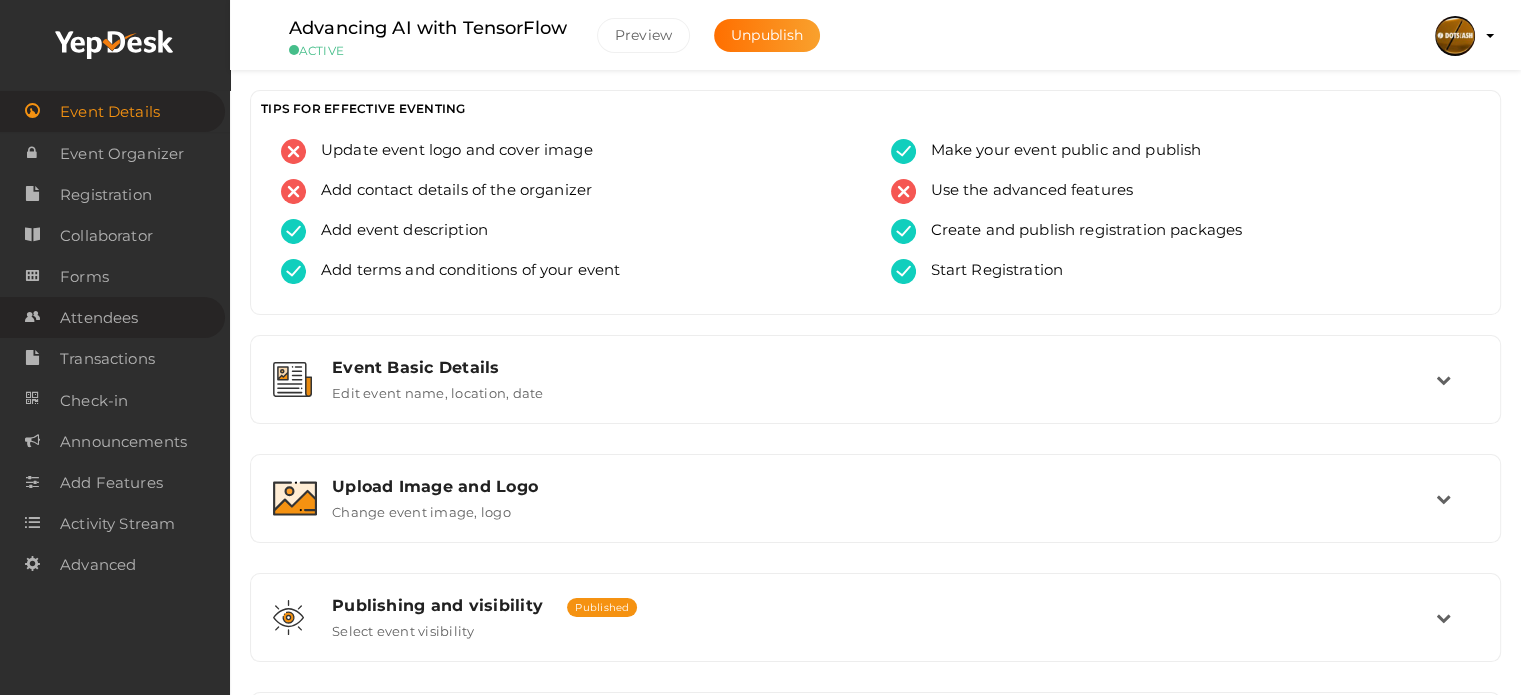 click on "Attendees" at bounding box center (99, 318) 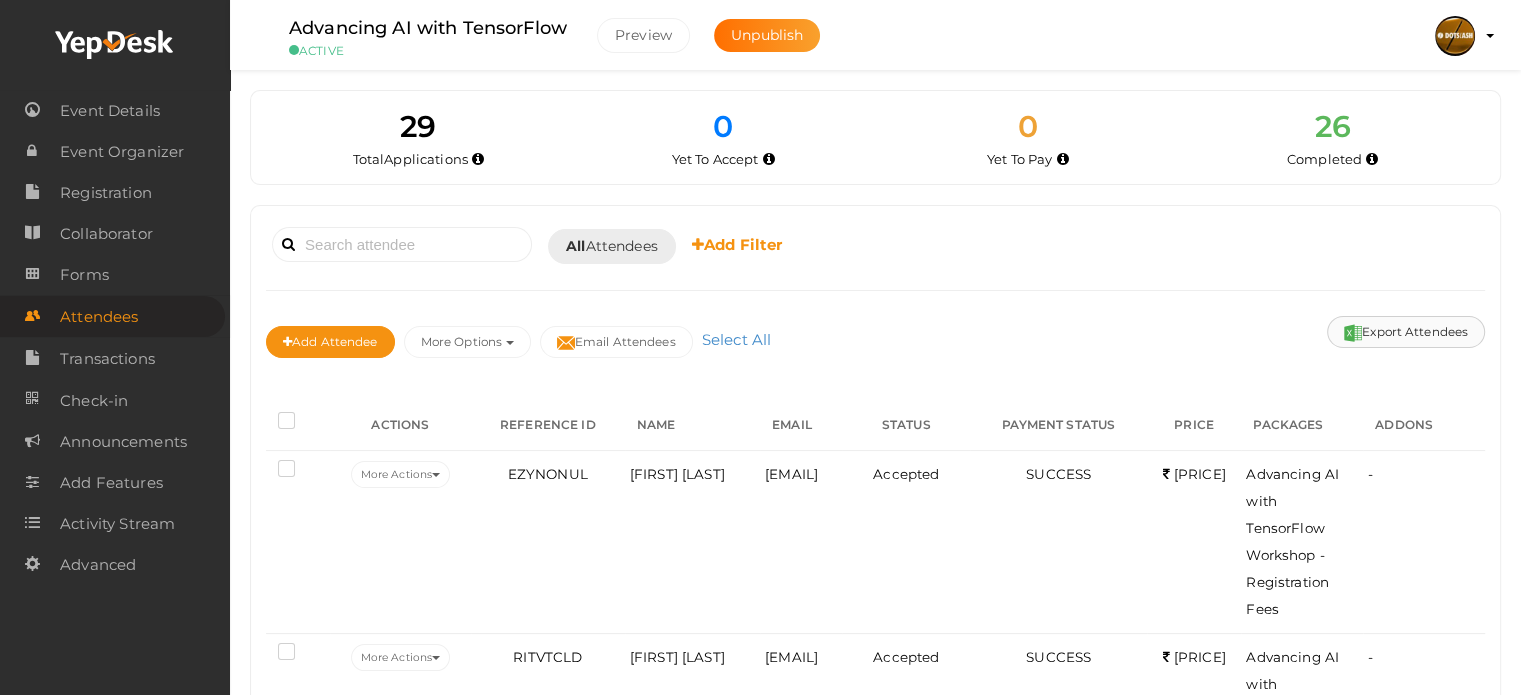 click on "Export Attendees" at bounding box center [1406, 332] 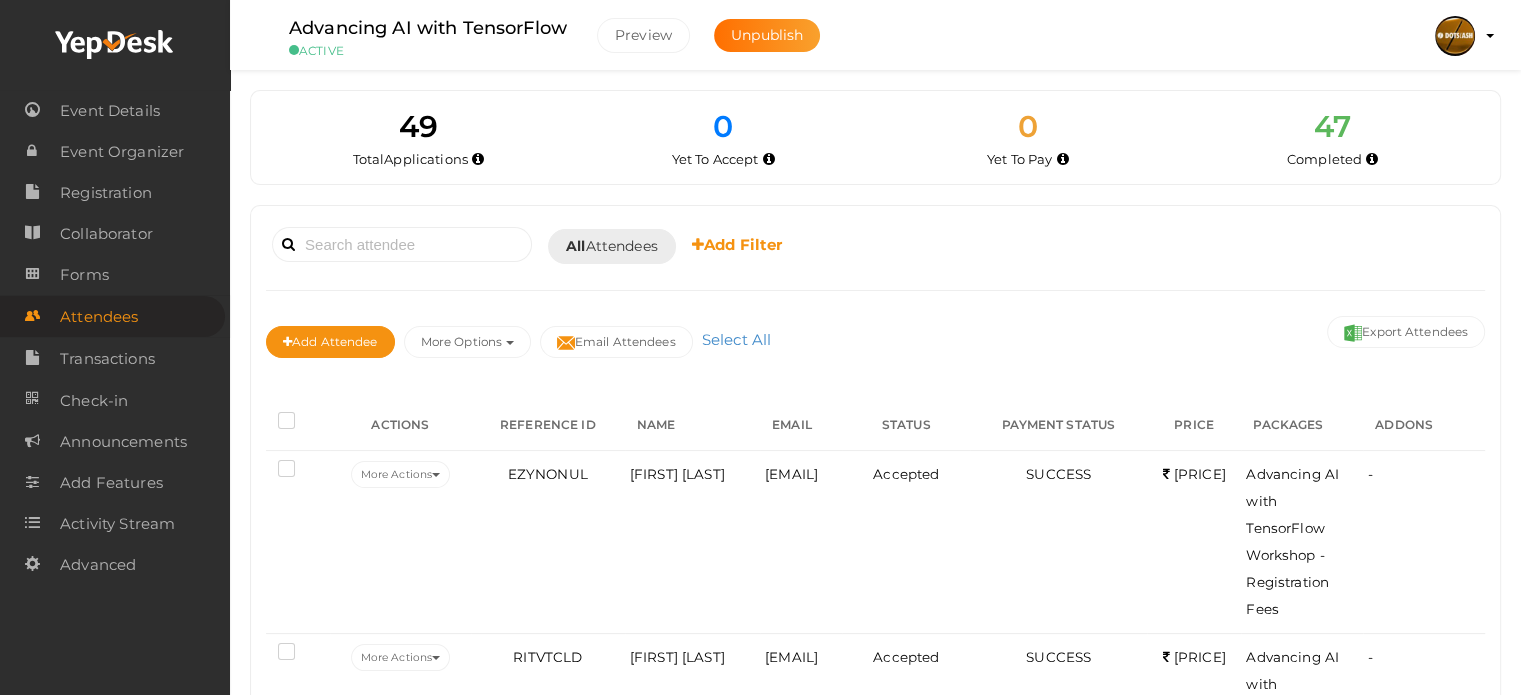 type 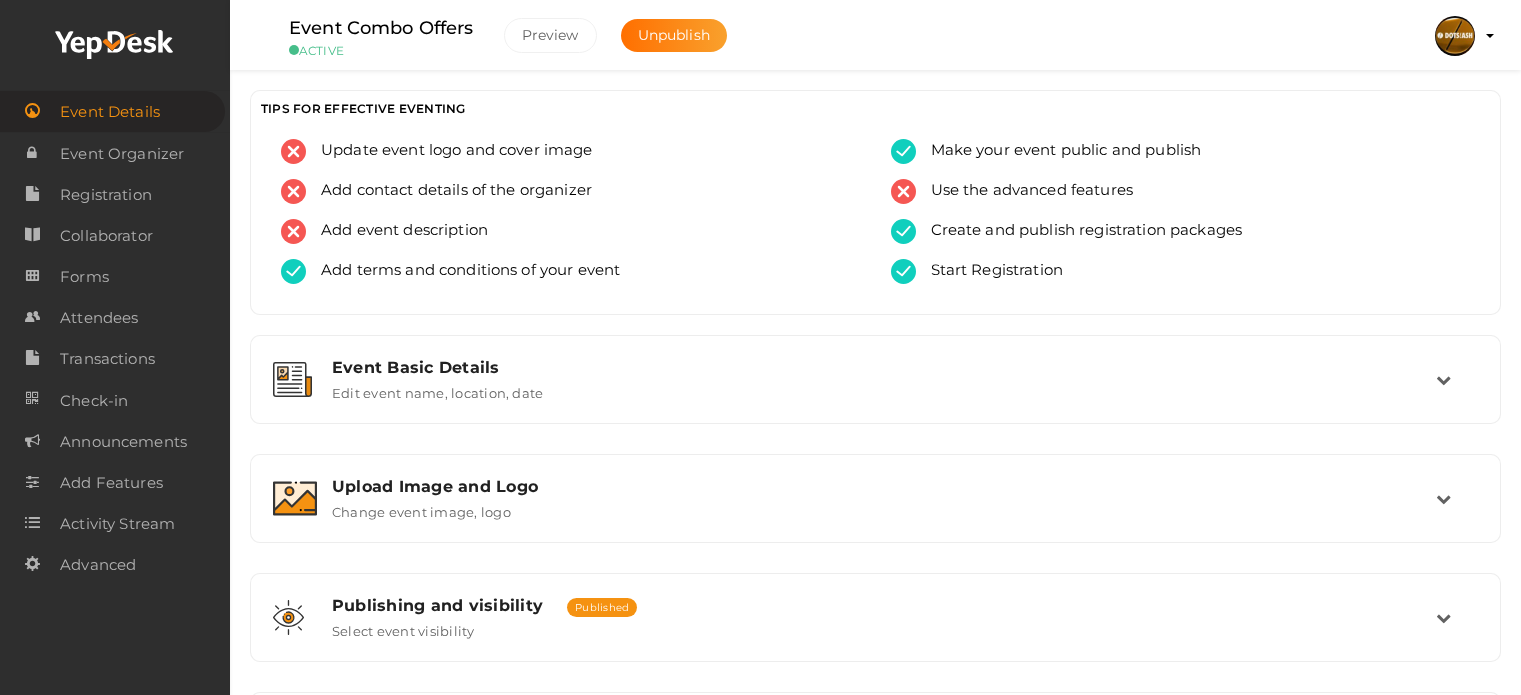 scroll, scrollTop: 0, scrollLeft: 0, axis: both 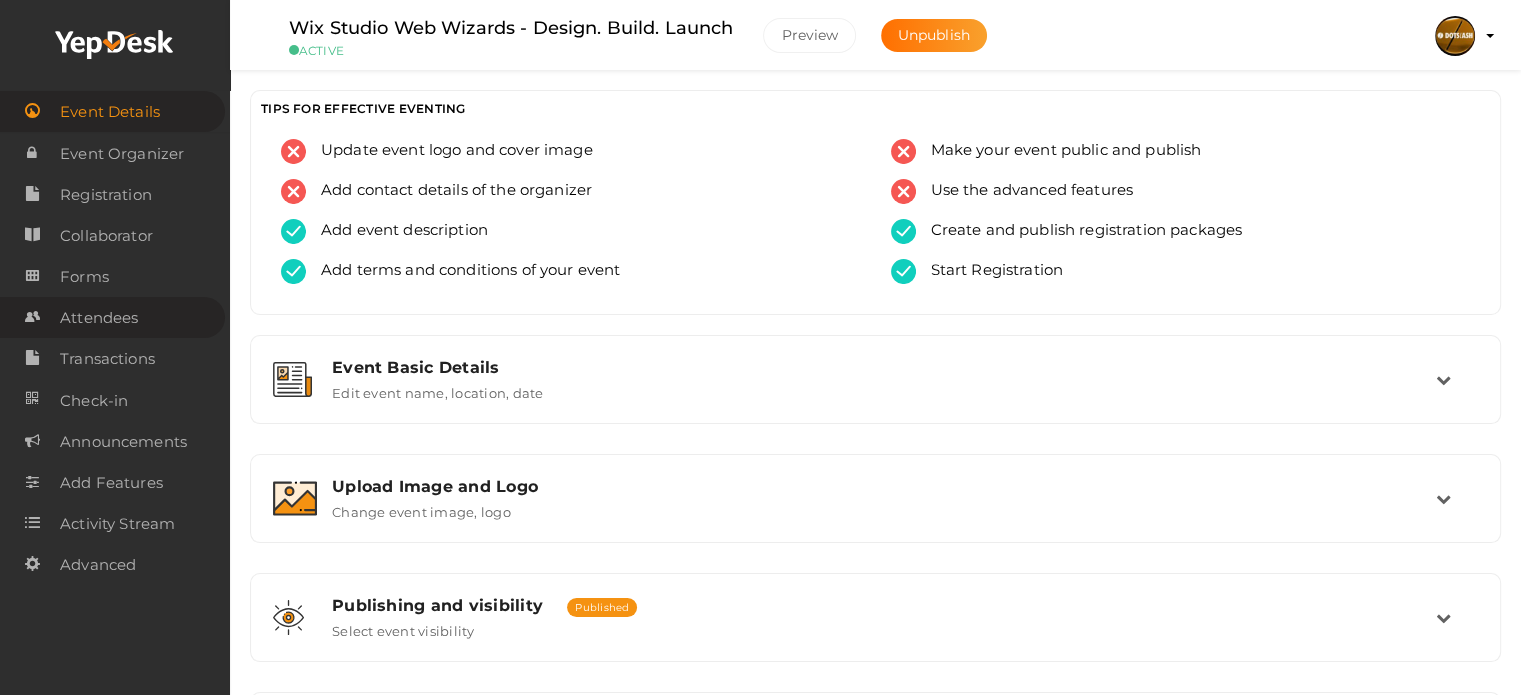 click on "Attendees" at bounding box center (99, 318) 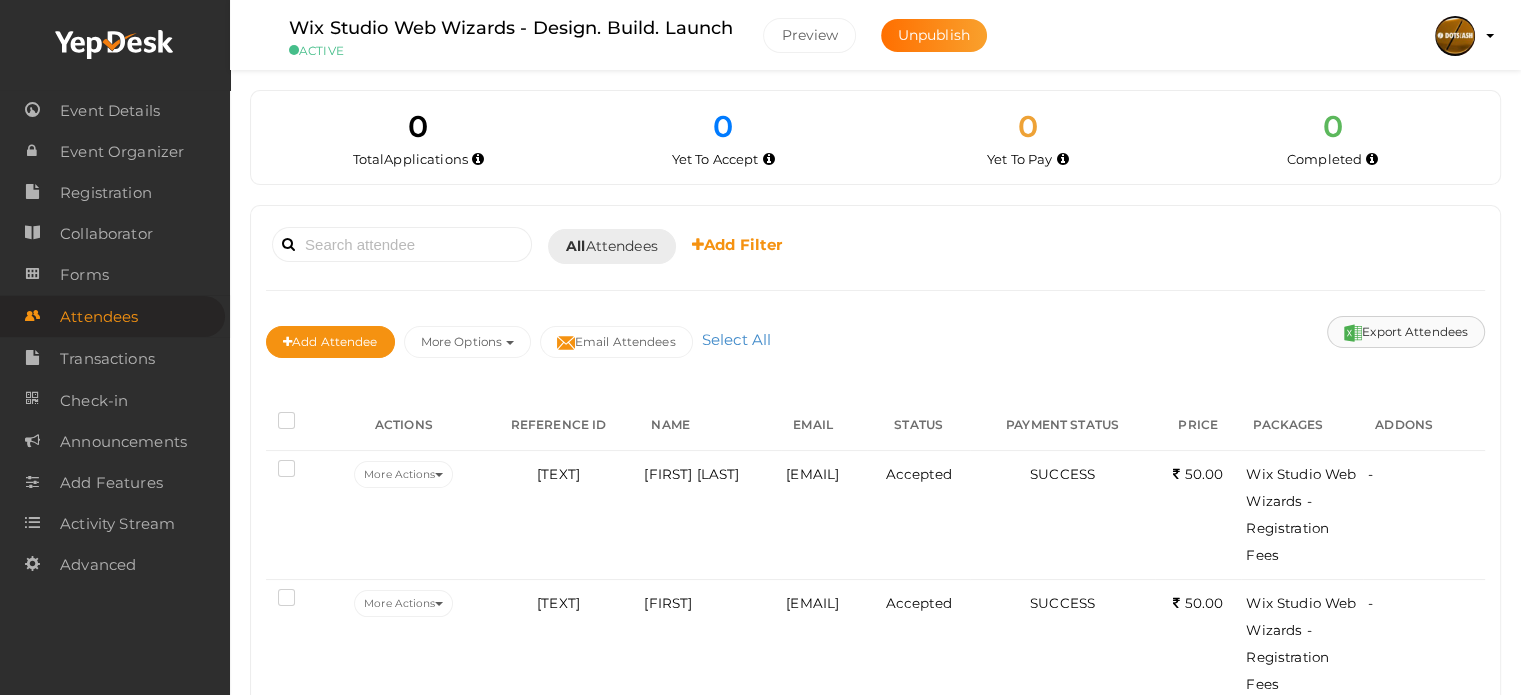 click on "Export Attendees" at bounding box center (1406, 332) 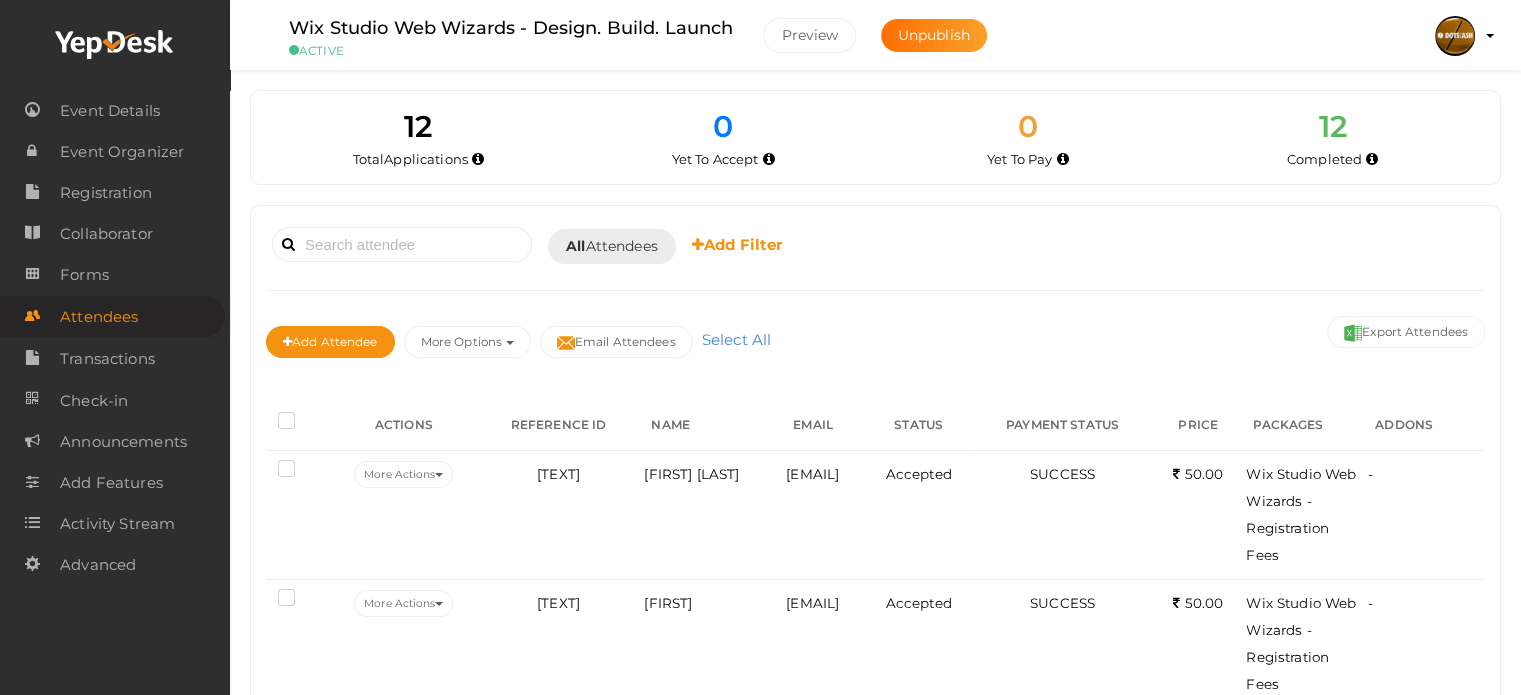 type 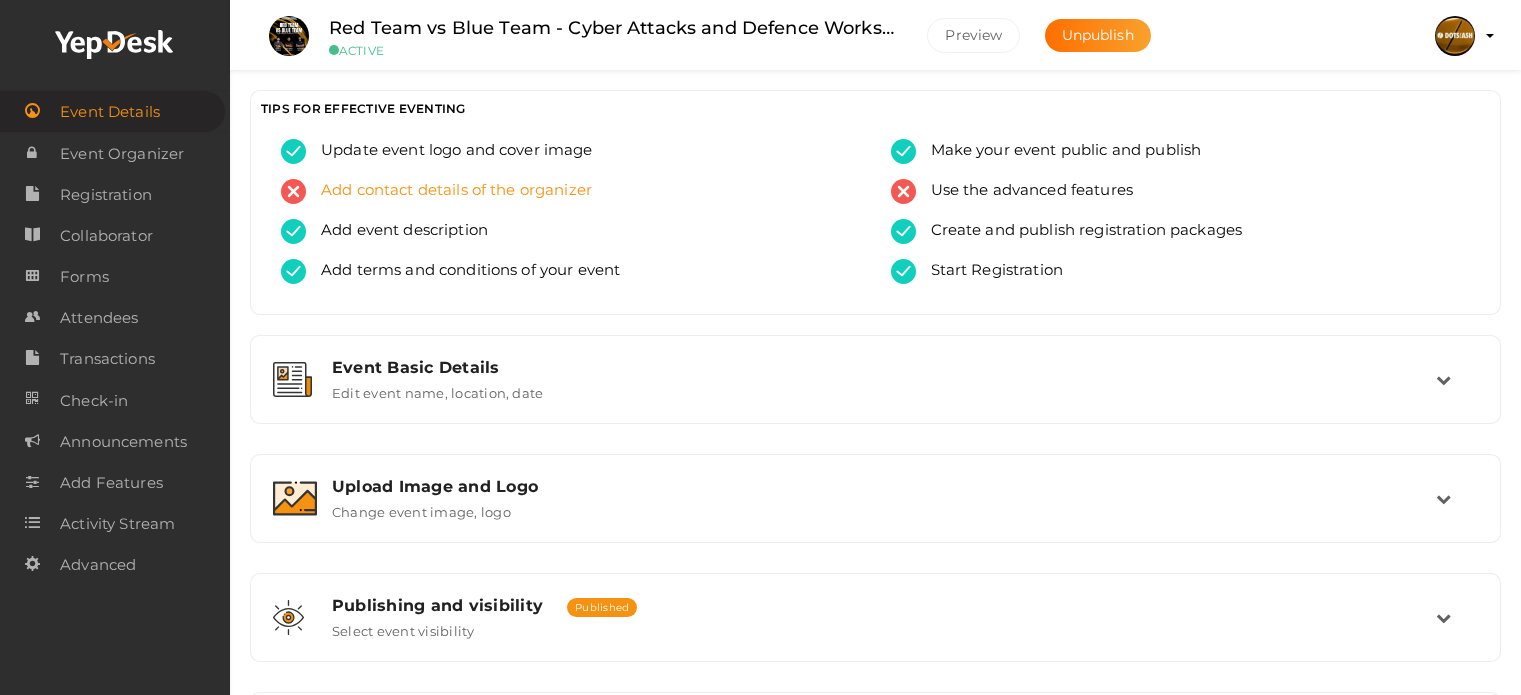 scroll, scrollTop: 0, scrollLeft: 0, axis: both 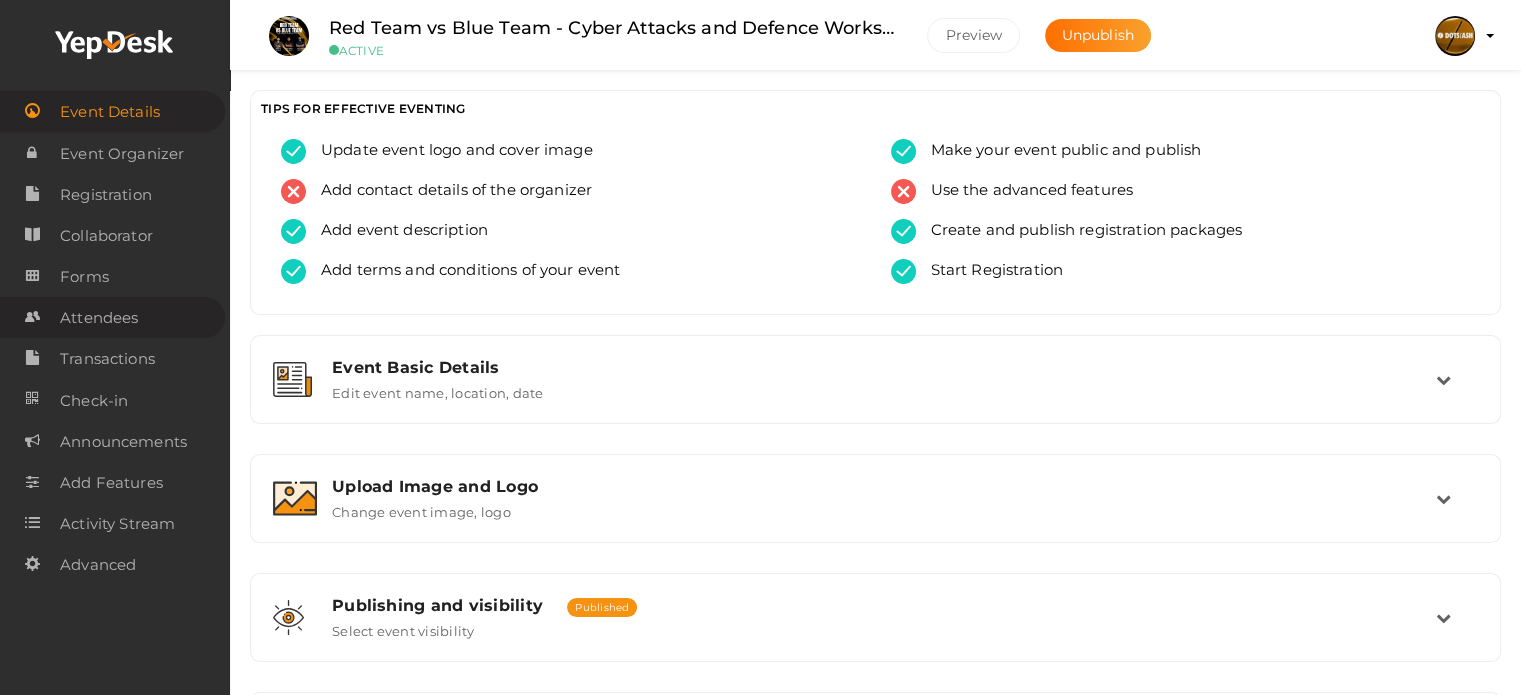 click on "Attendees" at bounding box center (112, 317) 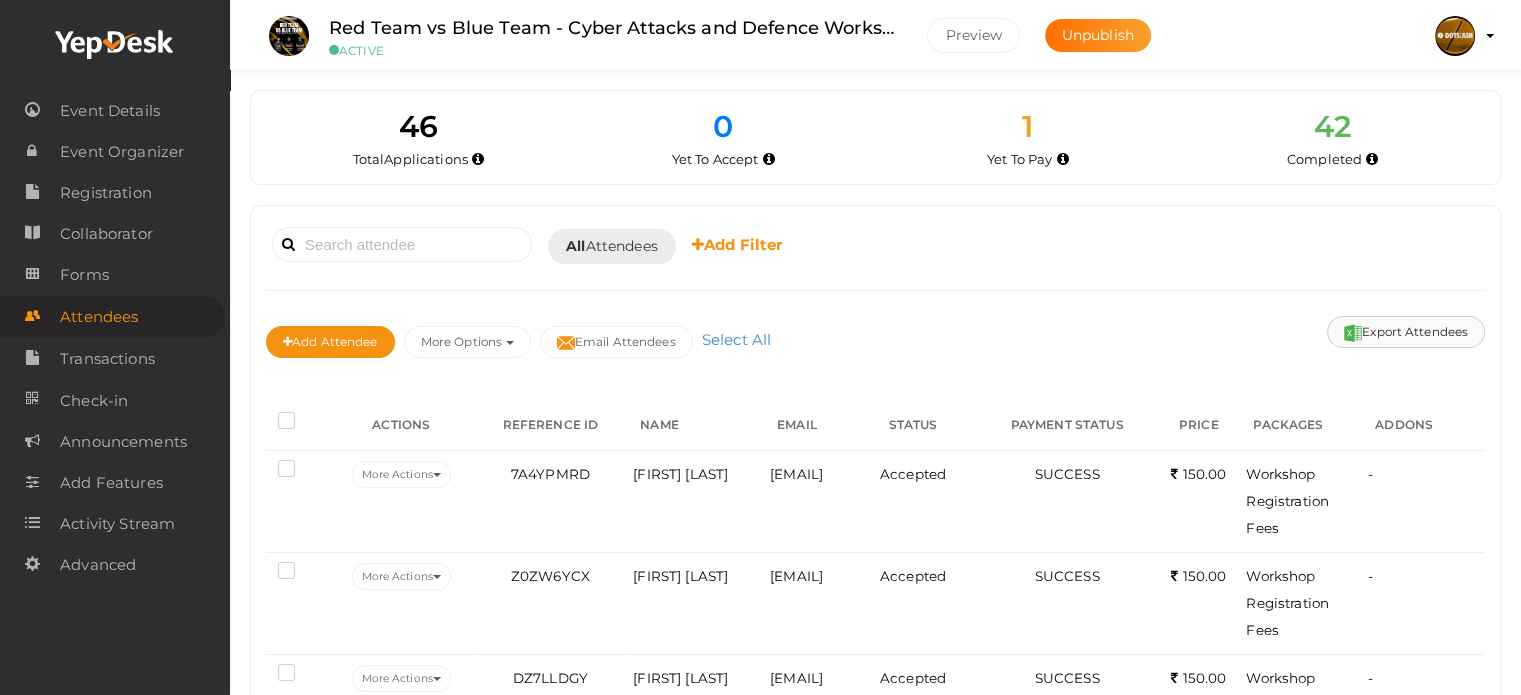 click on "Export Attendees" at bounding box center (1406, 332) 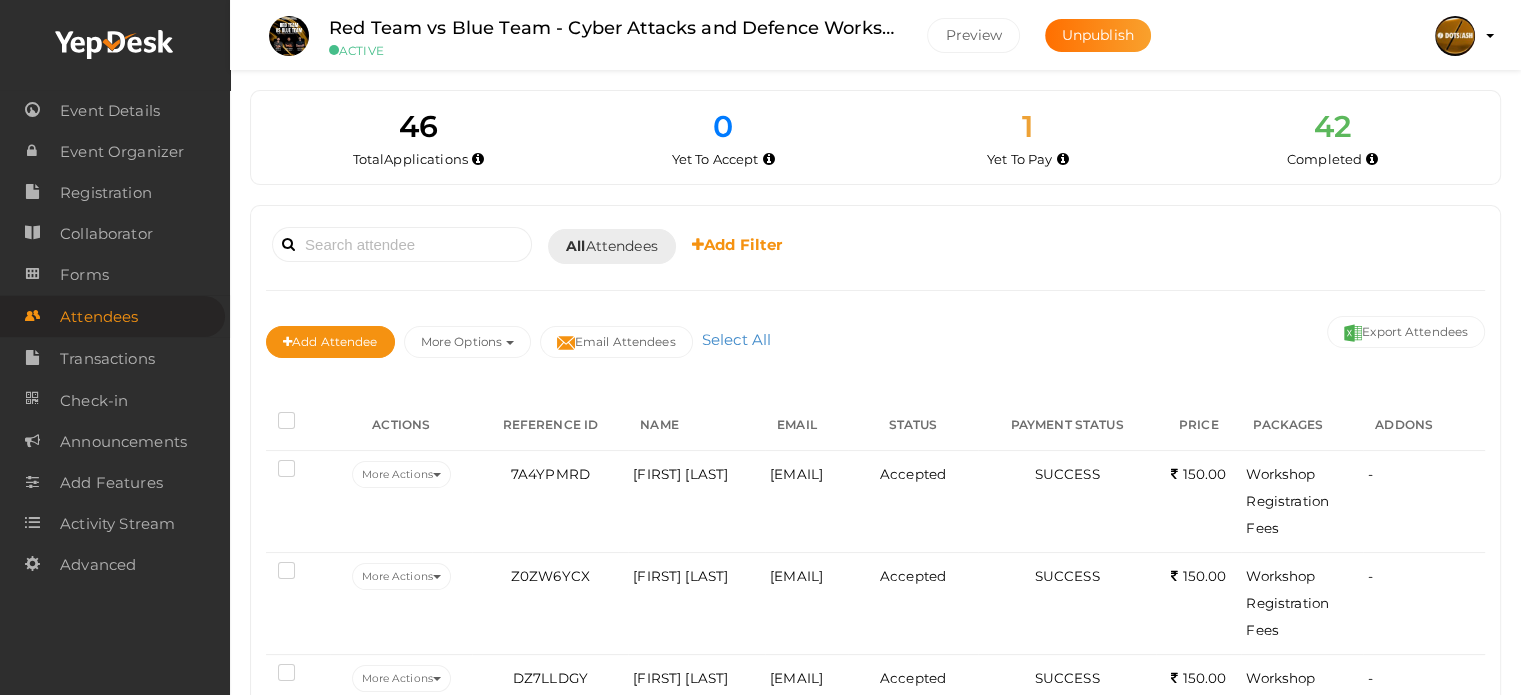 type 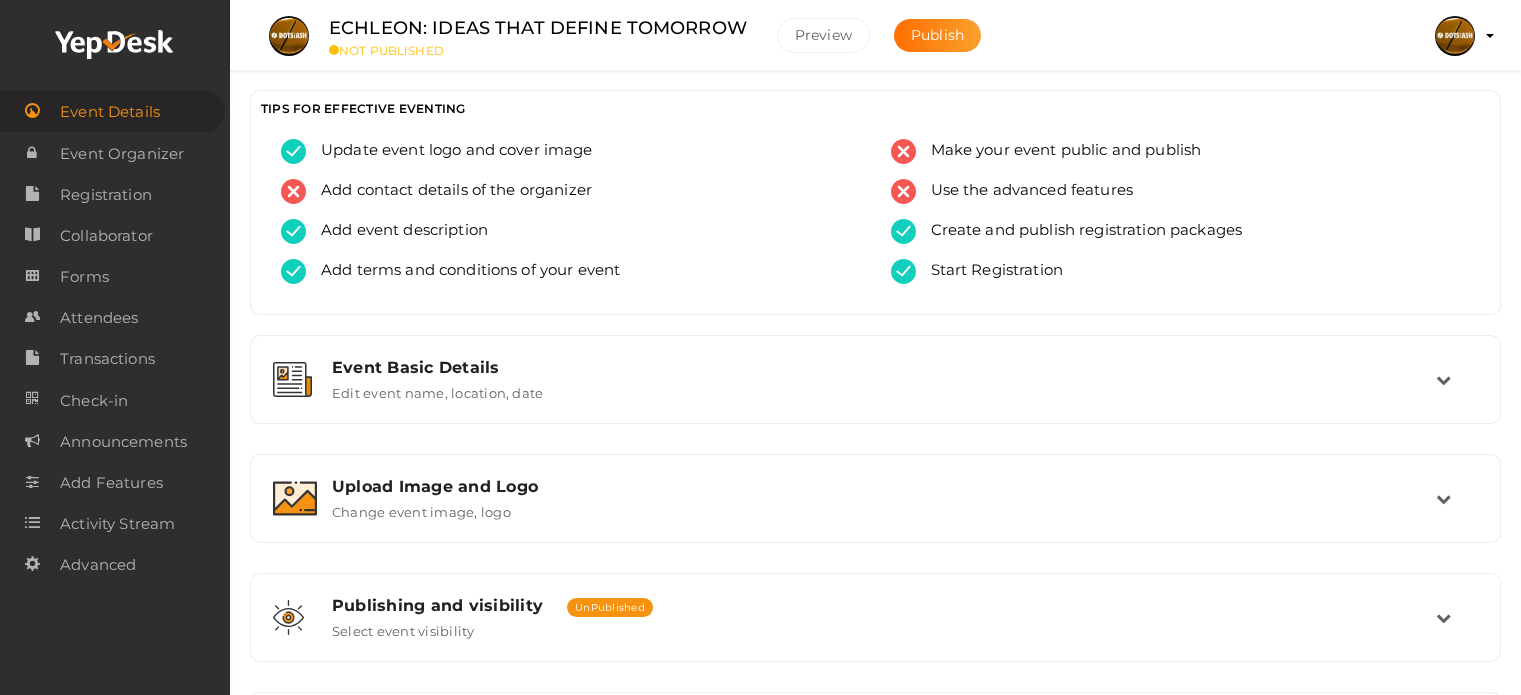 scroll, scrollTop: 0, scrollLeft: 0, axis: both 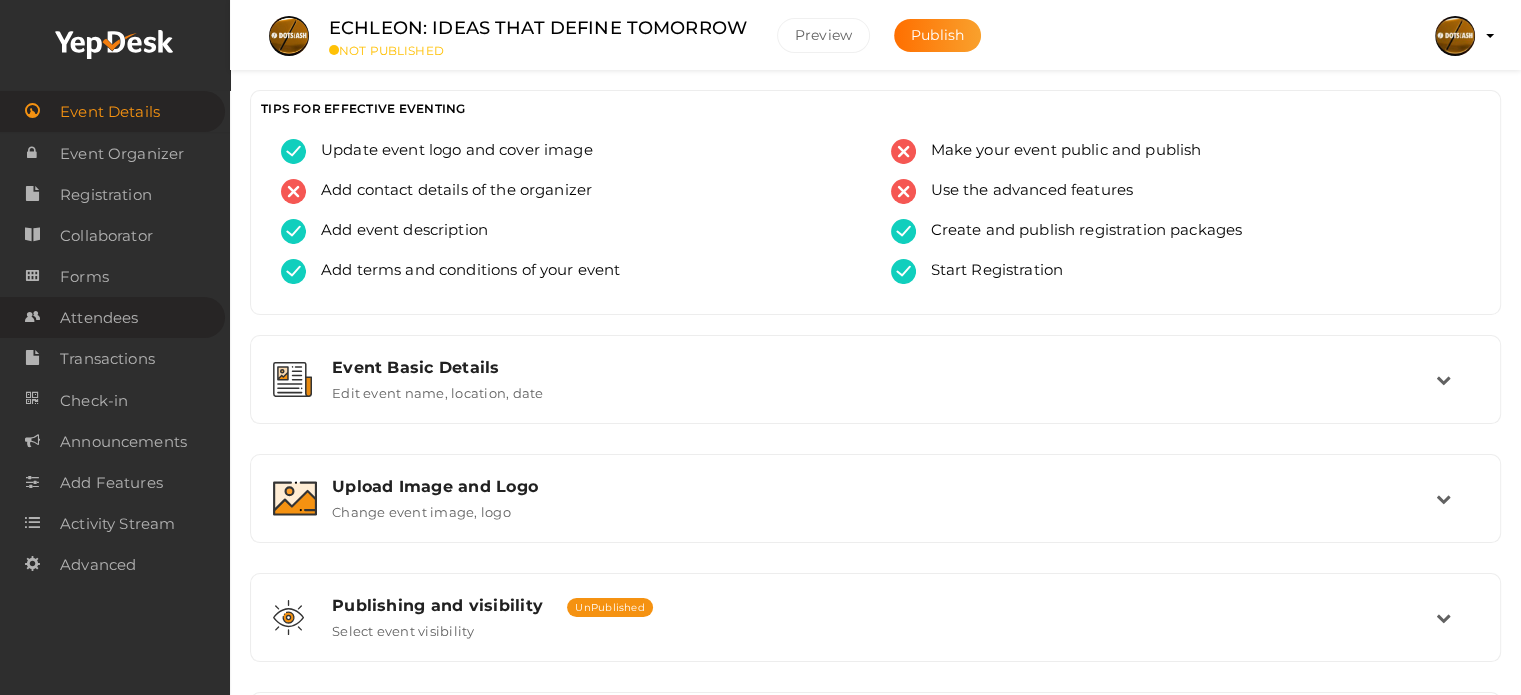 click on "Attendees" at bounding box center [99, 318] 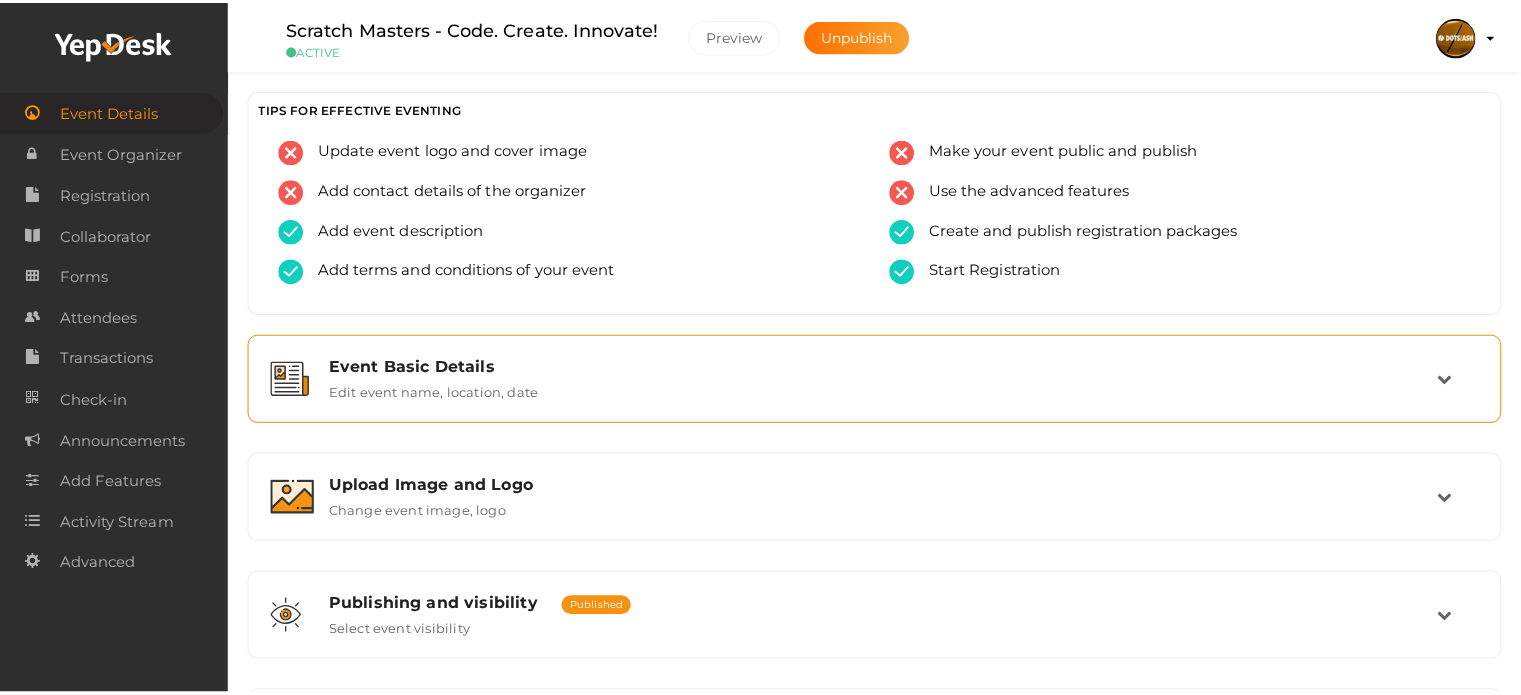 scroll, scrollTop: 0, scrollLeft: 0, axis: both 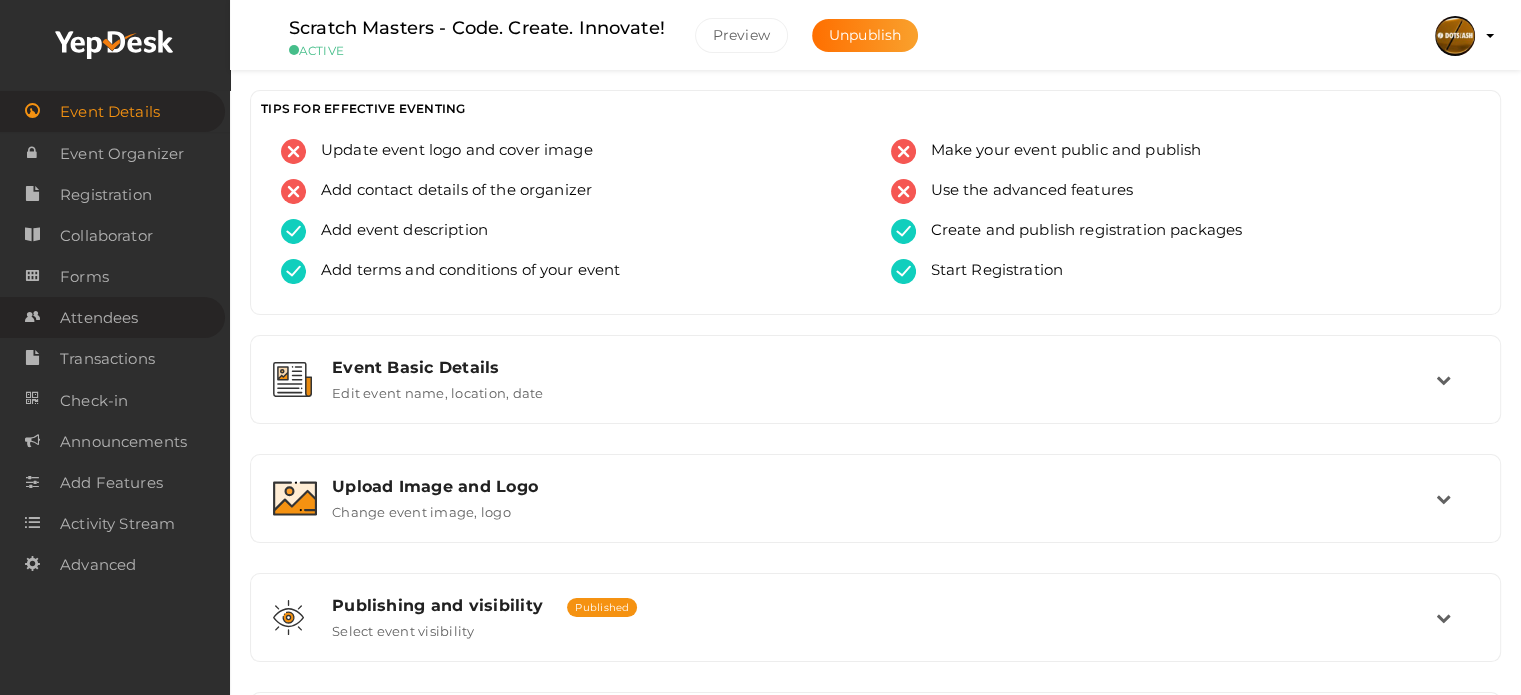click on "Attendees" at bounding box center [112, 317] 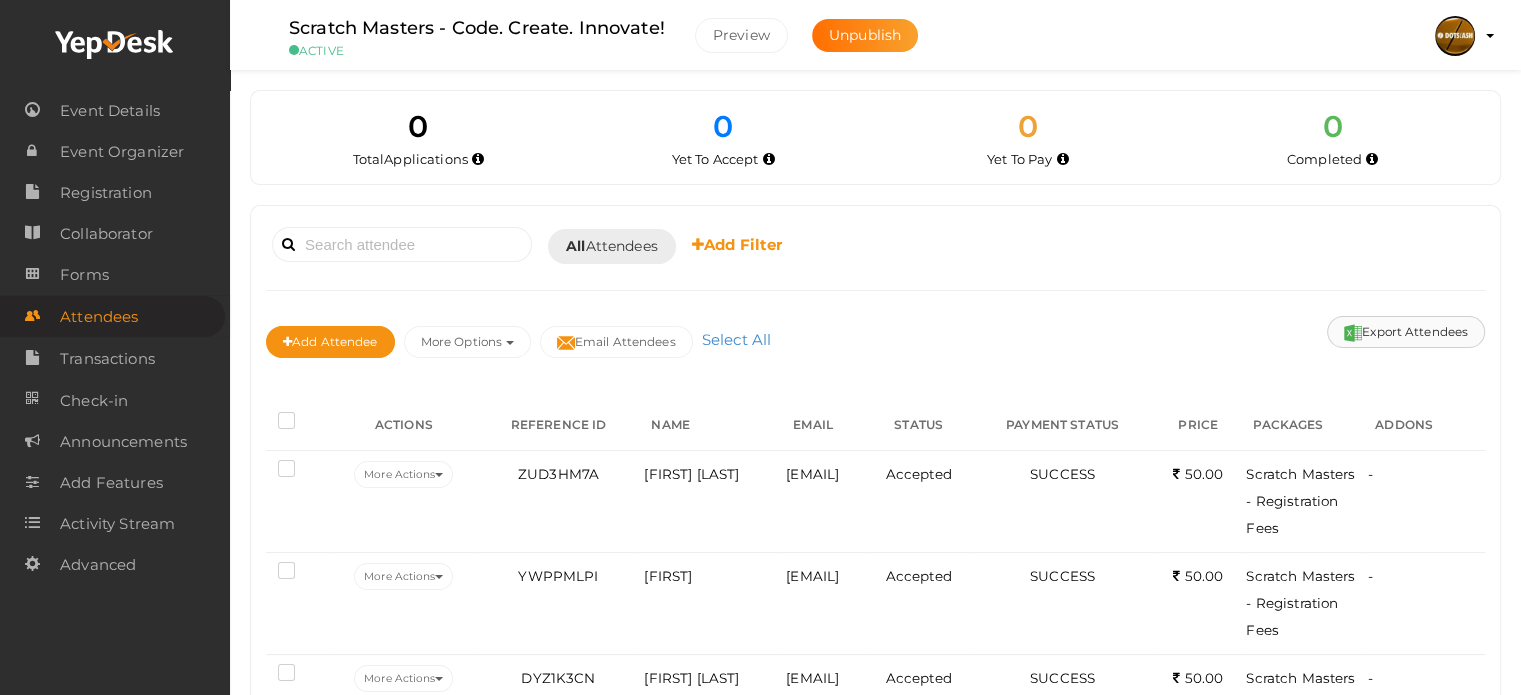 click on "Export Attendees" at bounding box center (1406, 332) 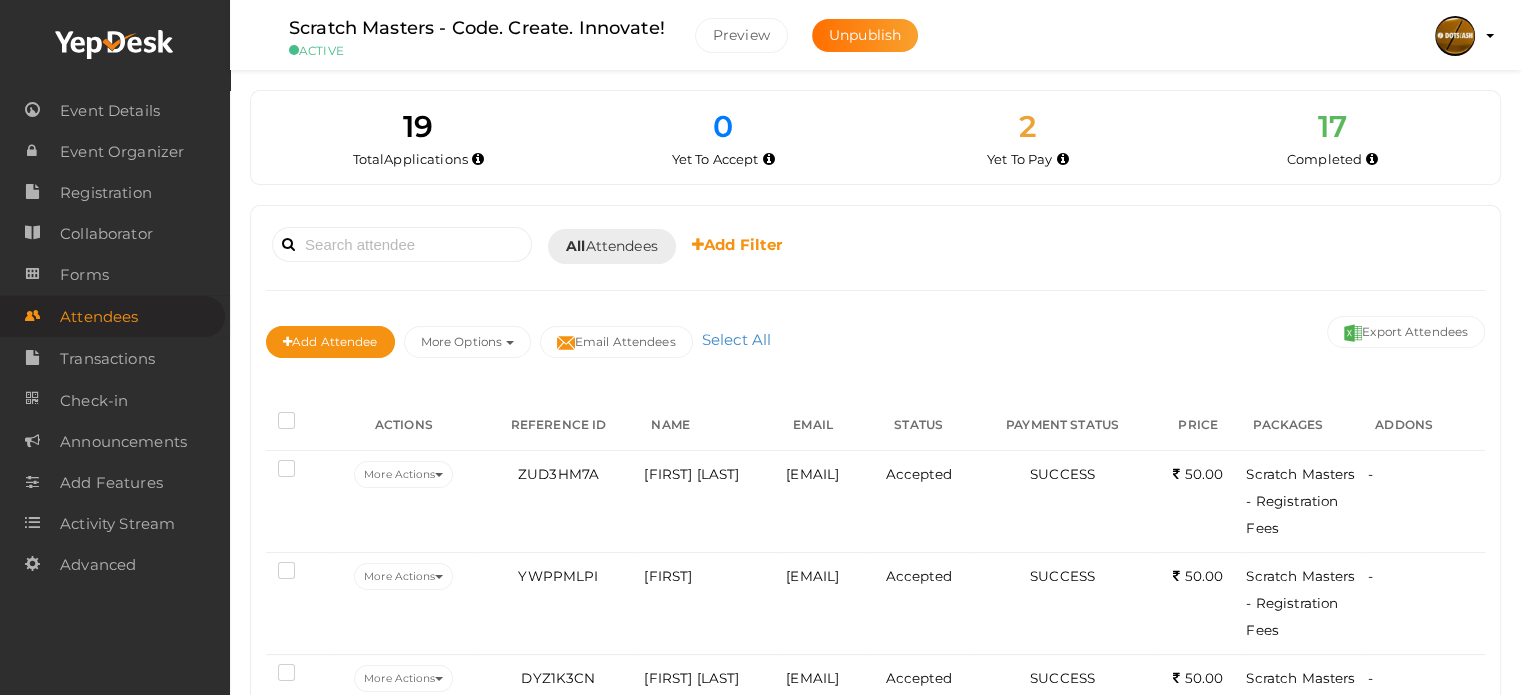 type 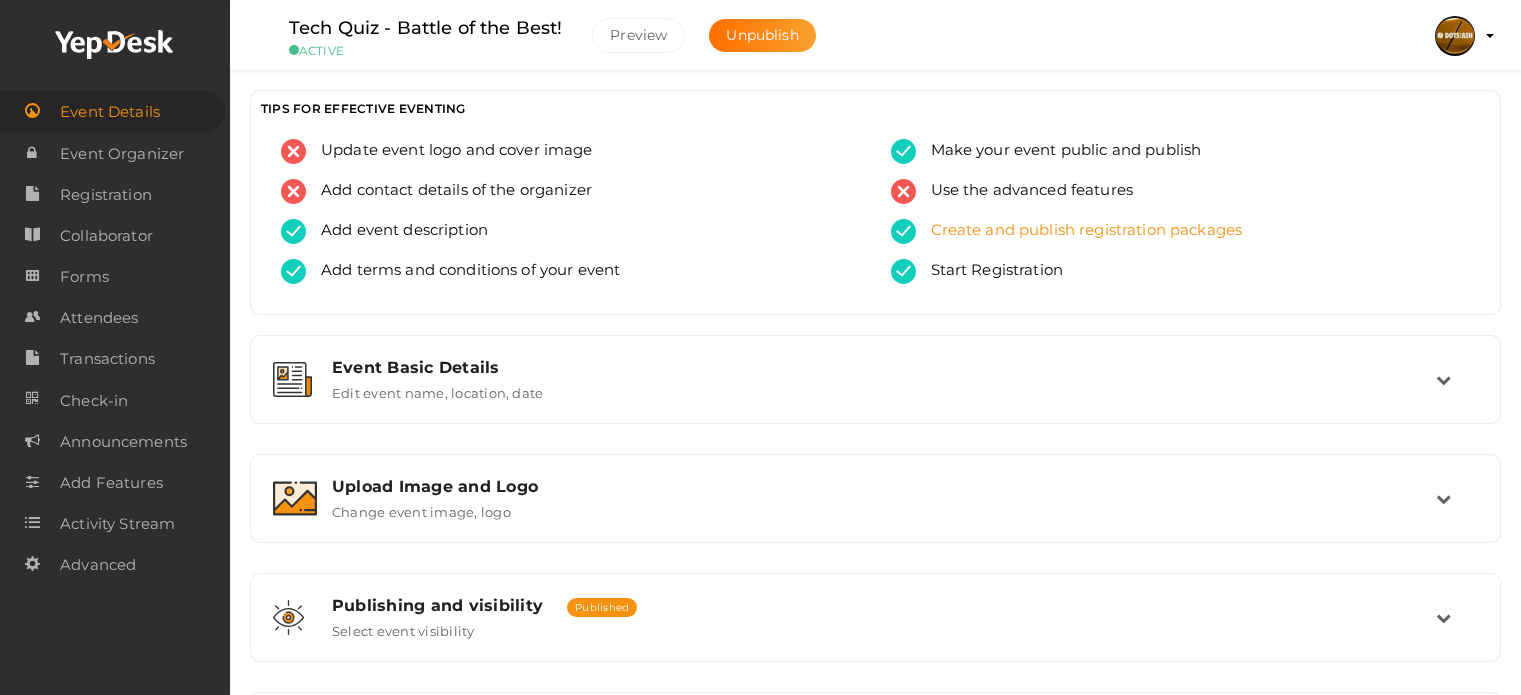 scroll, scrollTop: 0, scrollLeft: 0, axis: both 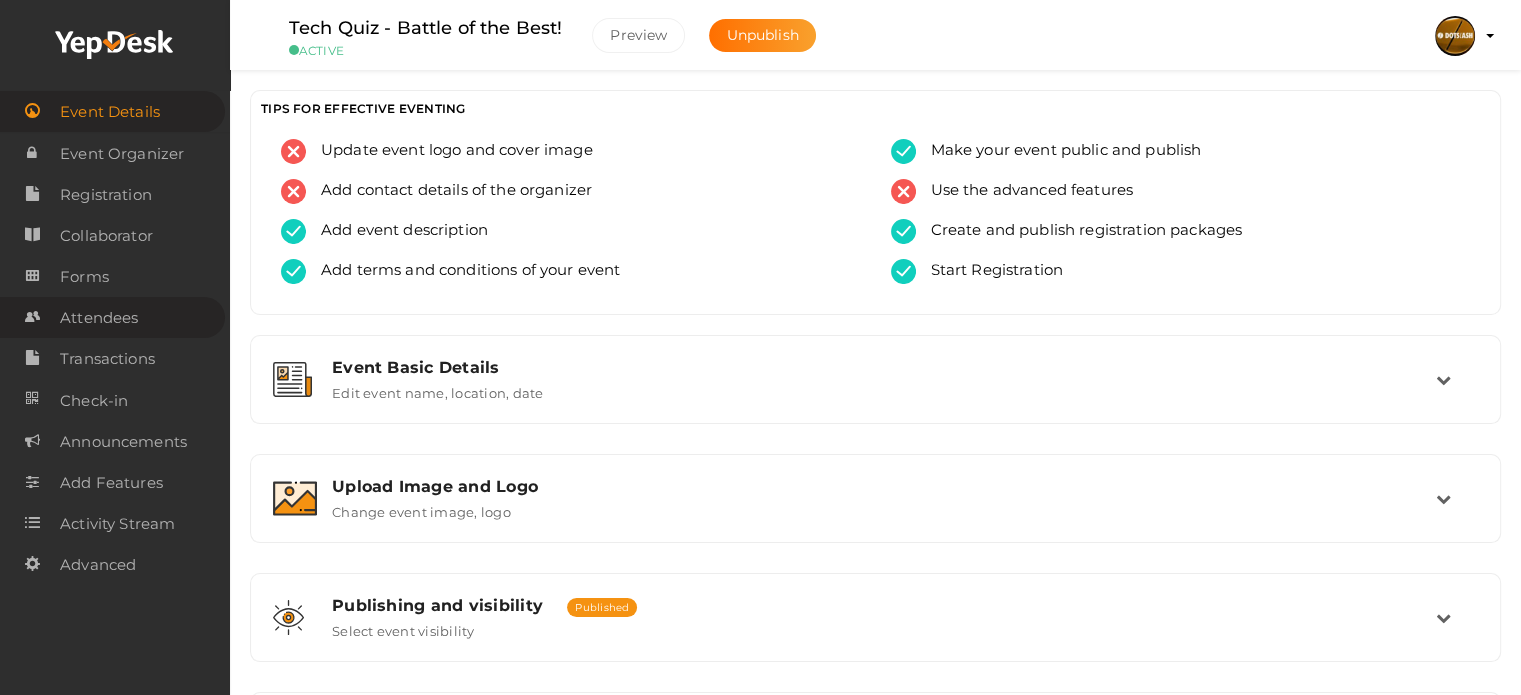click on "Attendees" at bounding box center [99, 318] 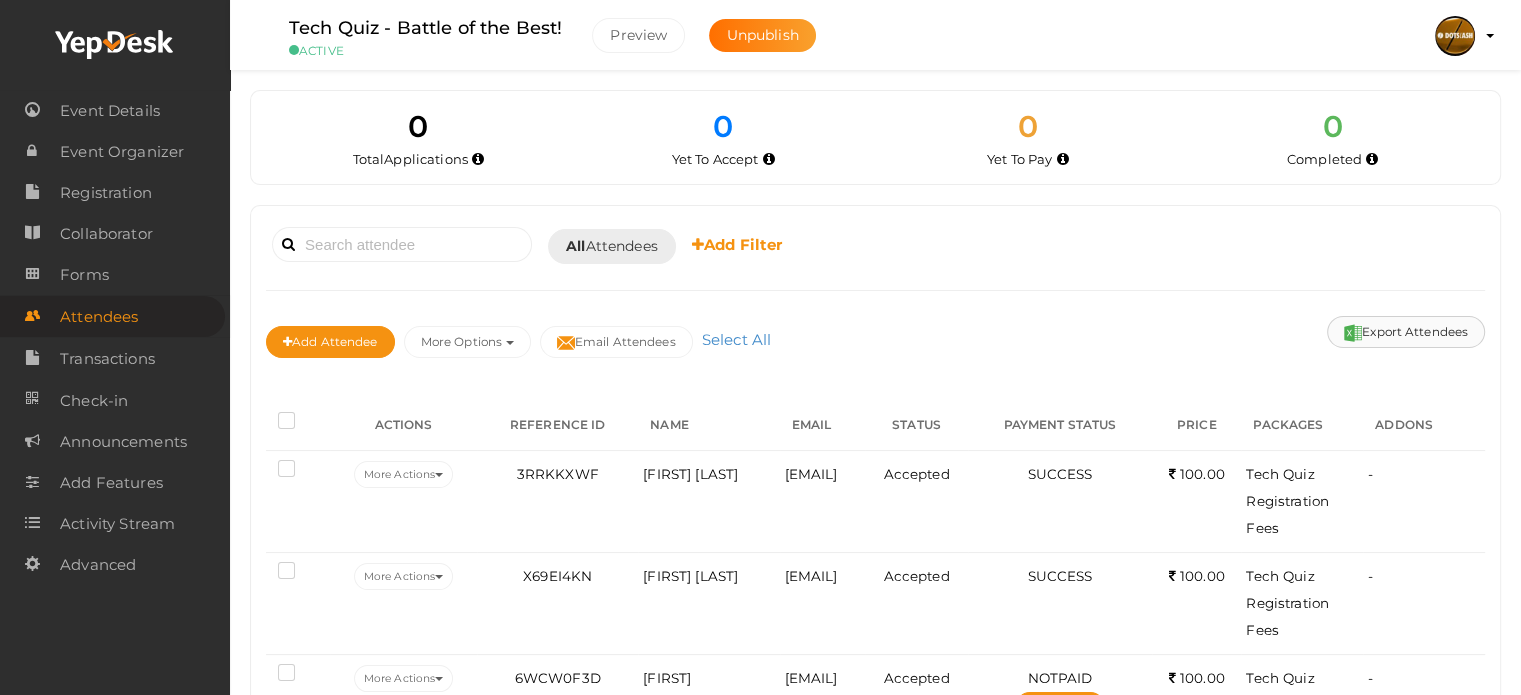 click on "Export Attendees" at bounding box center (1406, 332) 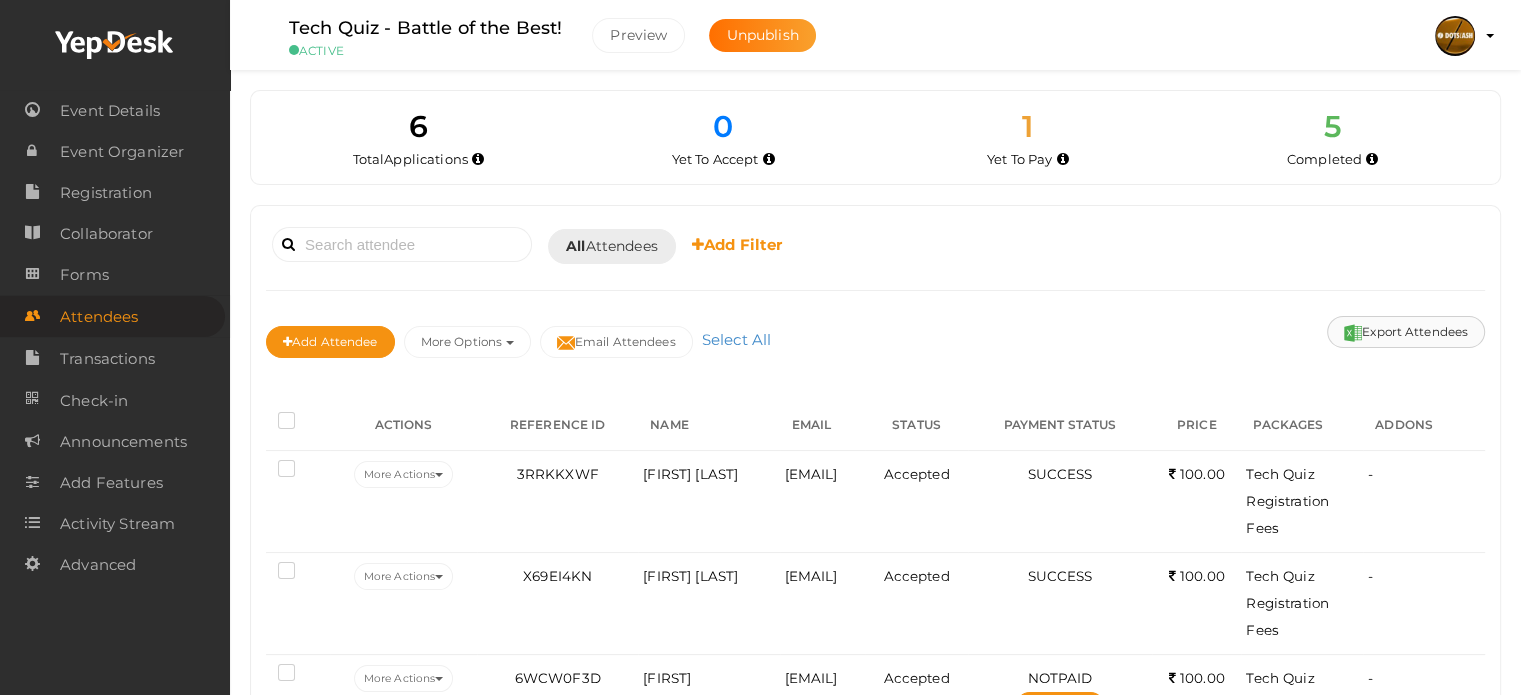 type 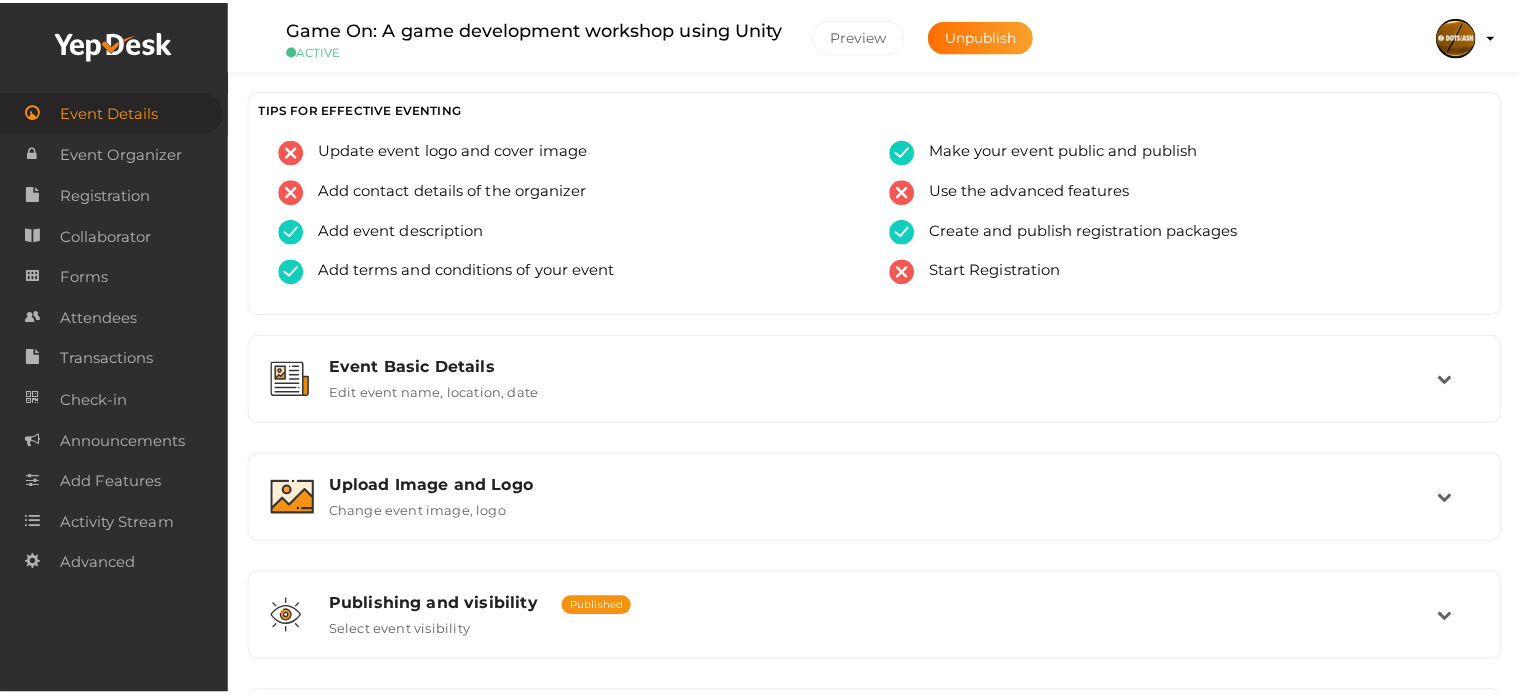 scroll, scrollTop: 0, scrollLeft: 0, axis: both 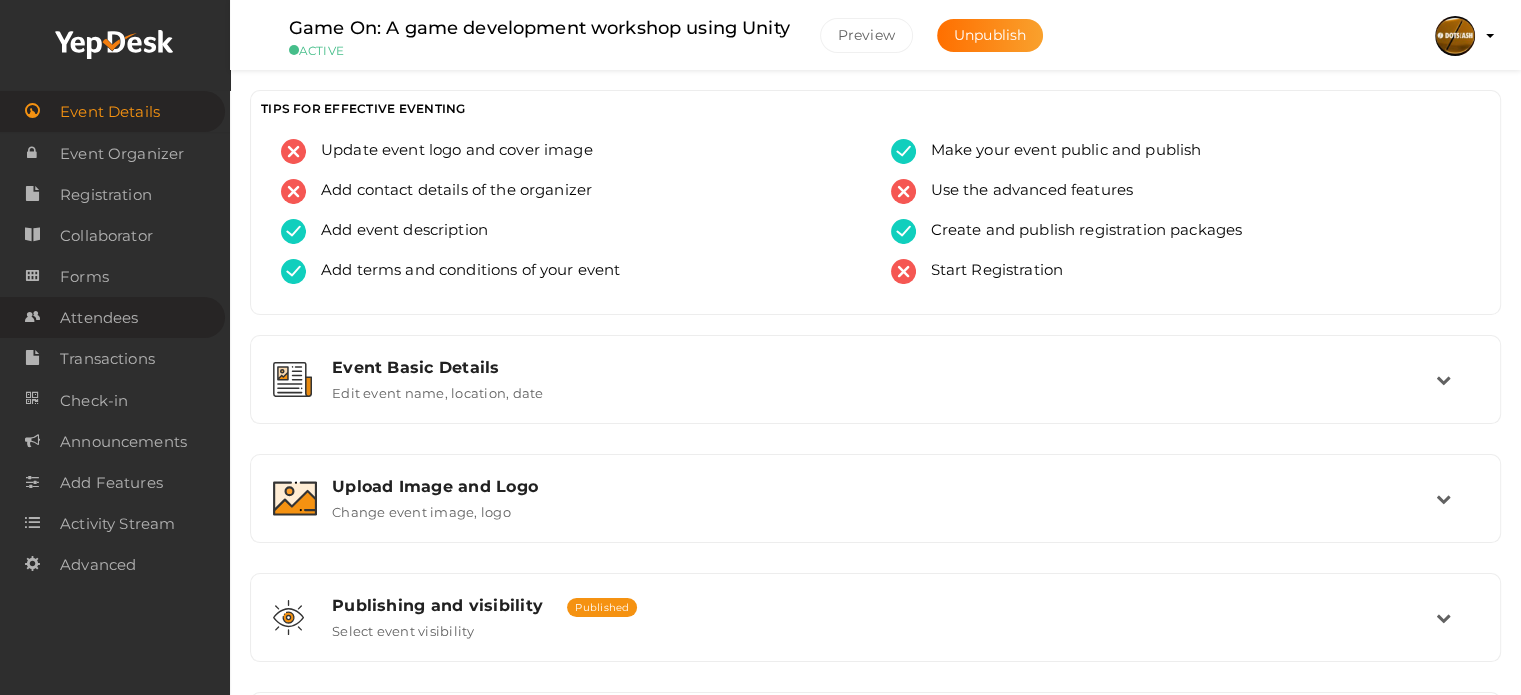 click on "Attendees" at bounding box center (99, 318) 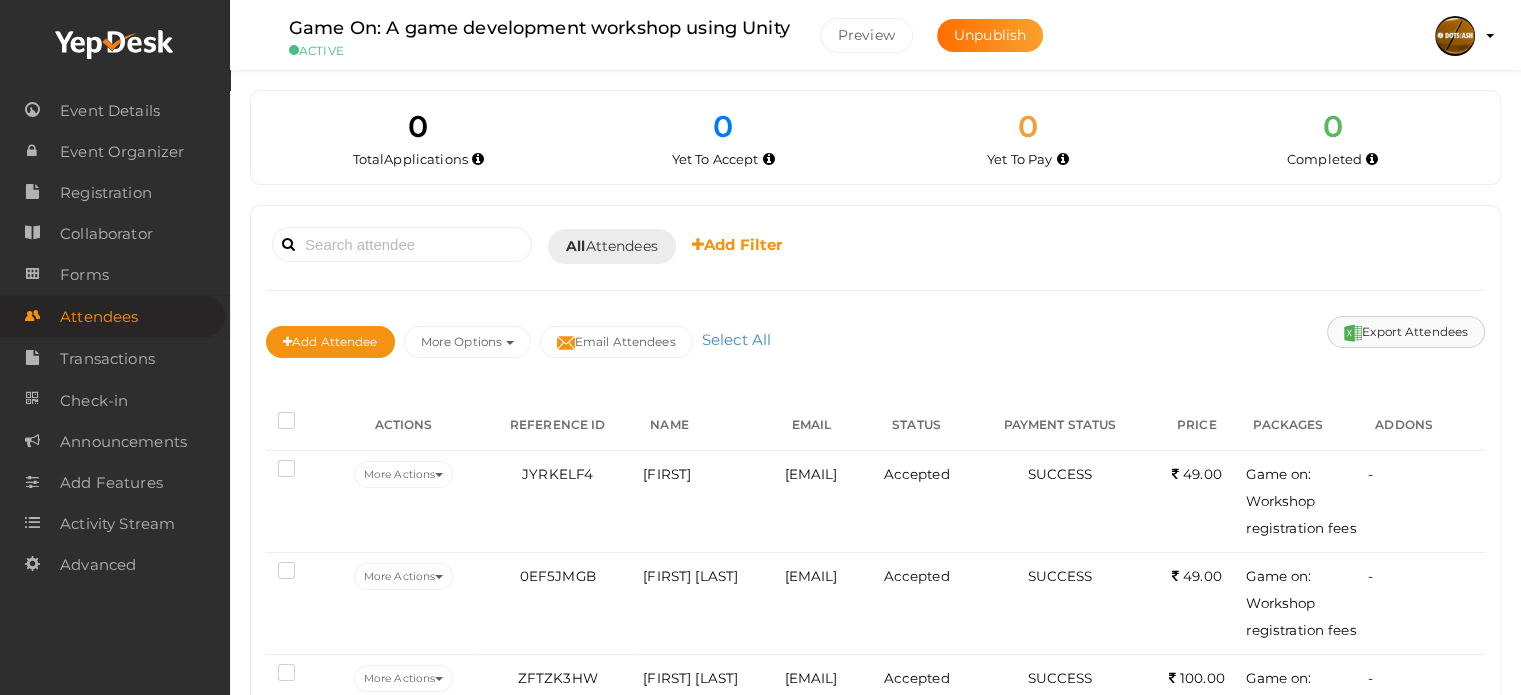 click on "Export Attendees" at bounding box center (1406, 332) 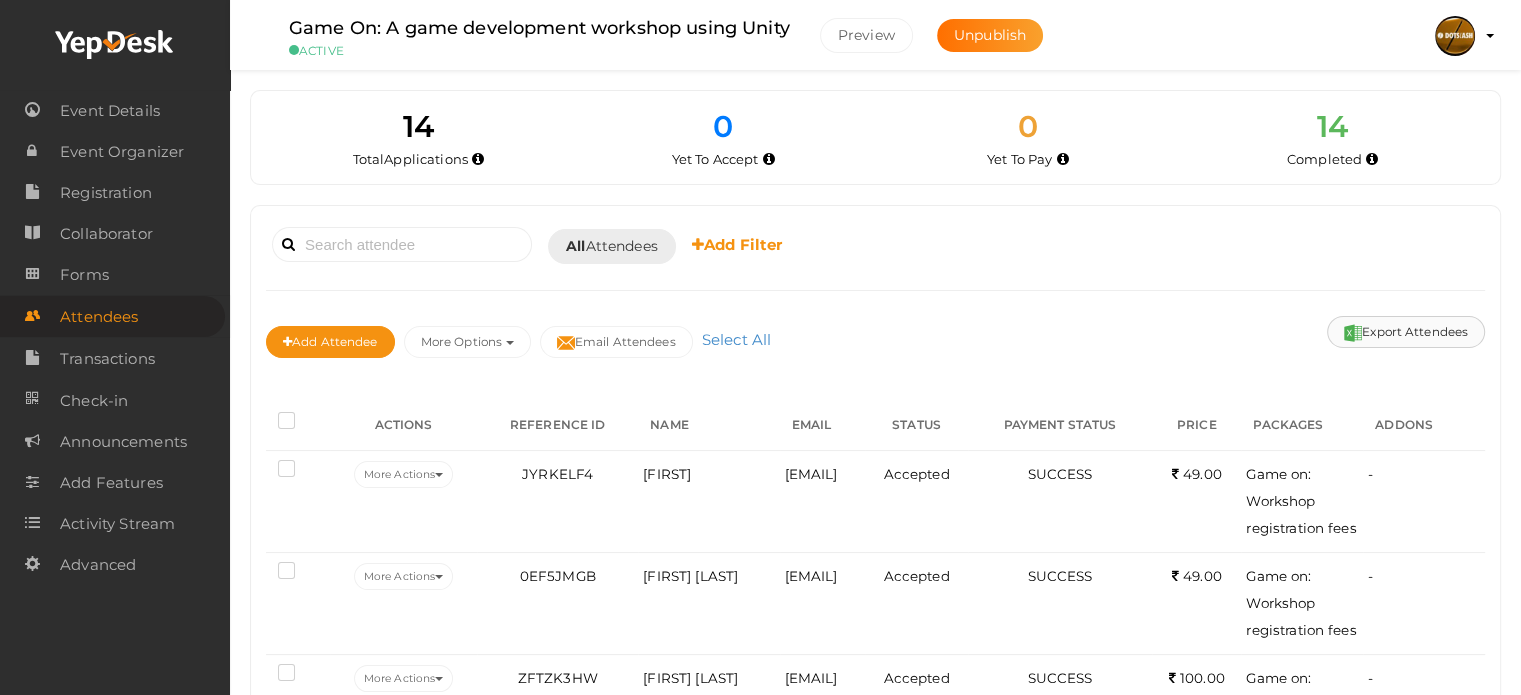 type 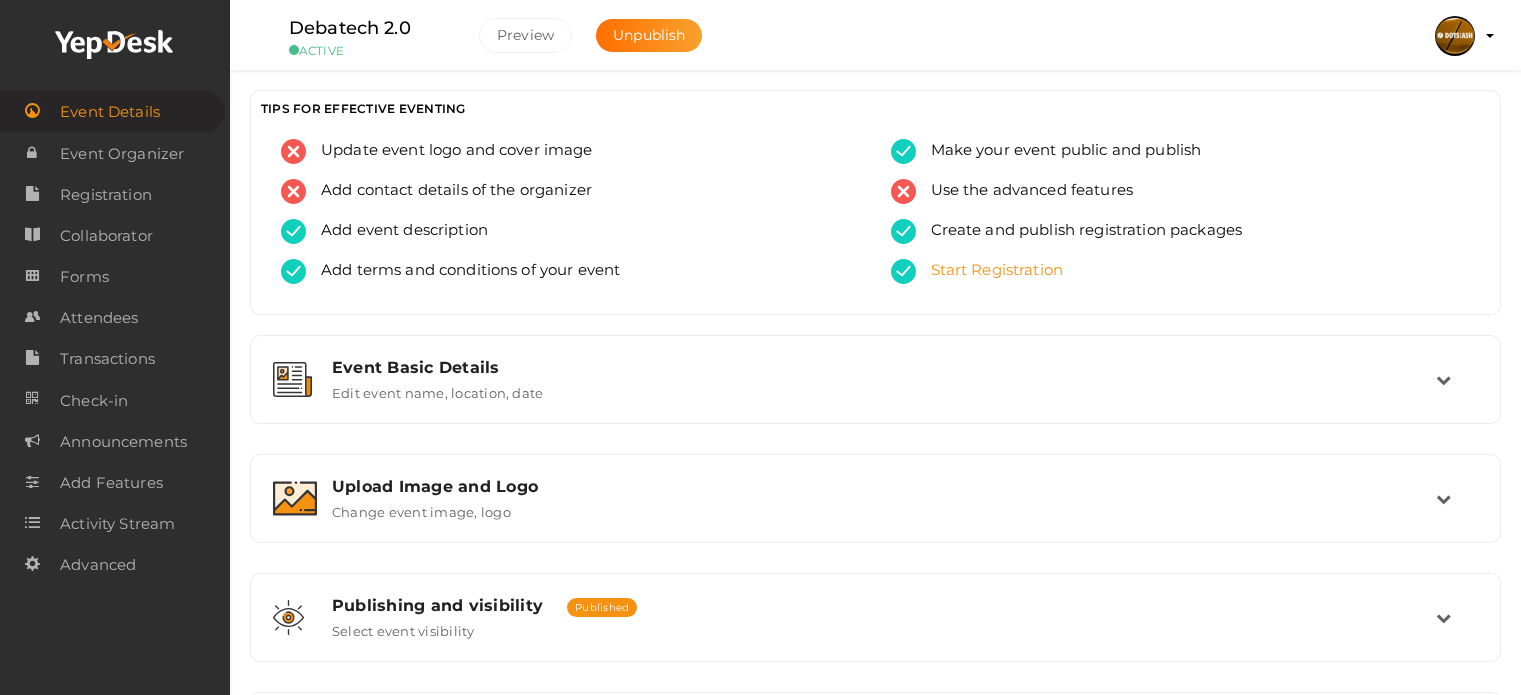 scroll, scrollTop: 0, scrollLeft: 0, axis: both 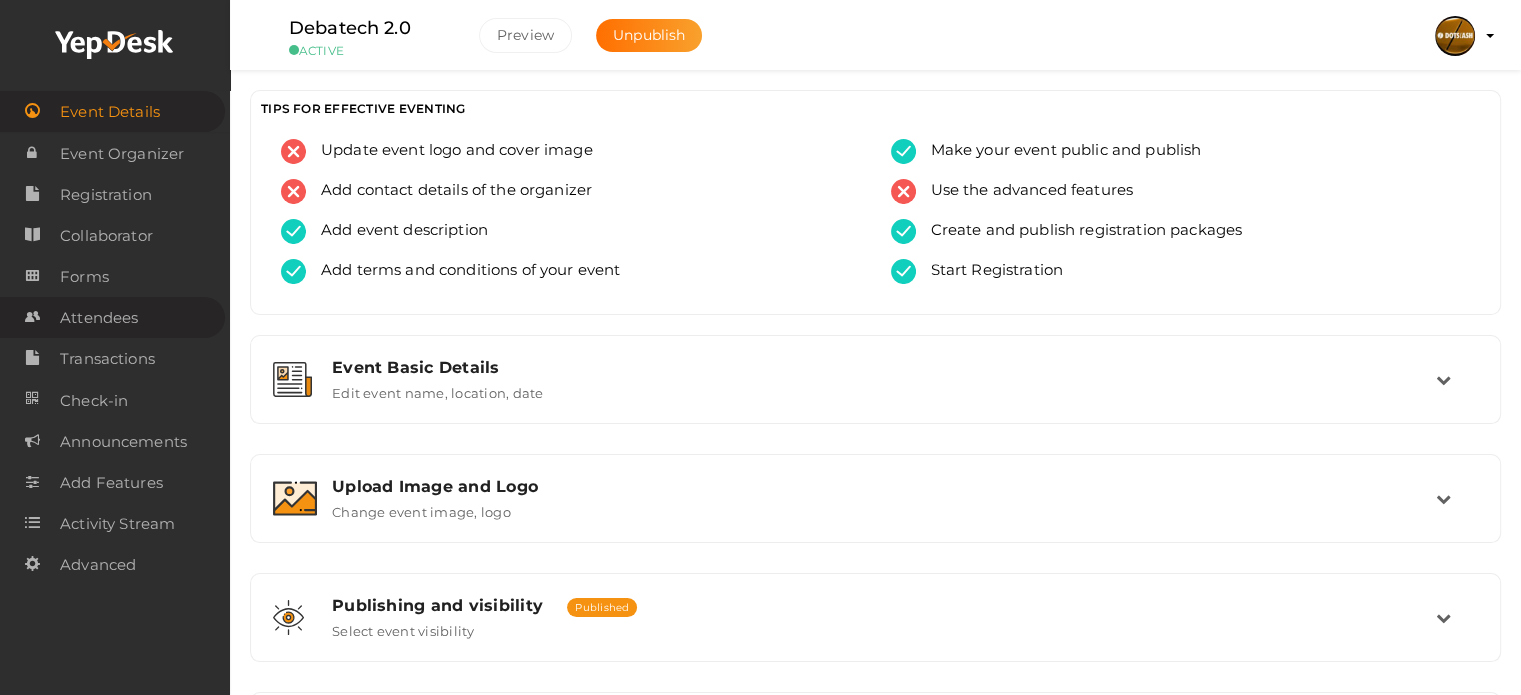 click on "Attendees" at bounding box center (112, 317) 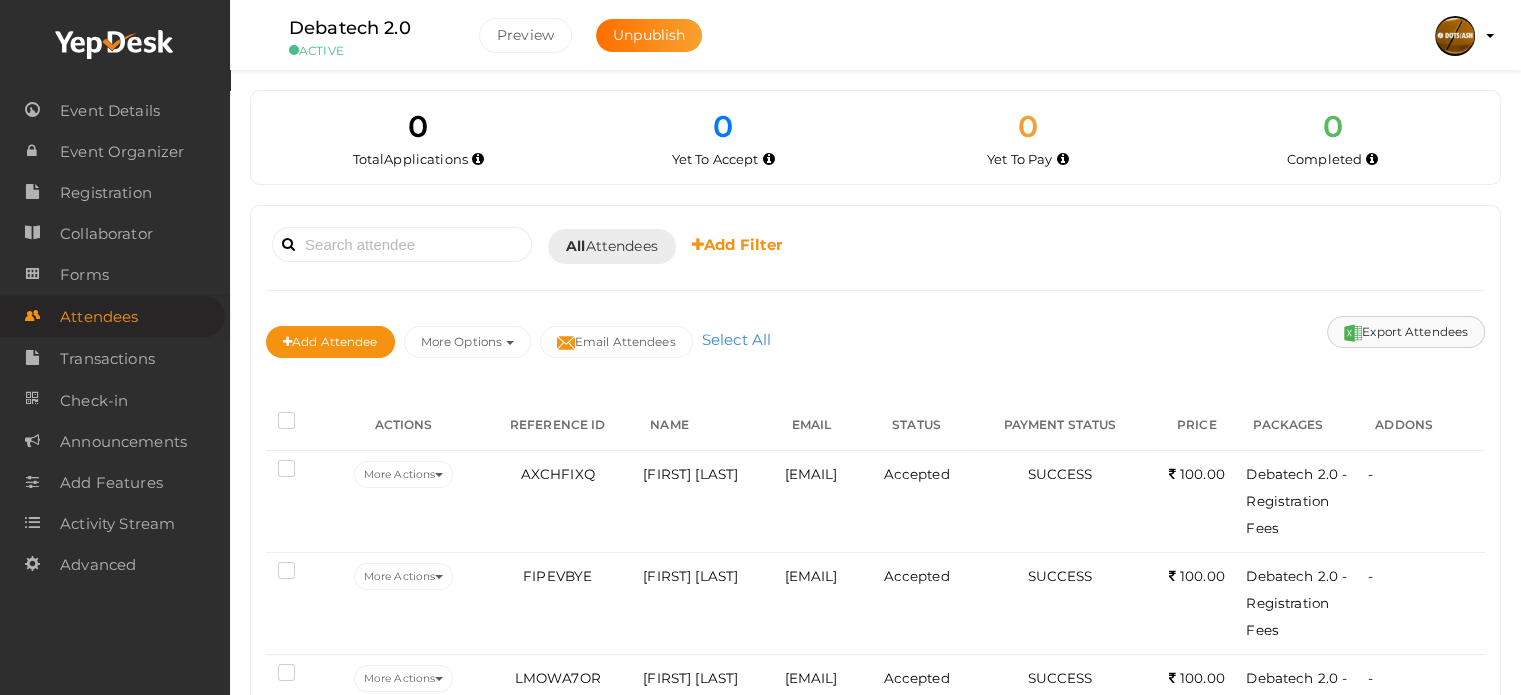 click on "Export Attendees" at bounding box center (1406, 332) 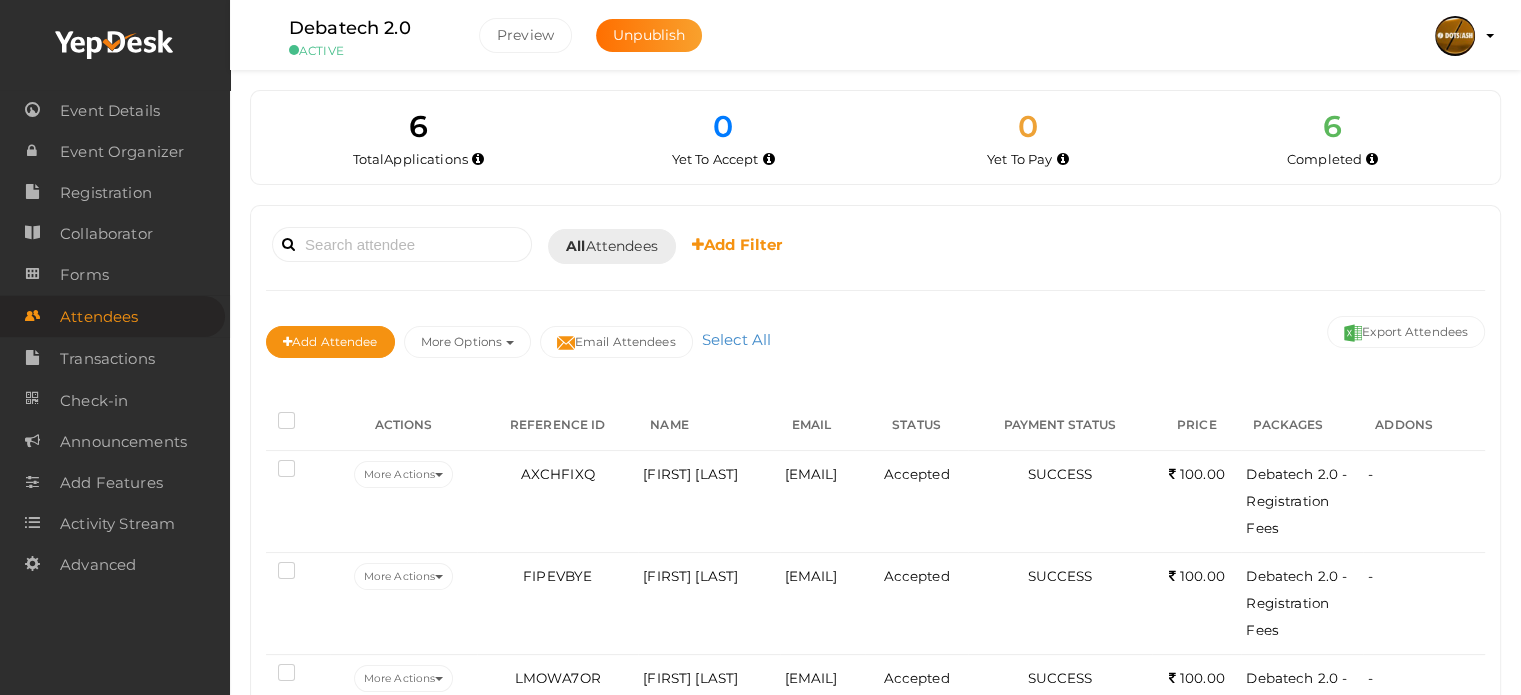 type 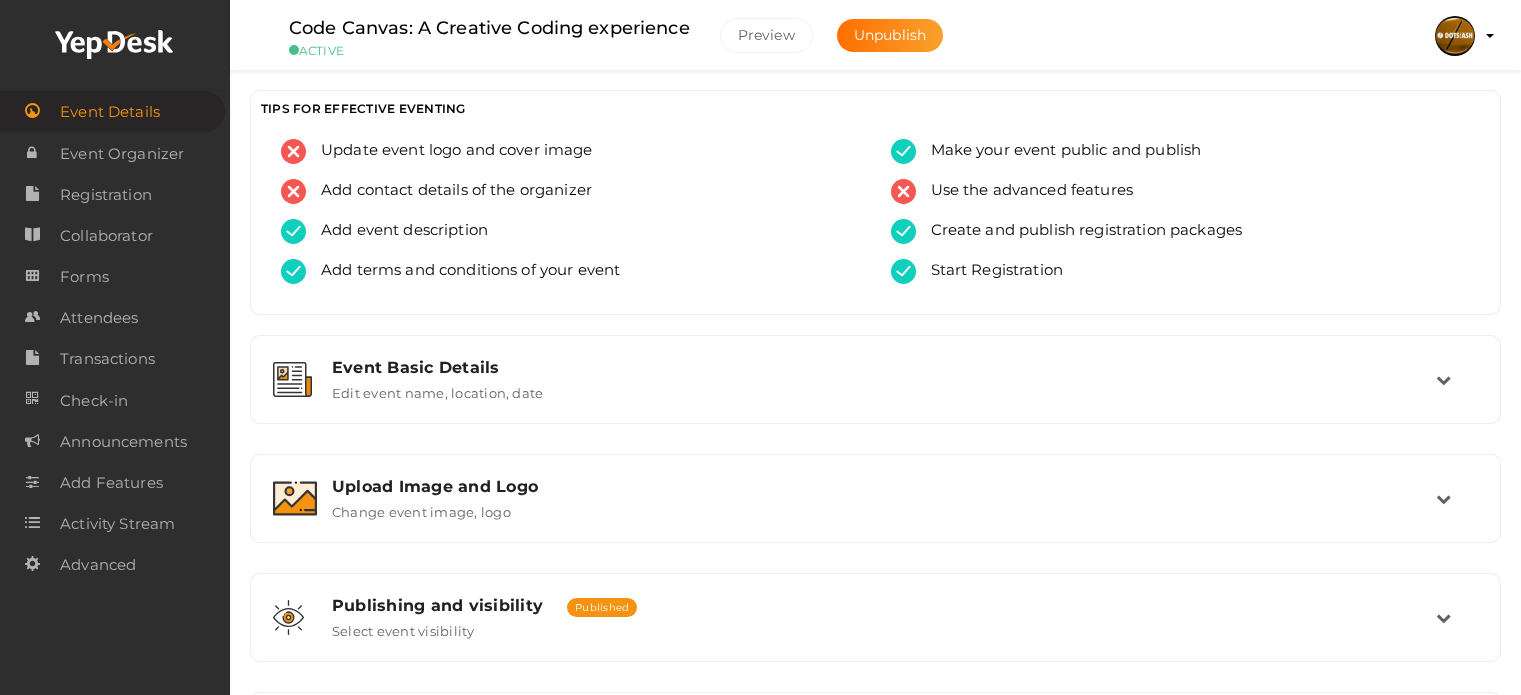 scroll, scrollTop: 0, scrollLeft: 0, axis: both 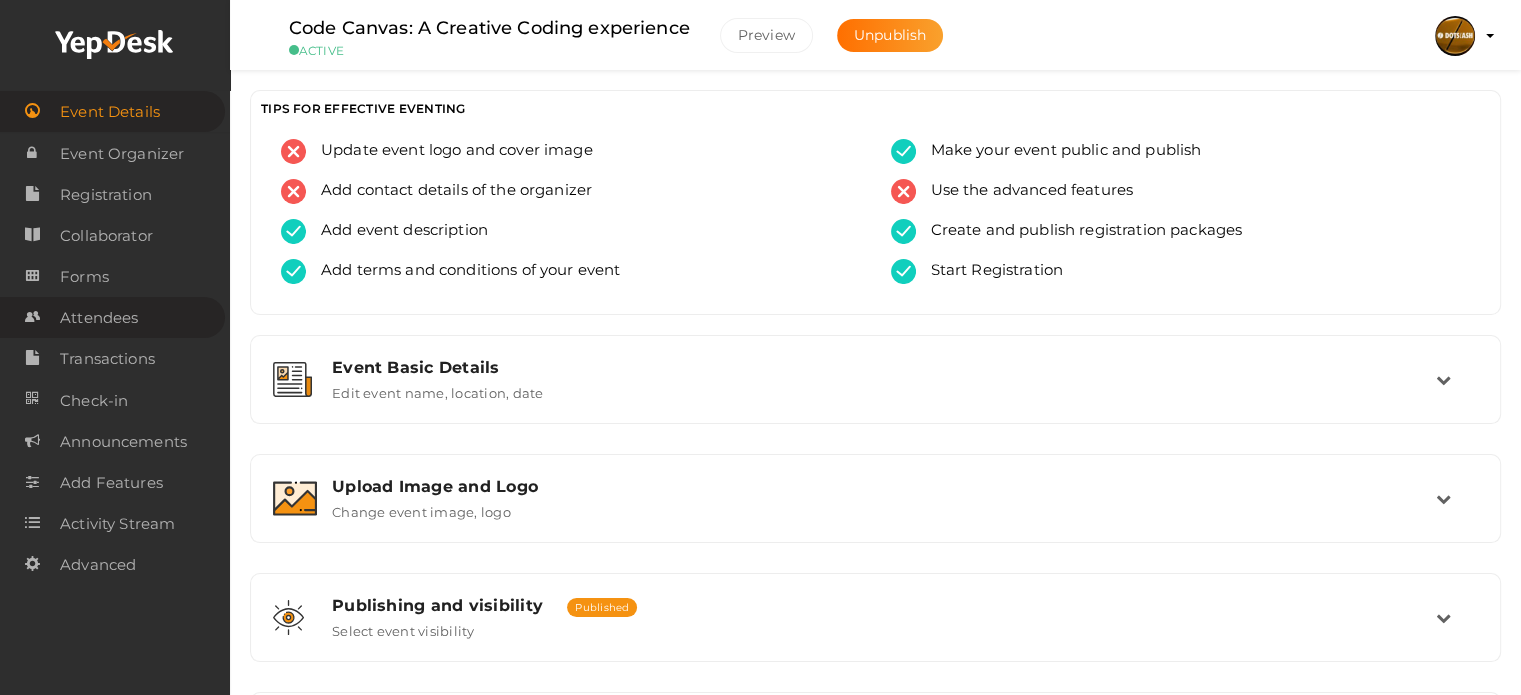 click on "Attendees" at bounding box center (99, 318) 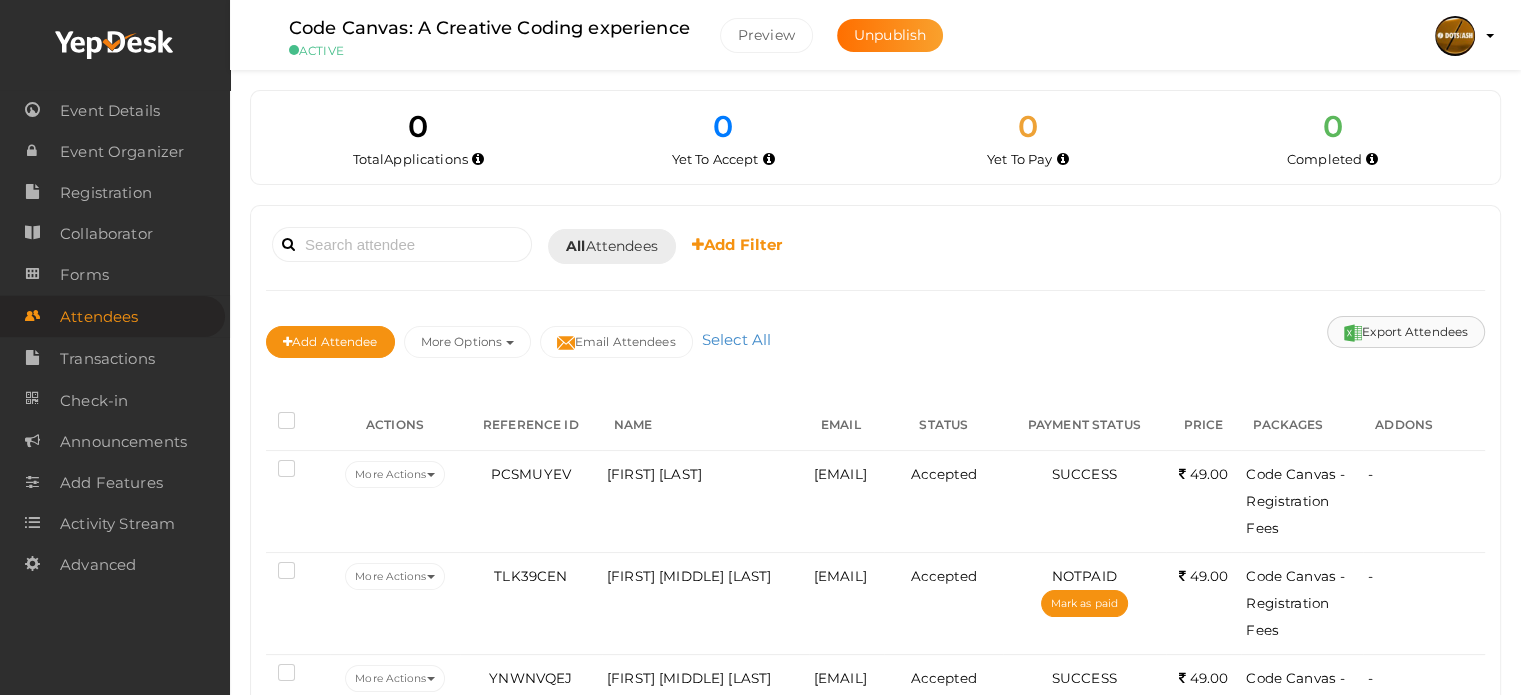 click on "Export Attendees" at bounding box center (1406, 332) 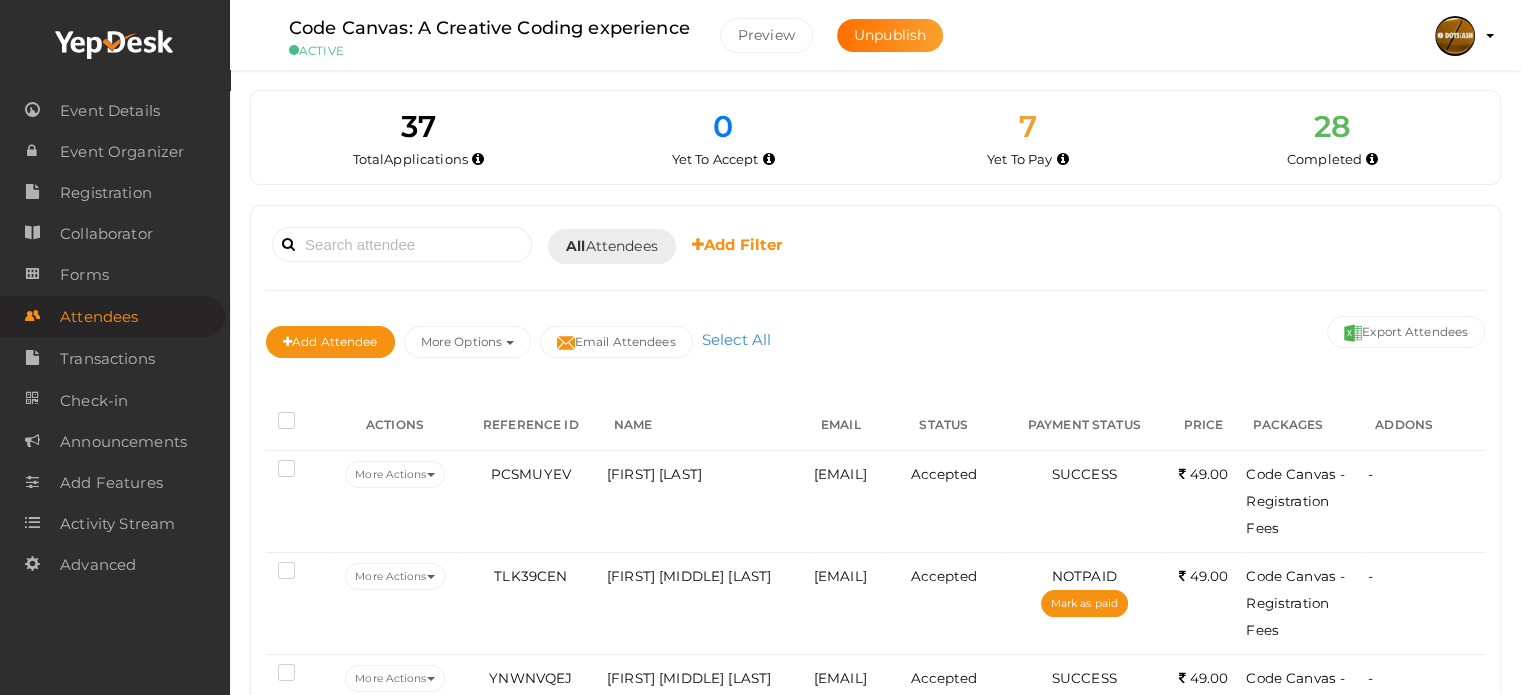 type 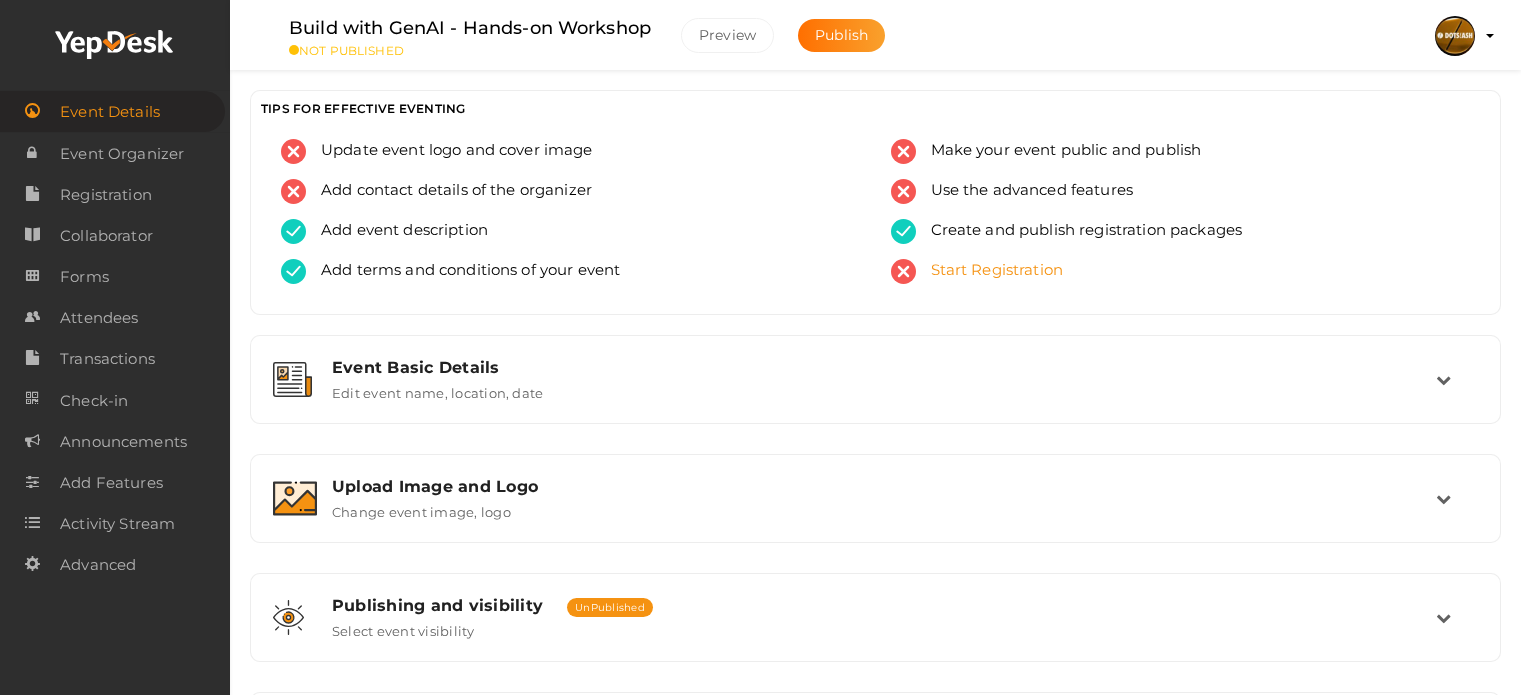 scroll, scrollTop: 0, scrollLeft: 0, axis: both 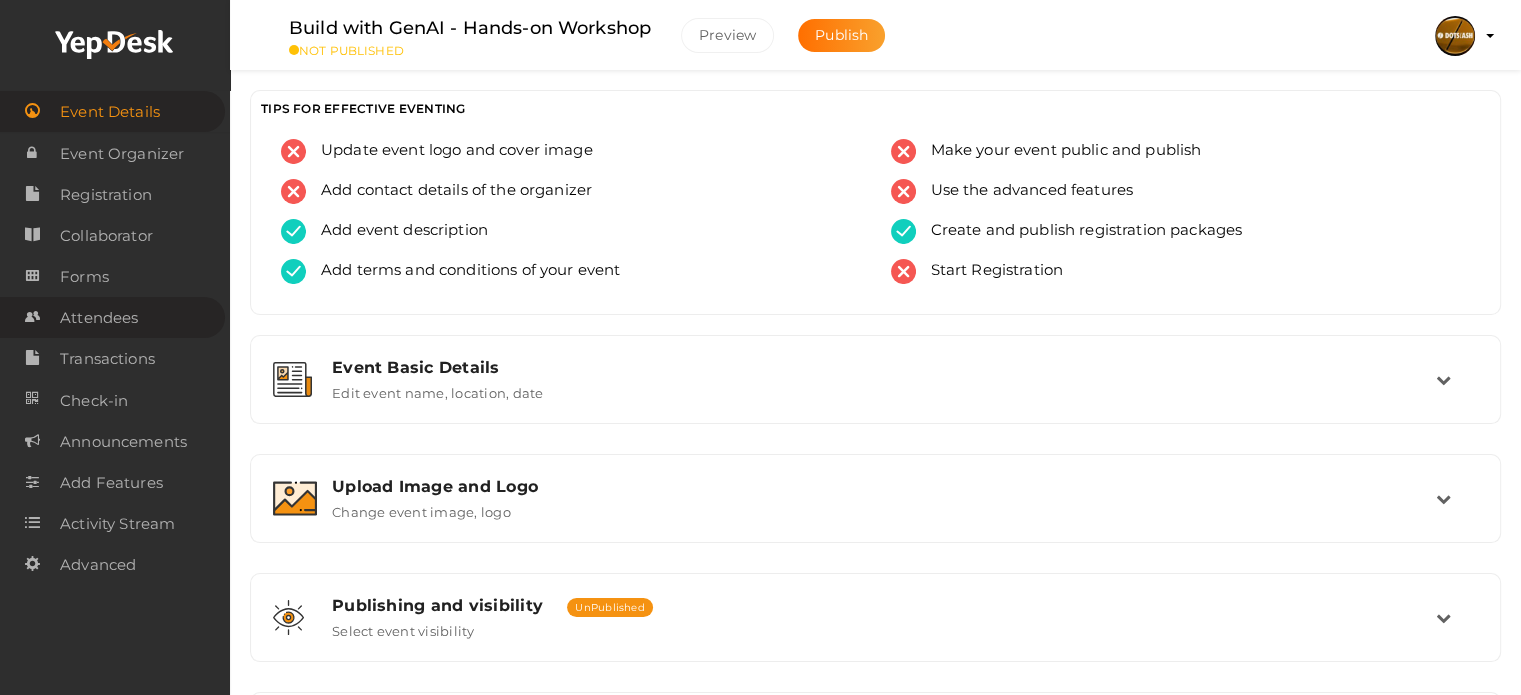 click on "Attendees" at bounding box center (99, 318) 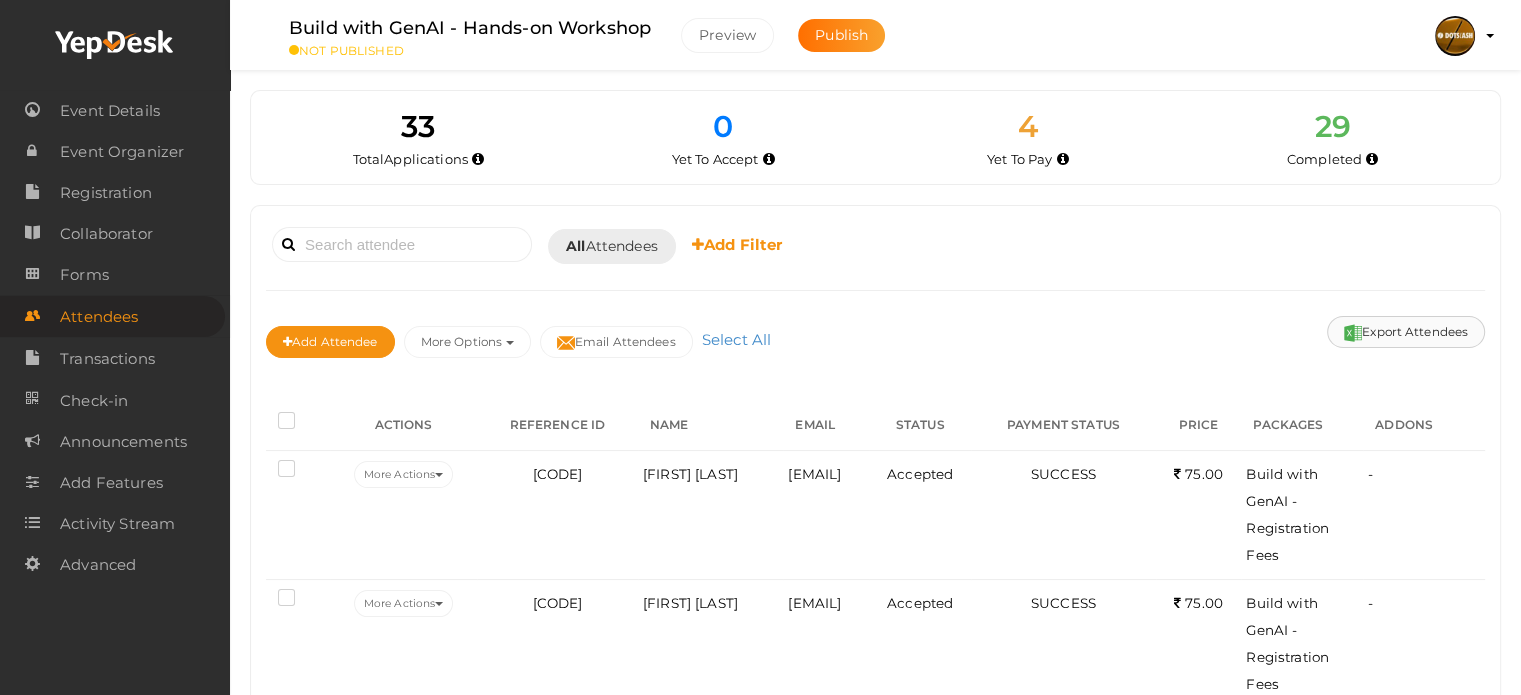 click on "Export Attendees" at bounding box center [1406, 332] 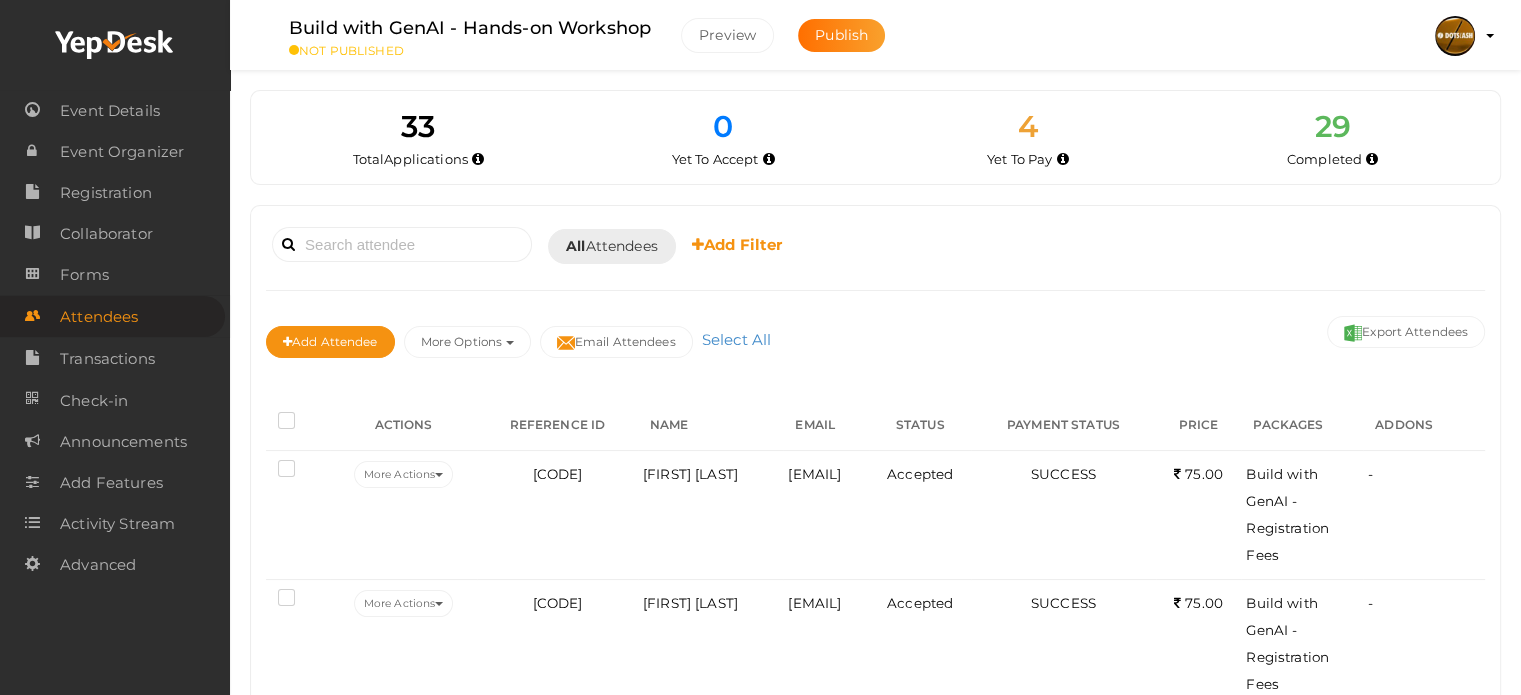 type 